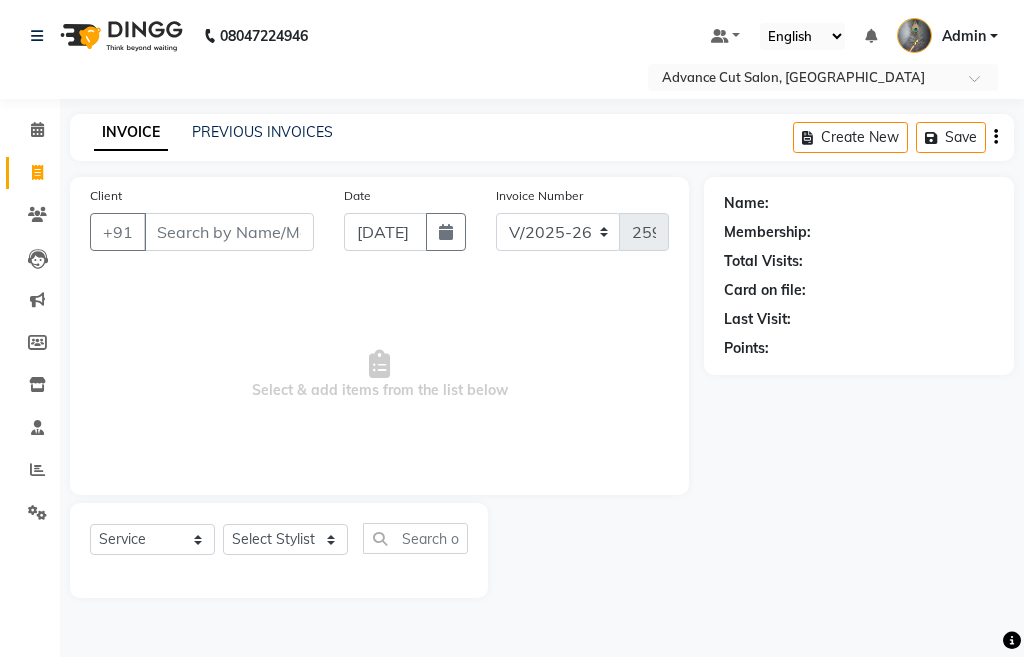 select on "4939" 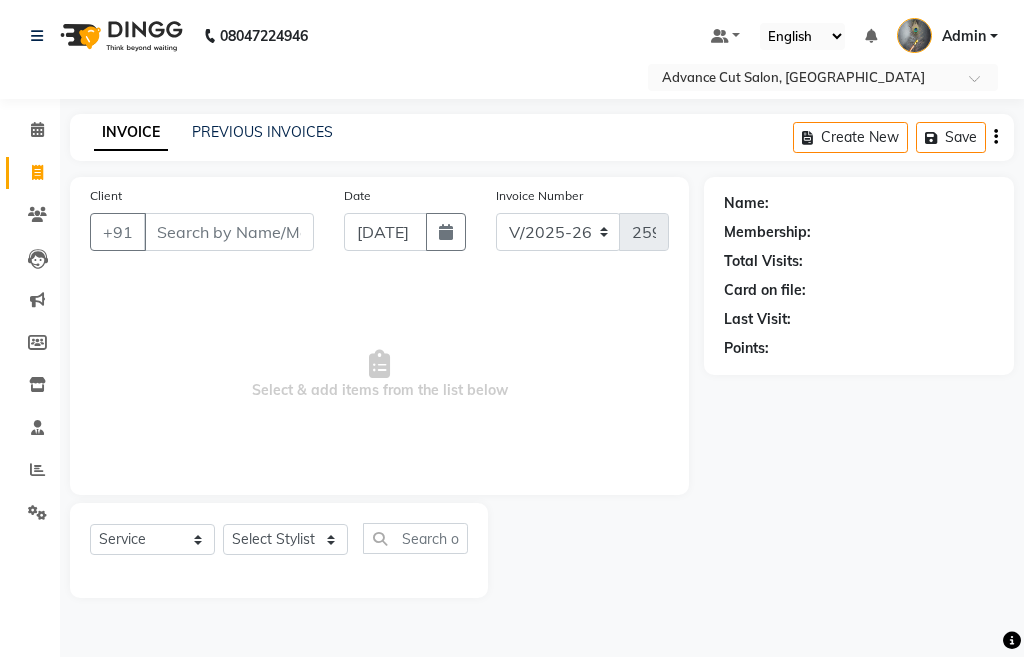 scroll, scrollTop: 0, scrollLeft: 0, axis: both 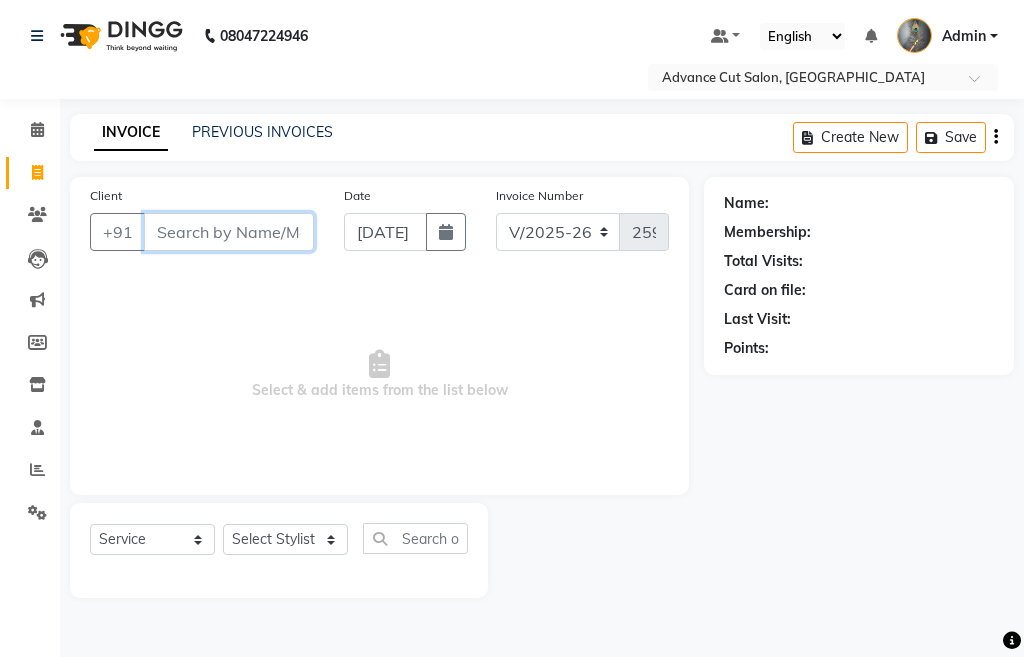 click on "Client" at bounding box center [229, 232] 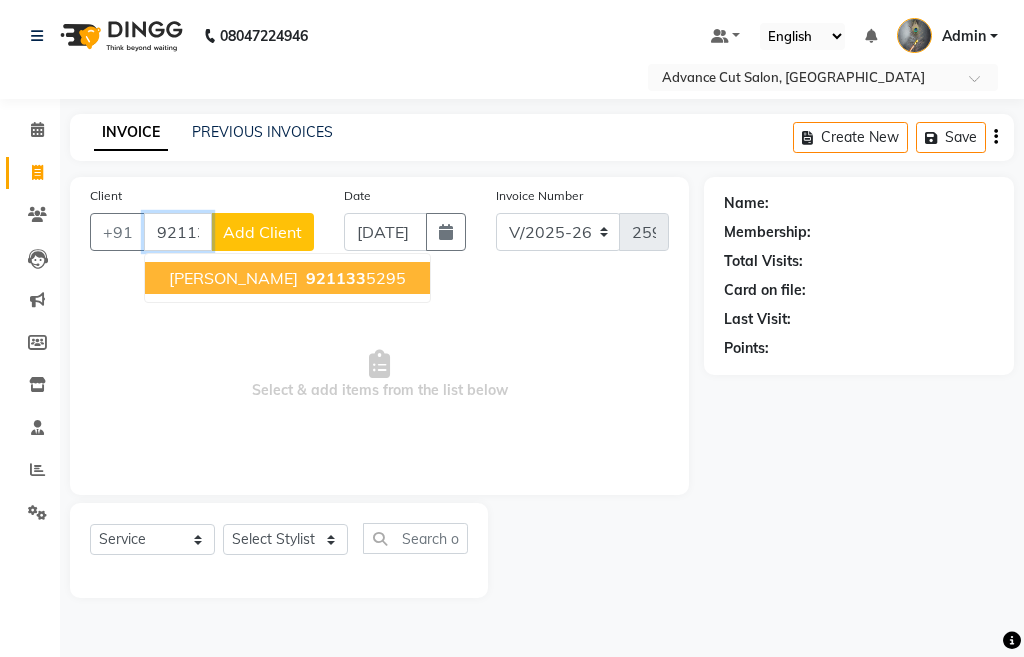 click on "921133" at bounding box center (336, 278) 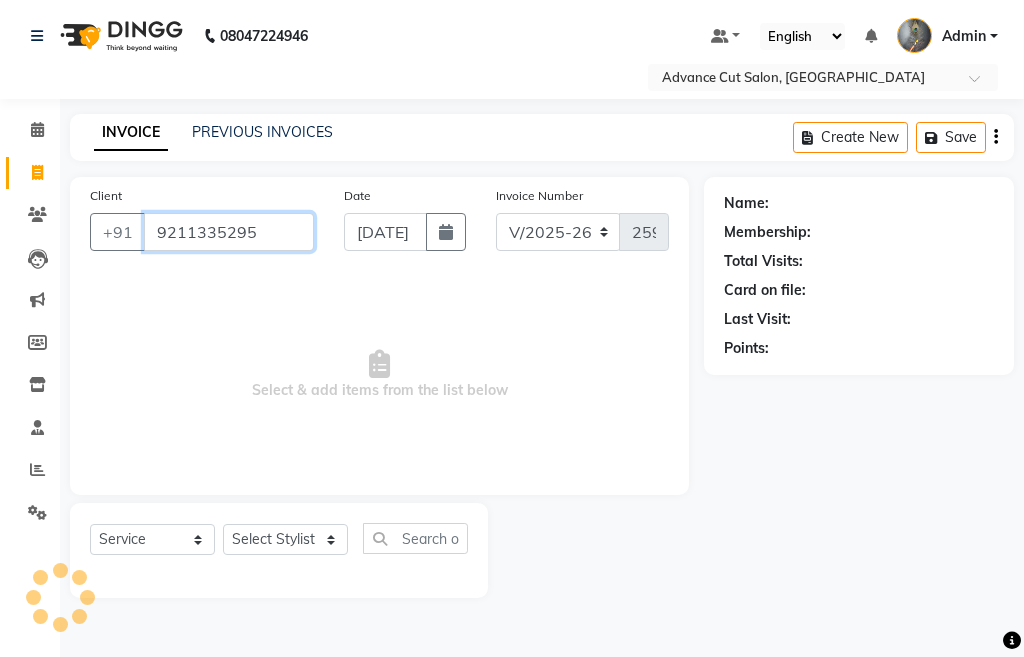 type on "9211335295" 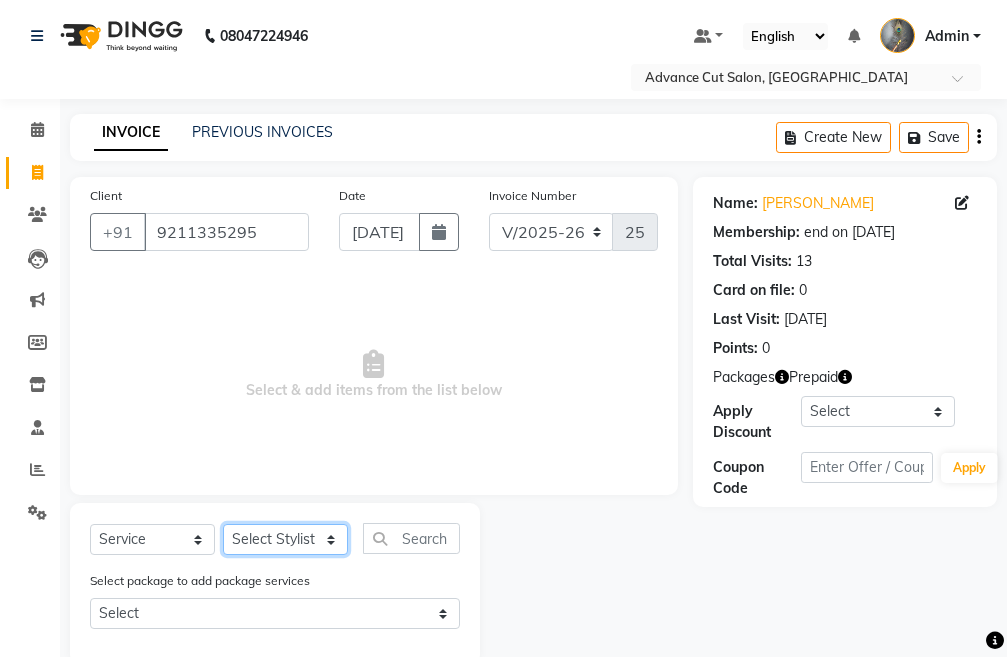 click on "Select Stylist Admin chahit COUNTOR [PERSON_NAME] mamta [PERSON_NAME] navi [PERSON_NAME] [PERSON_NAME] [PERSON_NAME] sunny tip" 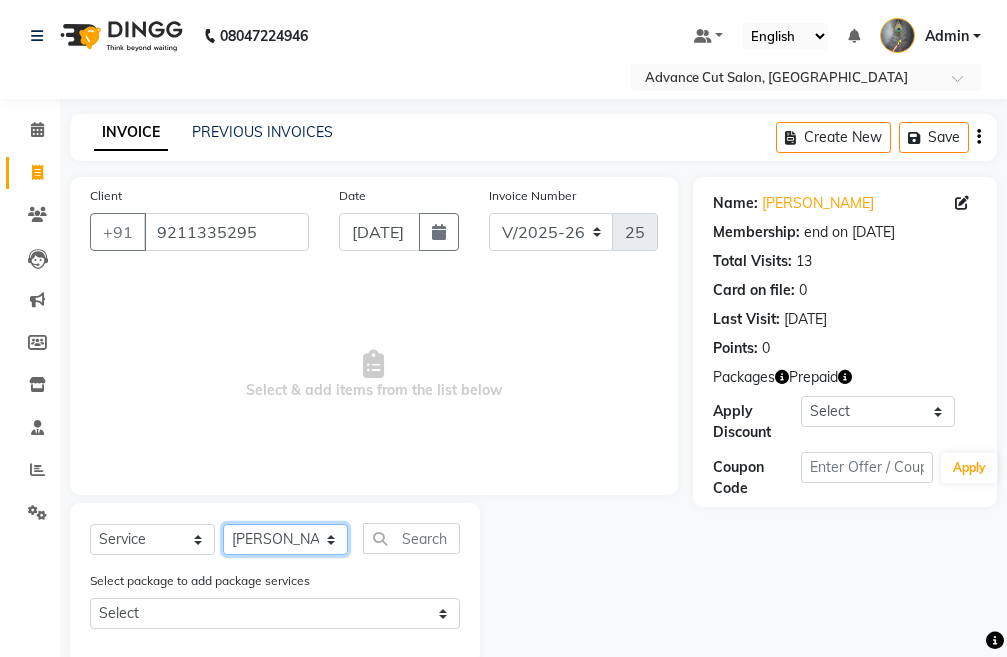 click on "Select Stylist Admin chahit COUNTOR [PERSON_NAME] mamta [PERSON_NAME] navi [PERSON_NAME] [PERSON_NAME] [PERSON_NAME] sunny tip" 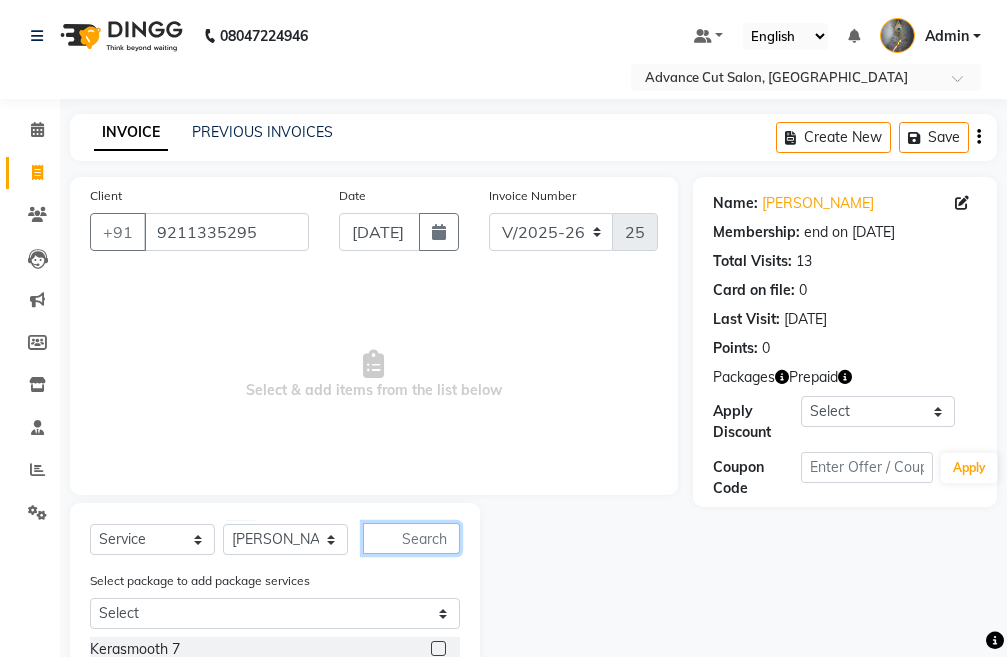 click 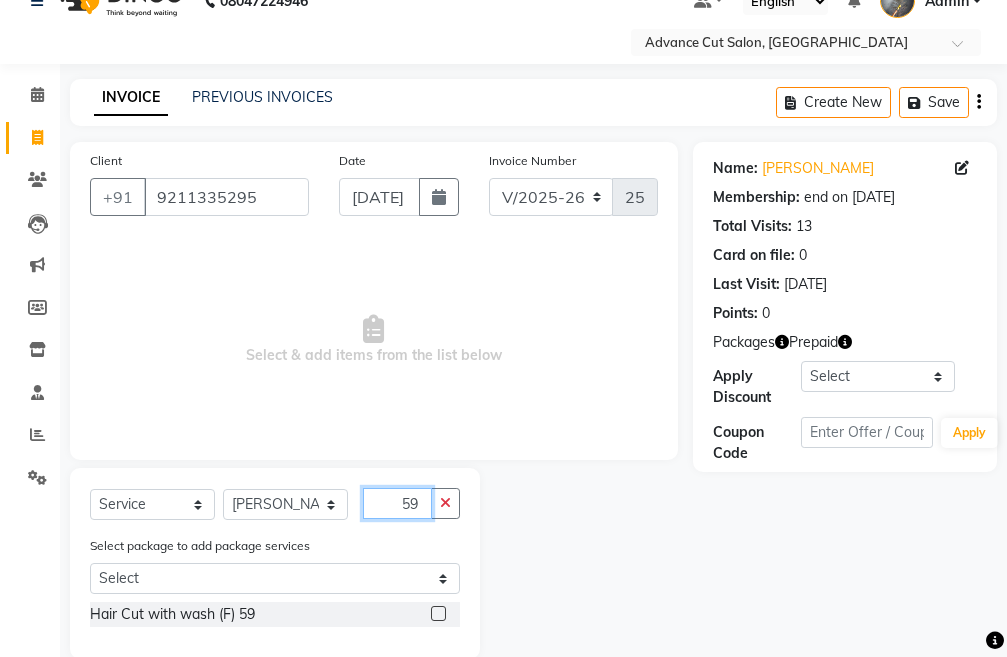 scroll, scrollTop: 67, scrollLeft: 0, axis: vertical 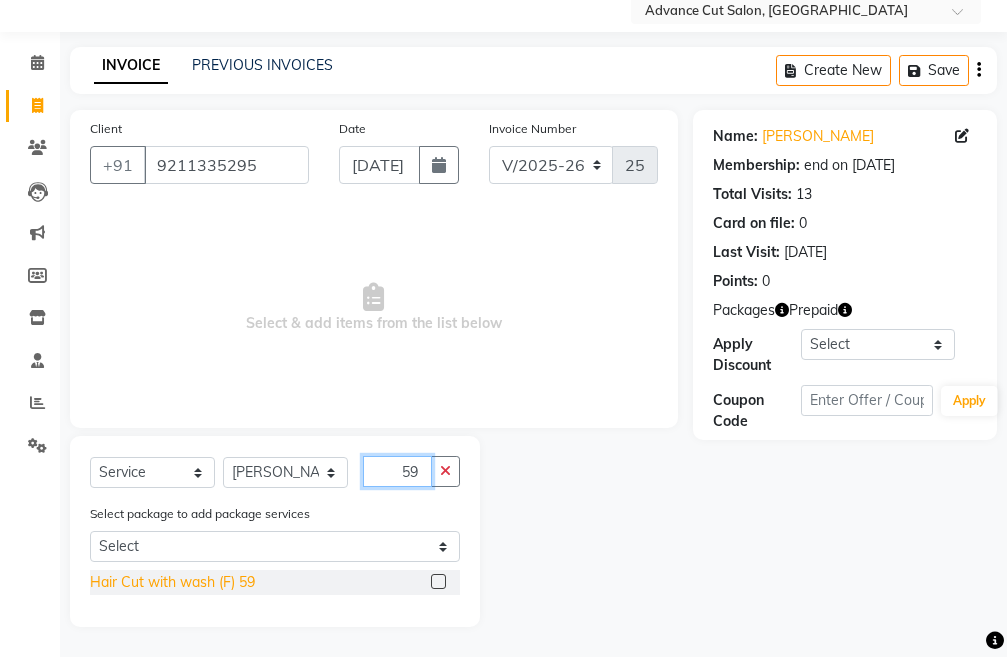 type on "59" 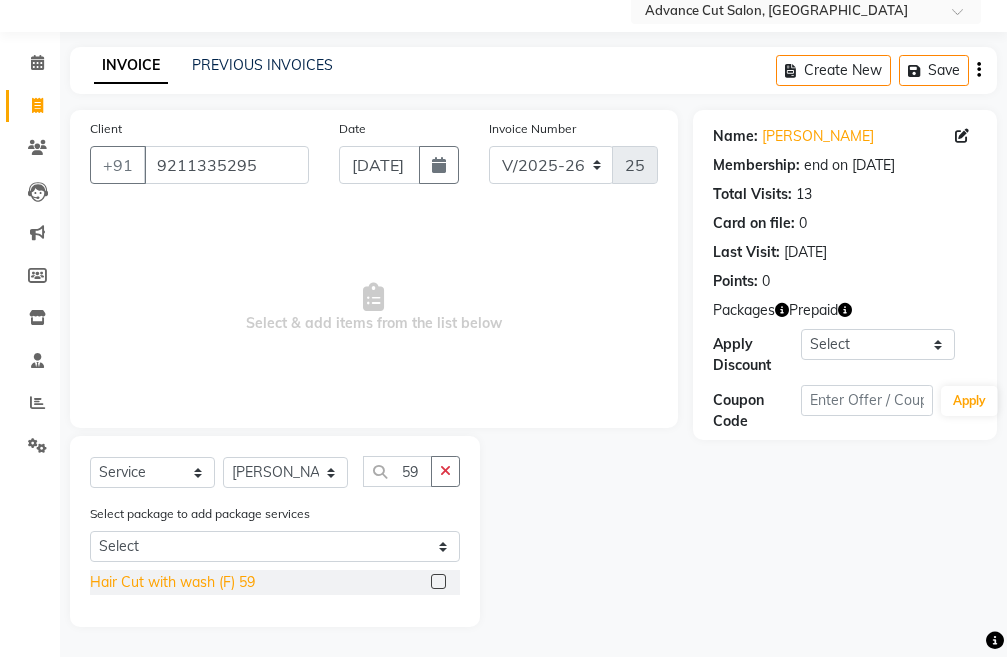 click on "Hair Cut with wash (F) 59" 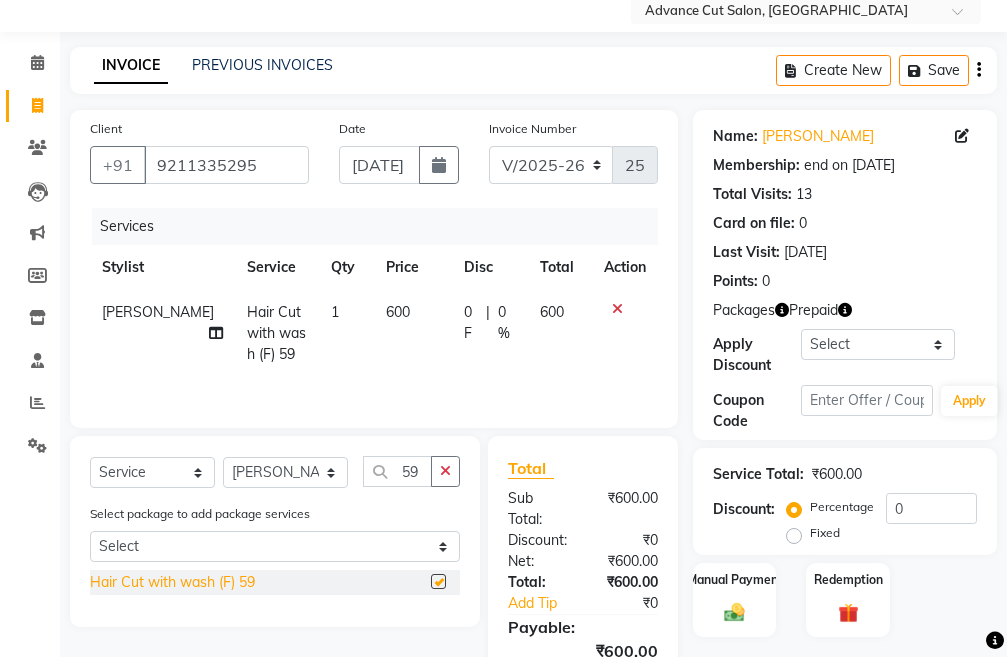 checkbox on "false" 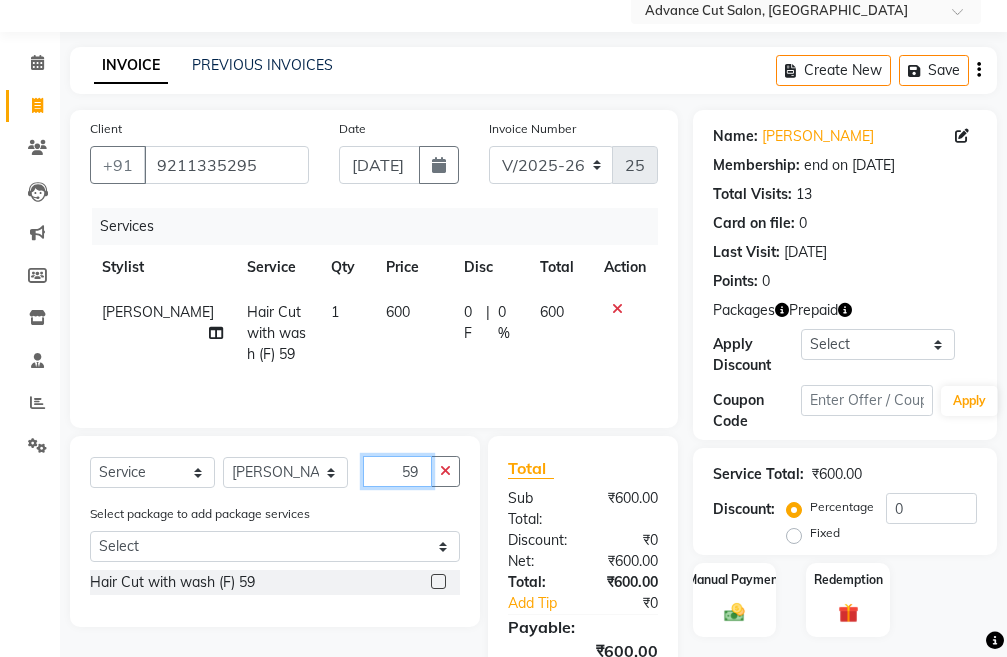 click on "59" 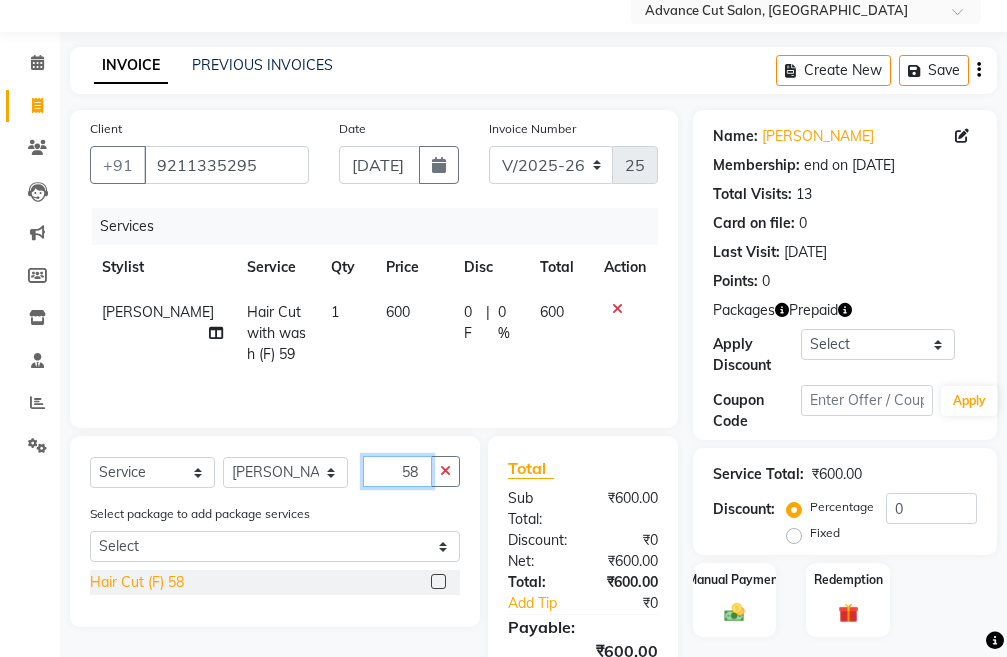 type on "58" 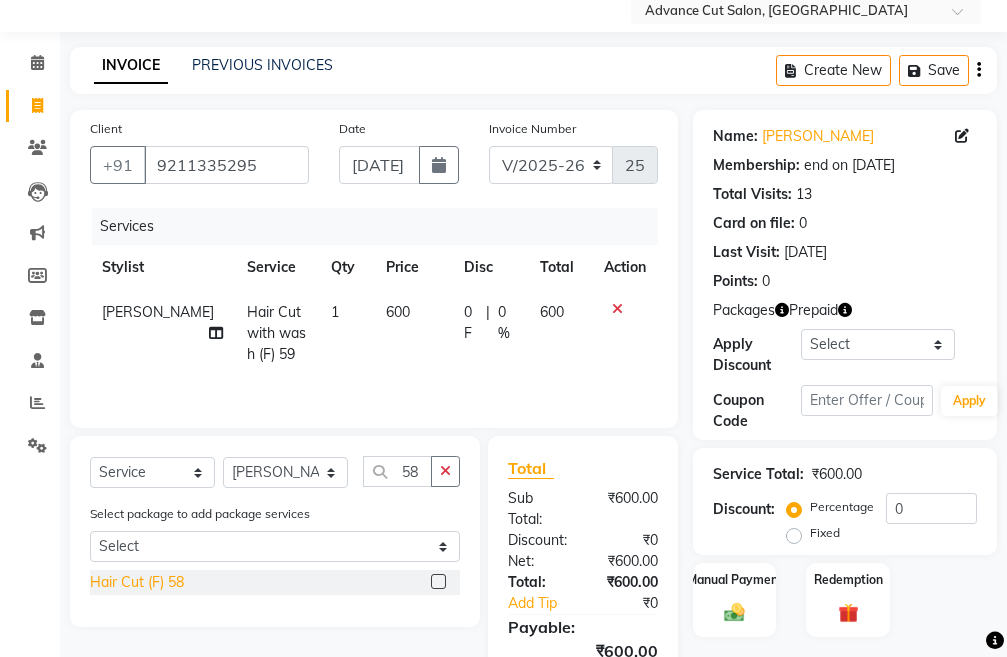 click on "Hair Cut (F) 58" 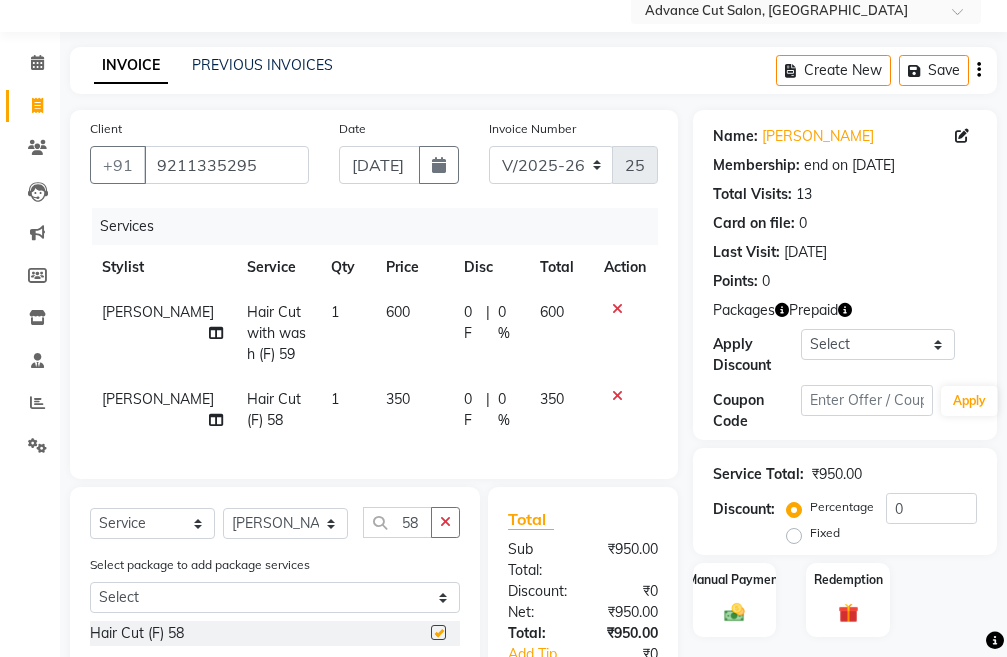 checkbox on "false" 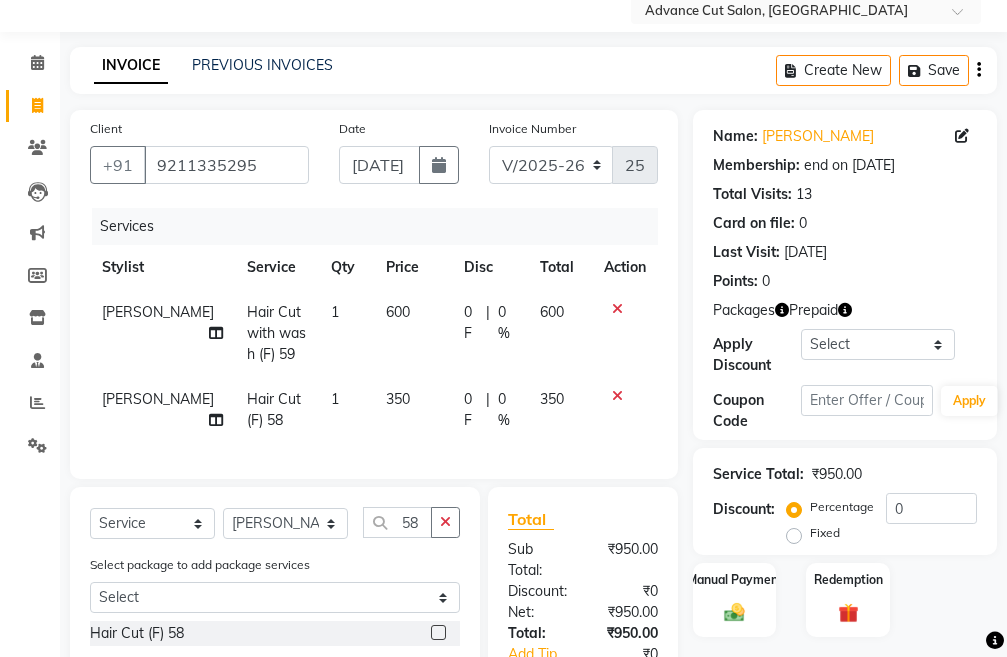 click on "[PERSON_NAME]" 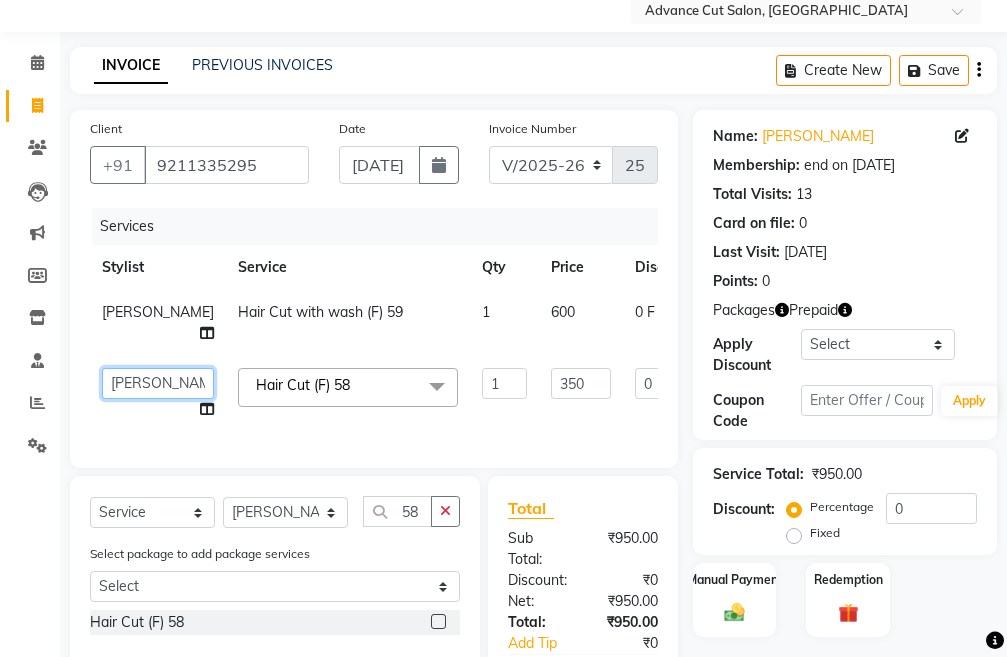 click on "Admin   chahit   COUNTOR   gourav   hardeep   mamta   manisha   MONISH   navi   NOSHAD ALI   purvi   sachin   shatnam   sunny   tip" 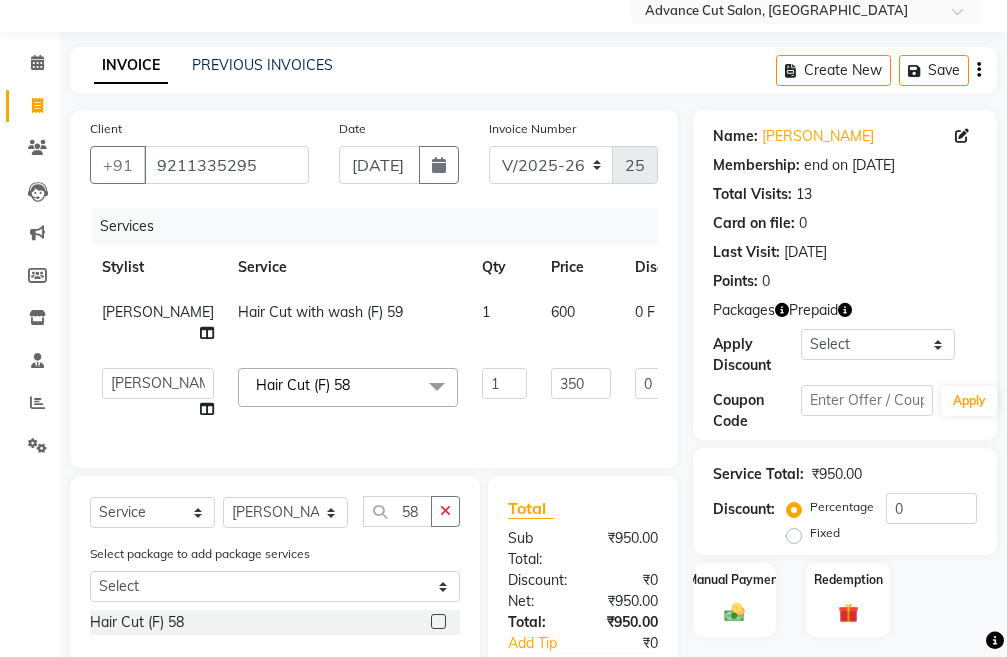 select on "61779" 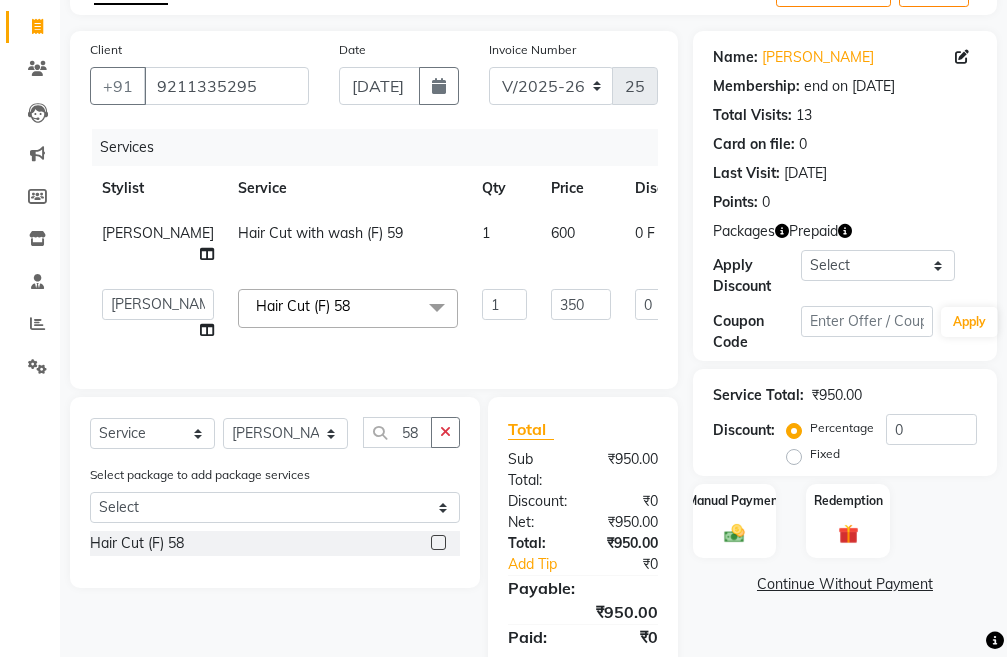 scroll, scrollTop: 251, scrollLeft: 0, axis: vertical 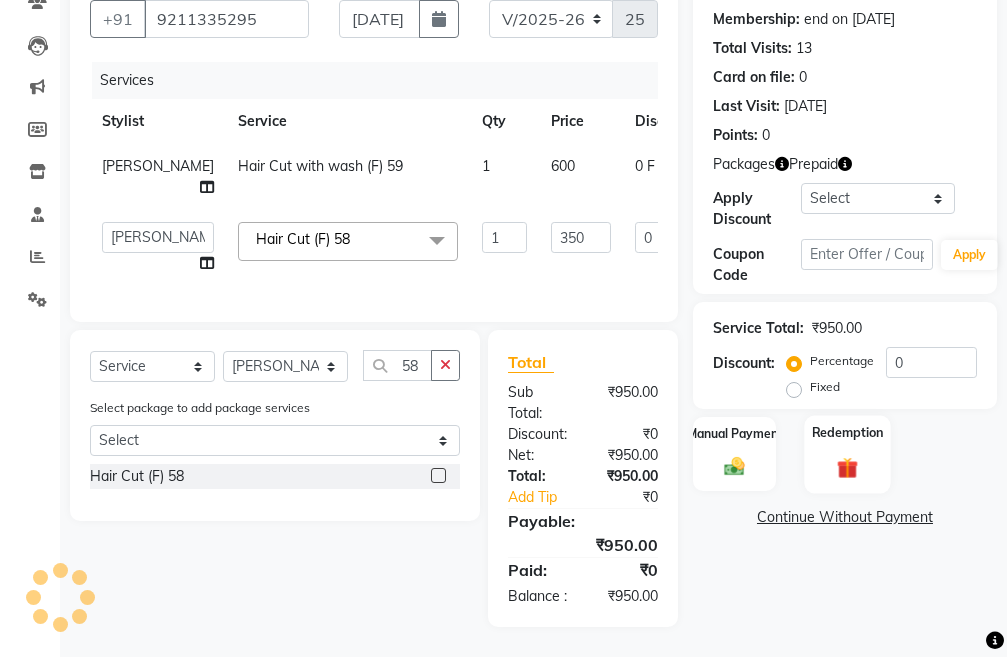 click 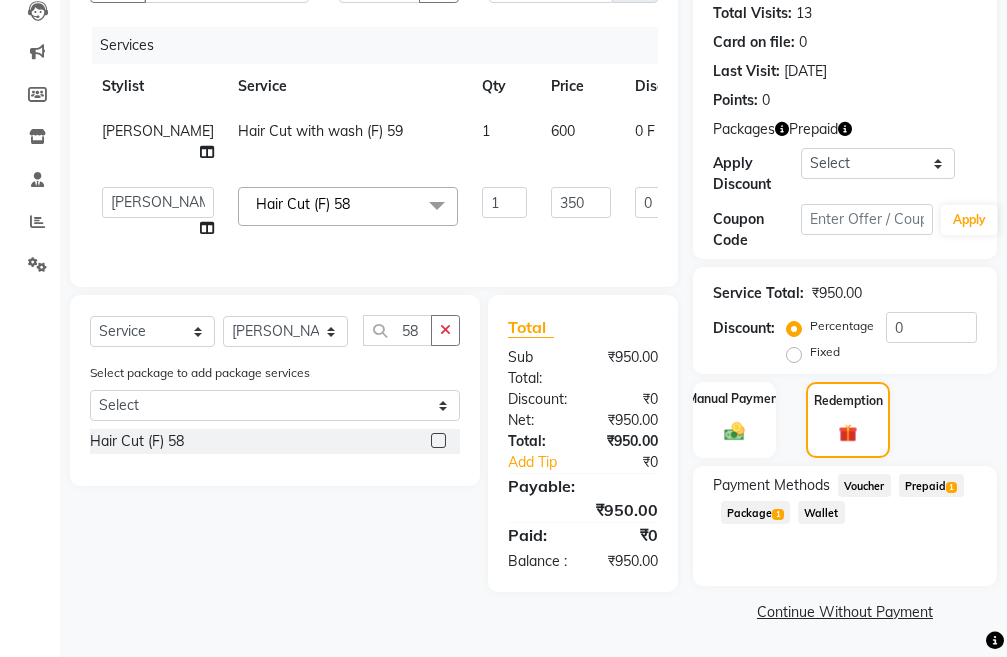 click on "Prepaid  1" 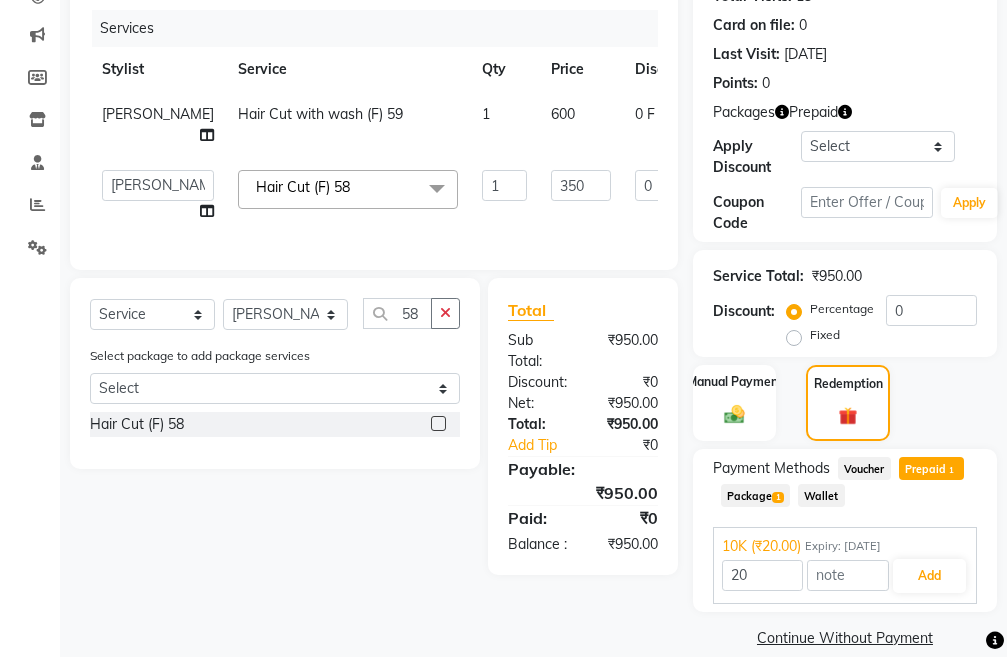 scroll, scrollTop: 291, scrollLeft: 0, axis: vertical 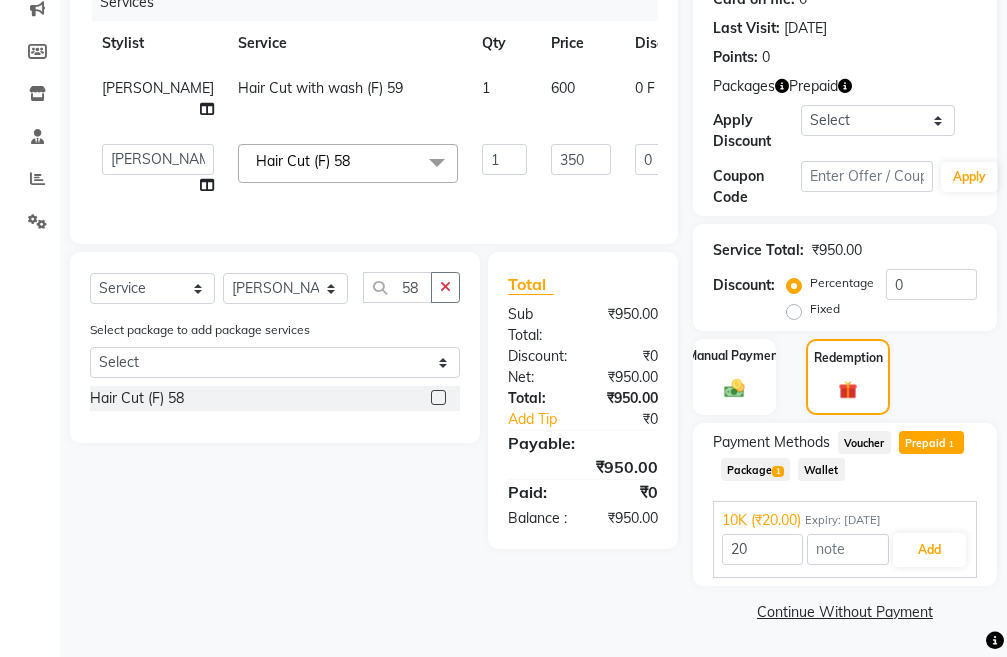 click on "Package  1" 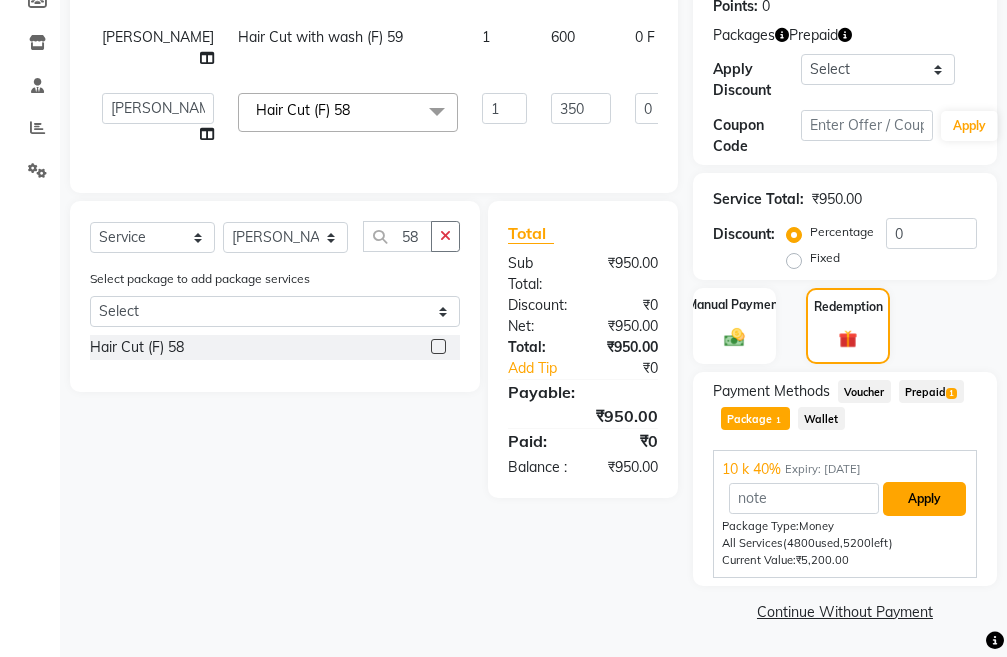 click on "Apply" at bounding box center (924, 499) 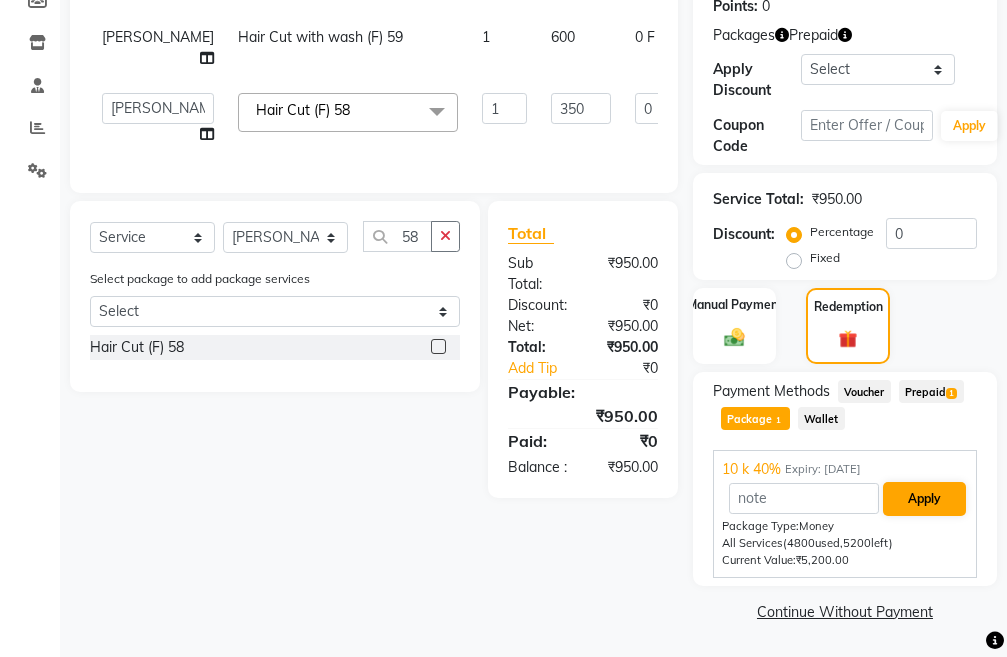 scroll, scrollTop: 265, scrollLeft: 0, axis: vertical 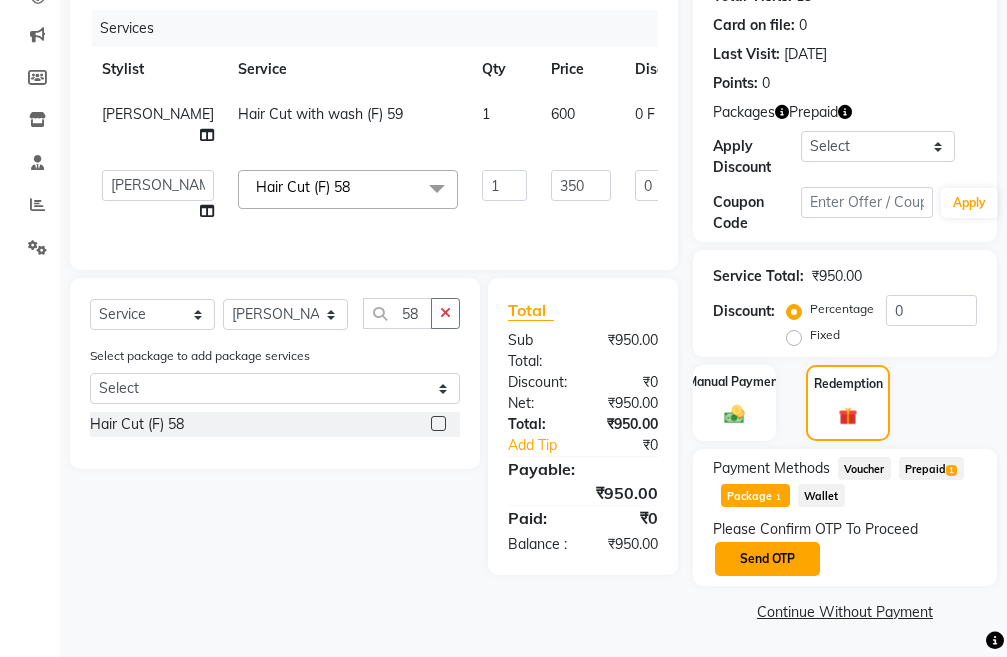 click on "Send OTP" 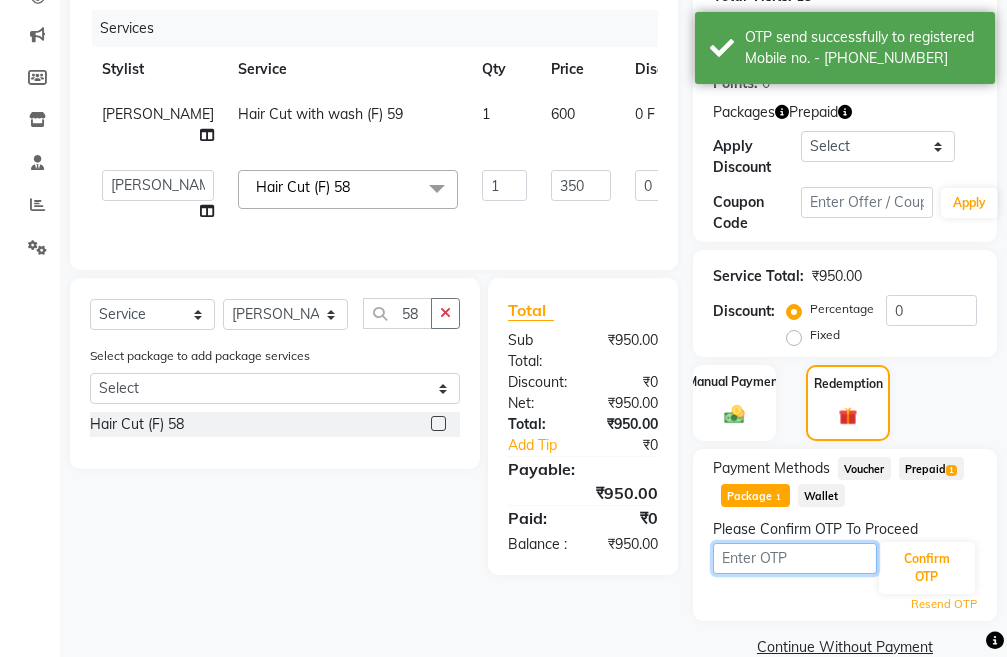 click at bounding box center (795, 558) 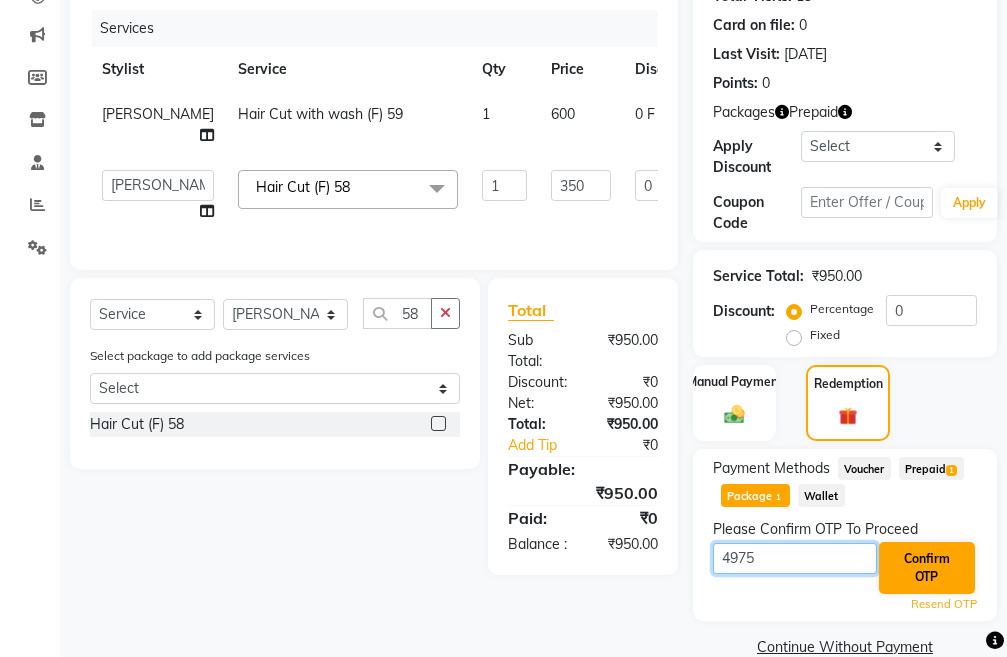 type on "4975" 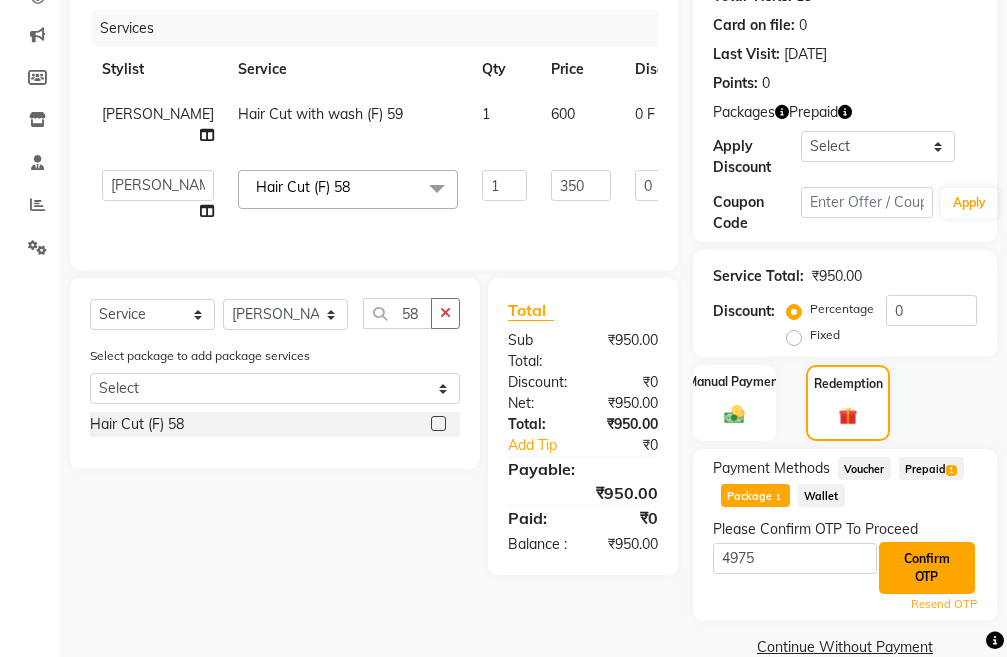 click on "Confirm OTP" 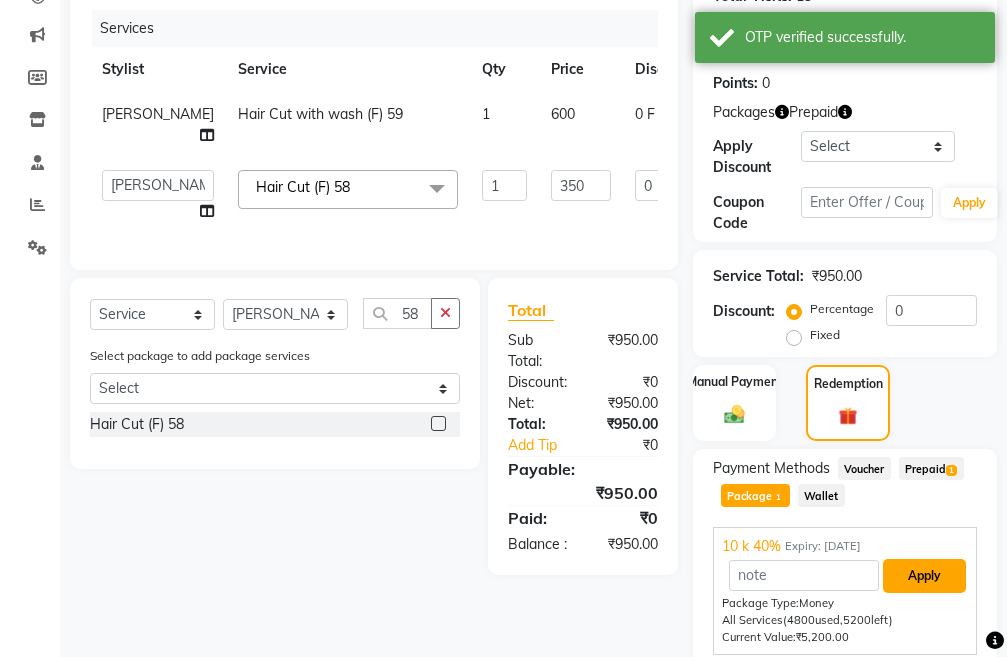 click on "Apply" at bounding box center [924, 576] 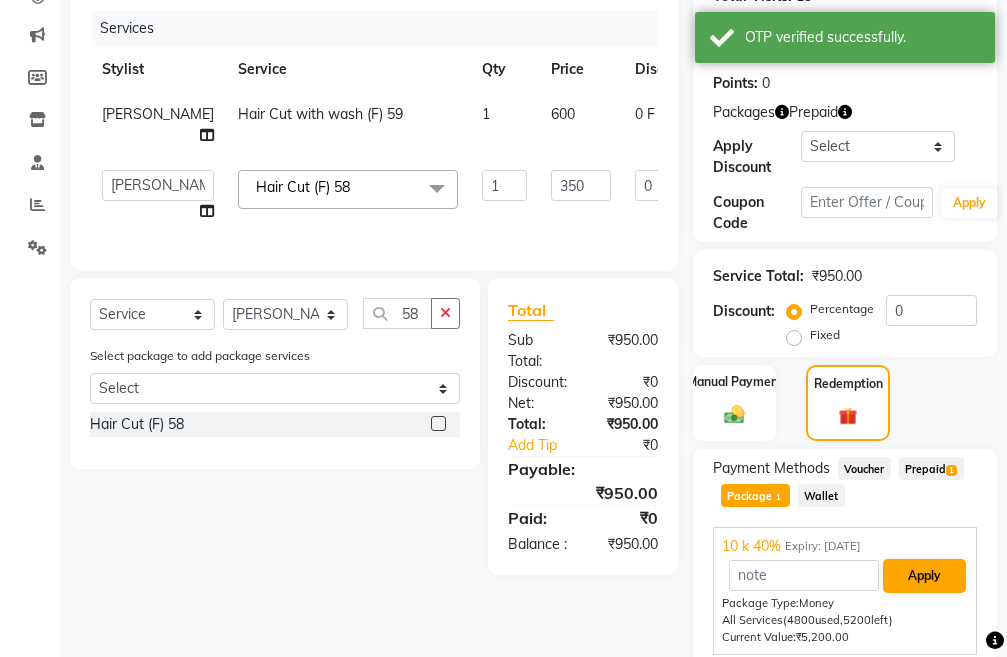 type on "140" 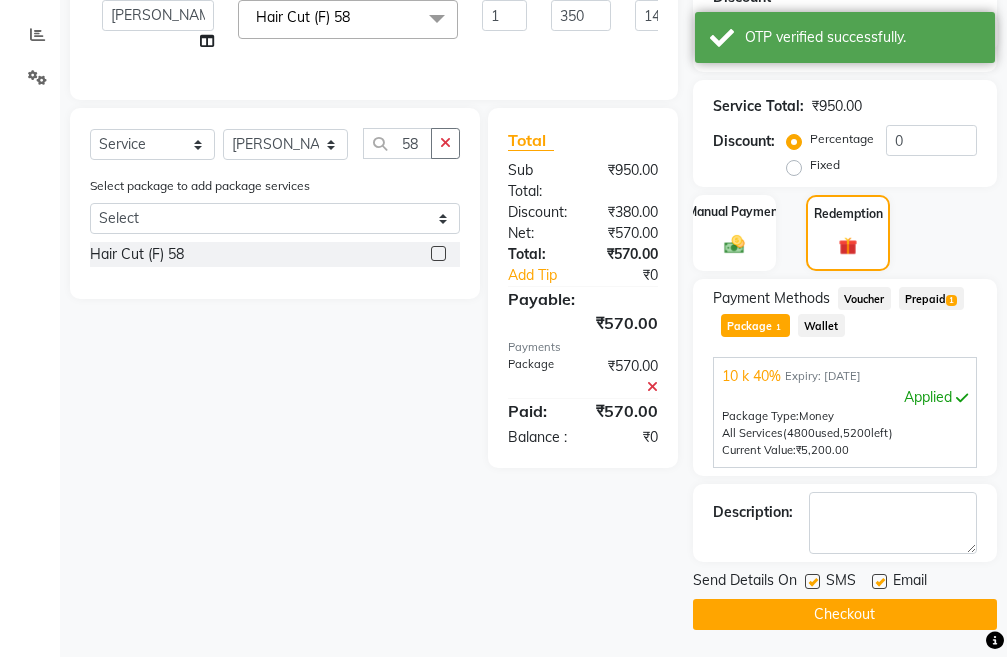 scroll, scrollTop: 438, scrollLeft: 0, axis: vertical 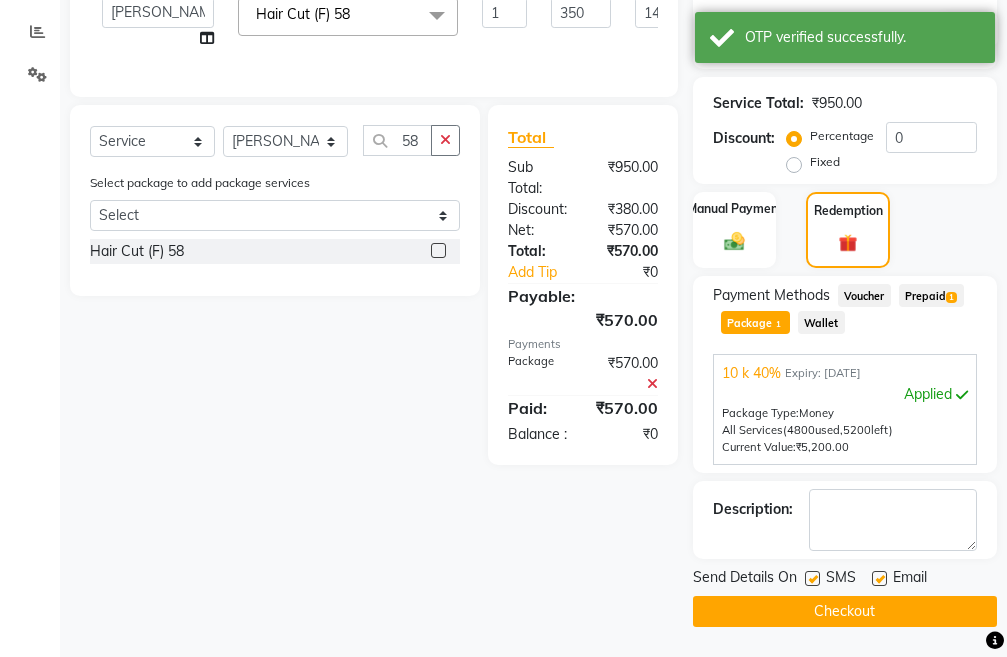 click on "Checkout" 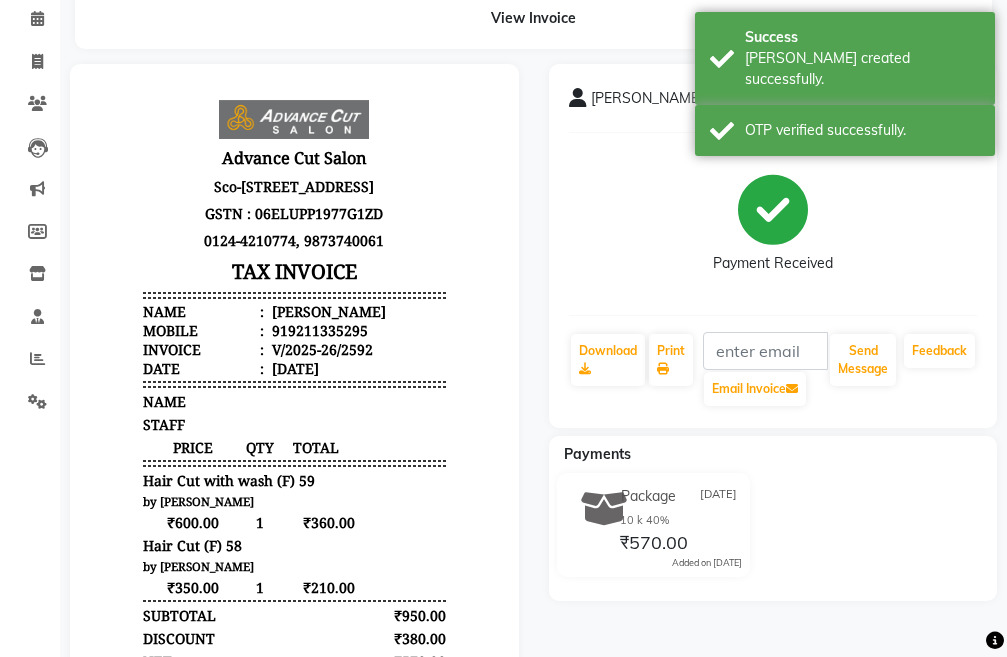 scroll, scrollTop: 100, scrollLeft: 0, axis: vertical 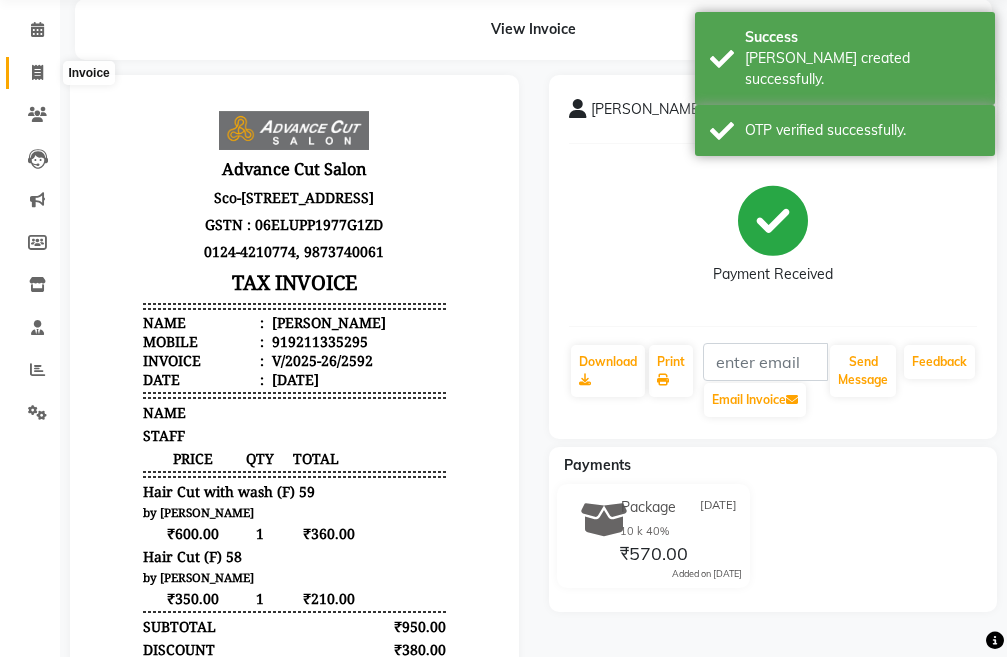 click 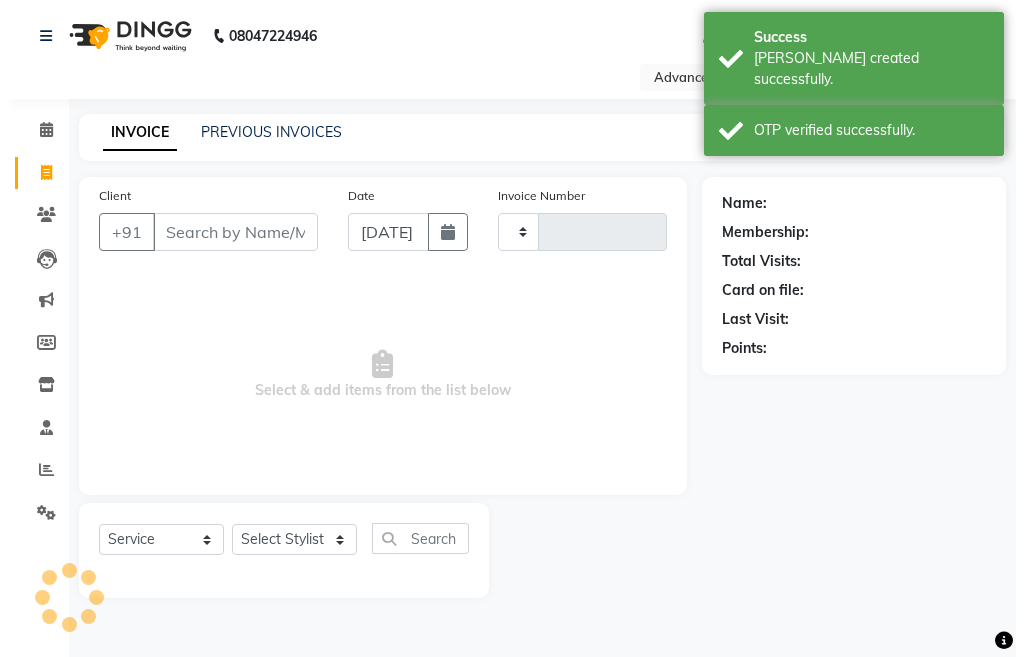scroll, scrollTop: 0, scrollLeft: 0, axis: both 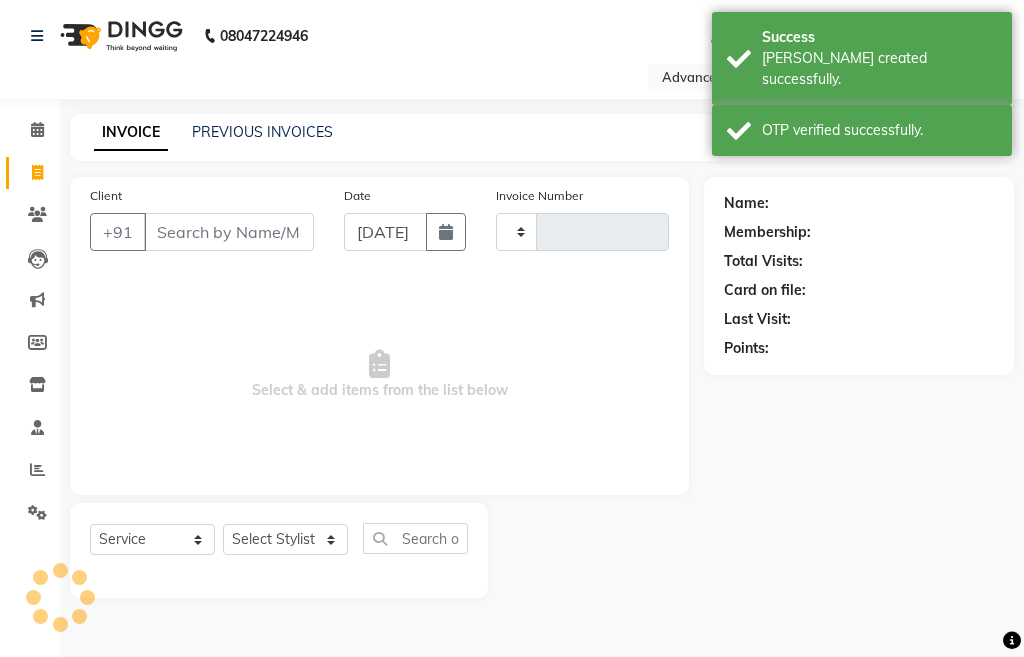 type on "2593" 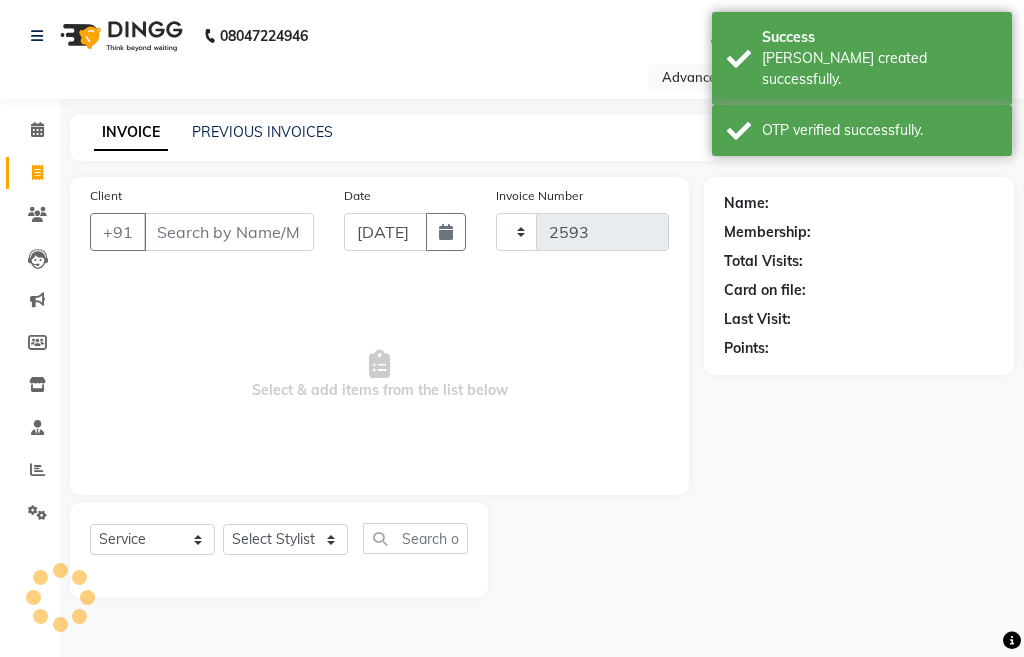 select on "4939" 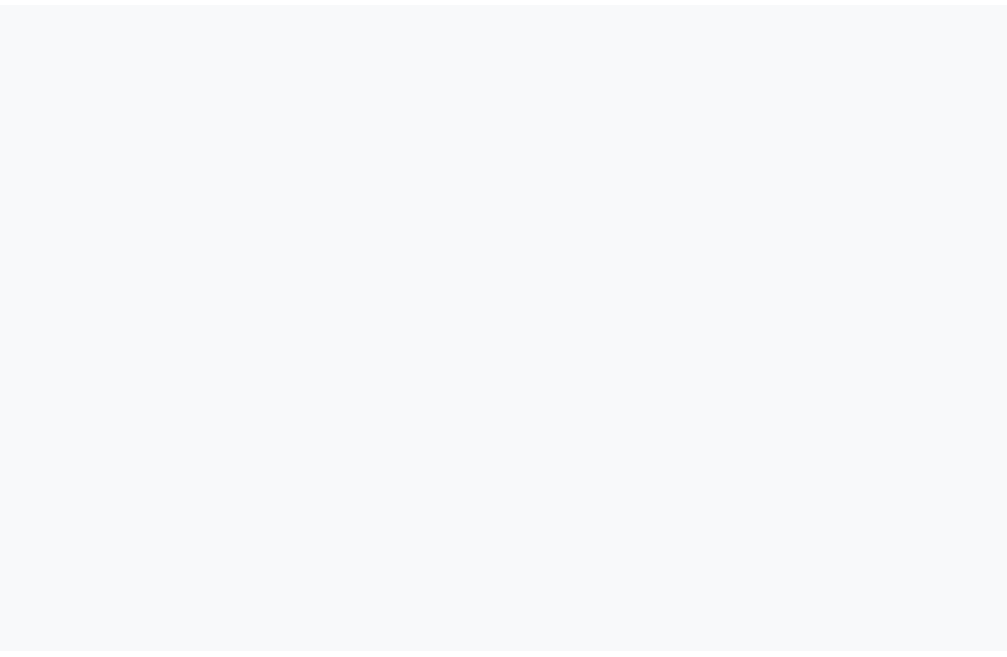 scroll, scrollTop: 0, scrollLeft: 0, axis: both 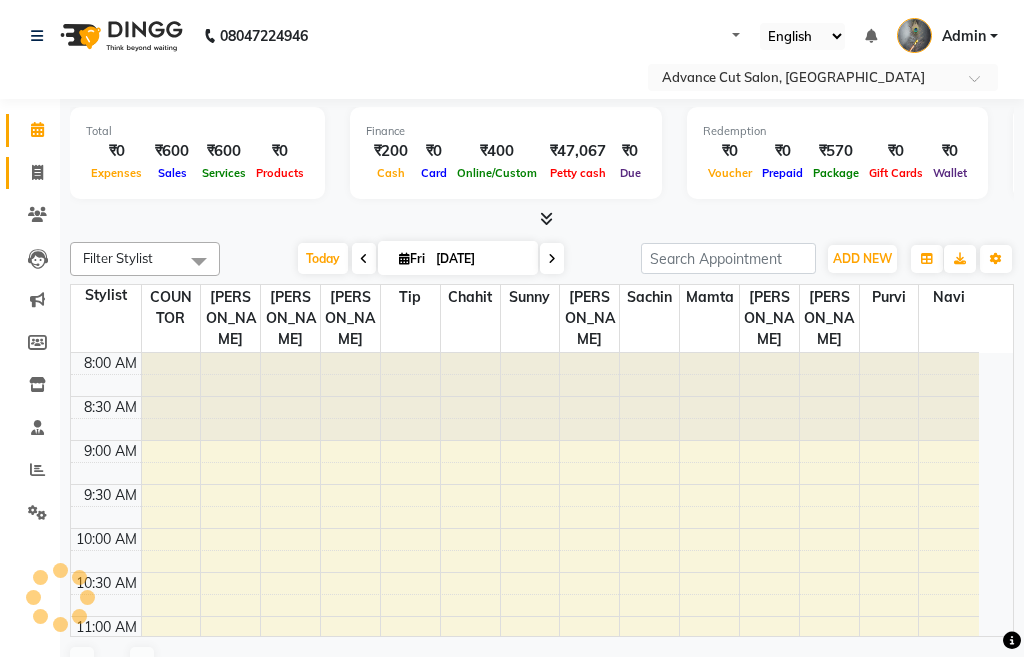 select on "en" 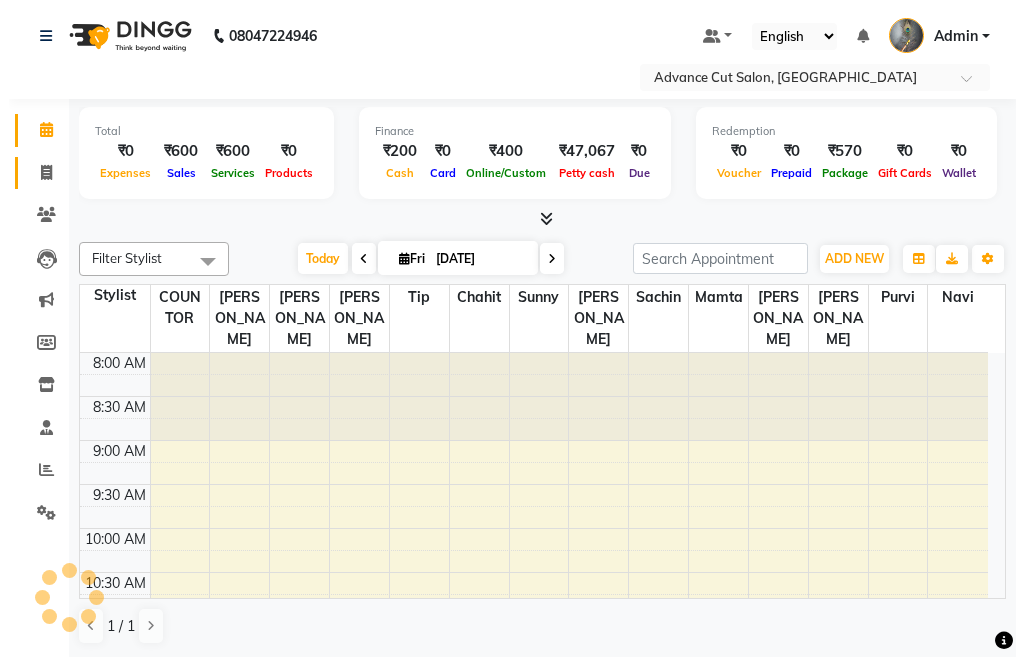 scroll, scrollTop: 0, scrollLeft: 0, axis: both 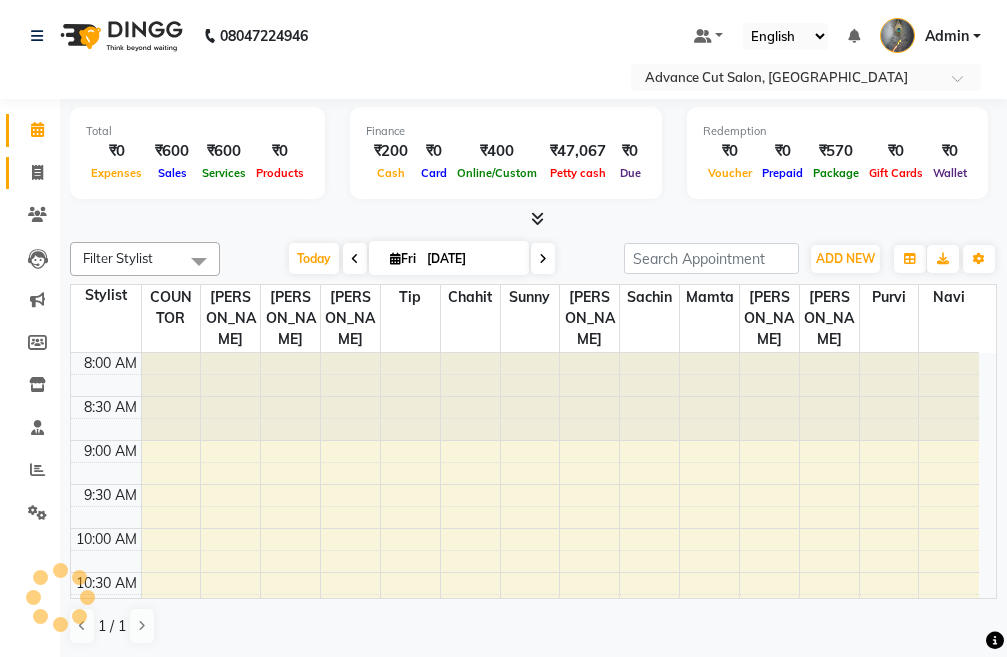 click 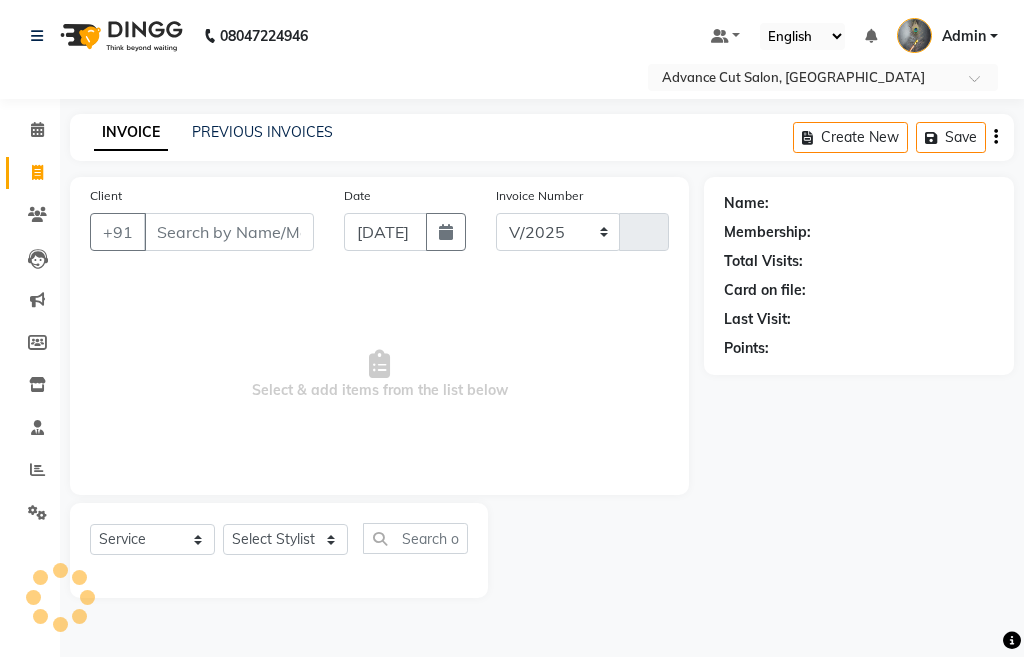 select on "4939" 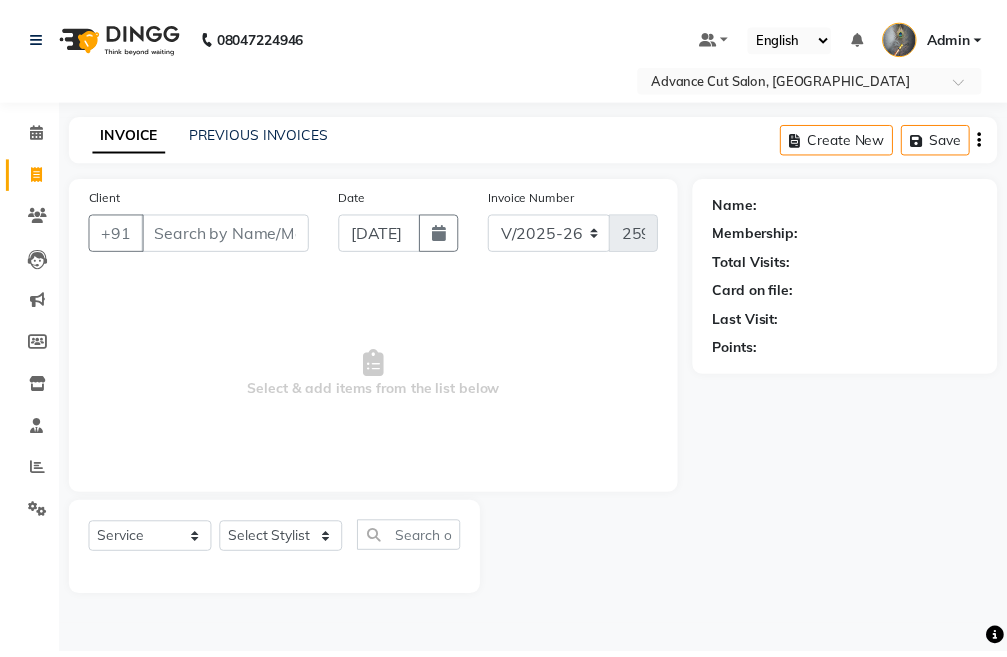 scroll, scrollTop: 0, scrollLeft: 0, axis: both 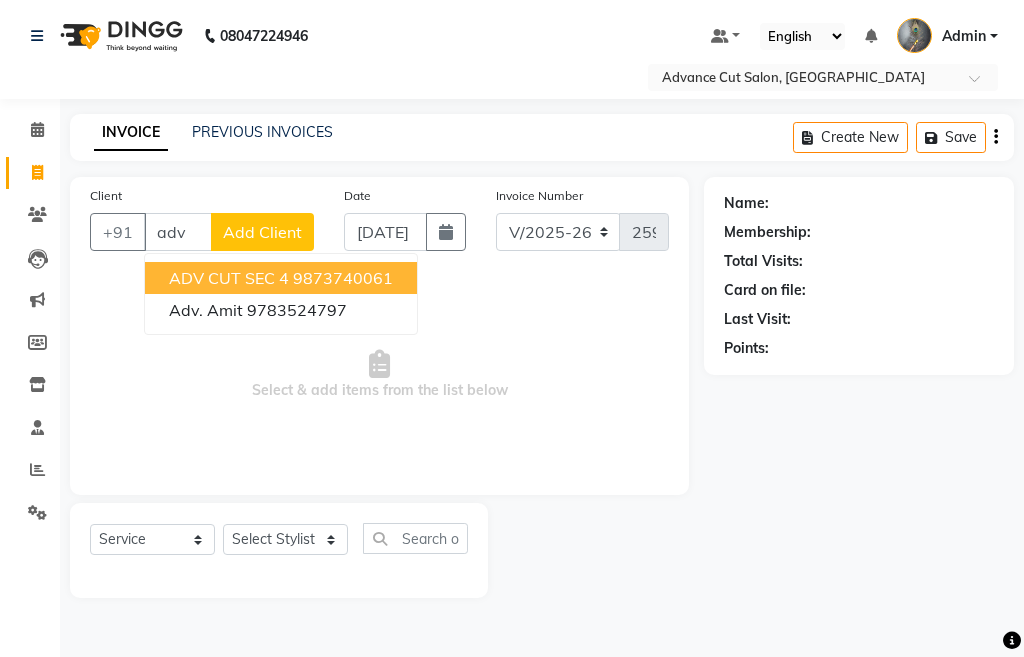 click on "ADV CUT SEC 4  9873740061" at bounding box center [281, 278] 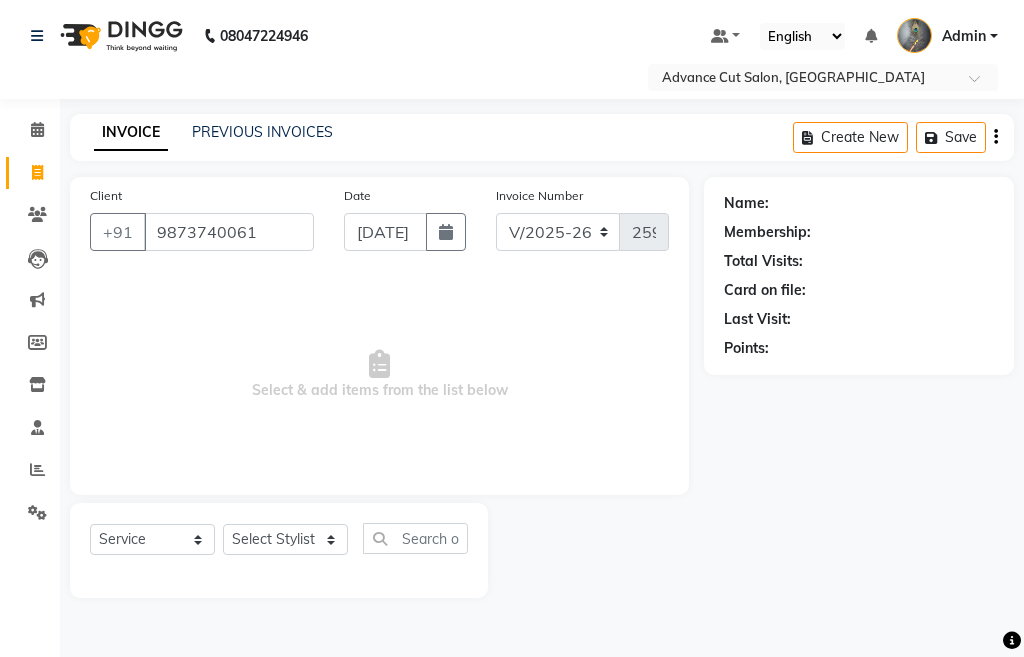 type on "9873740061" 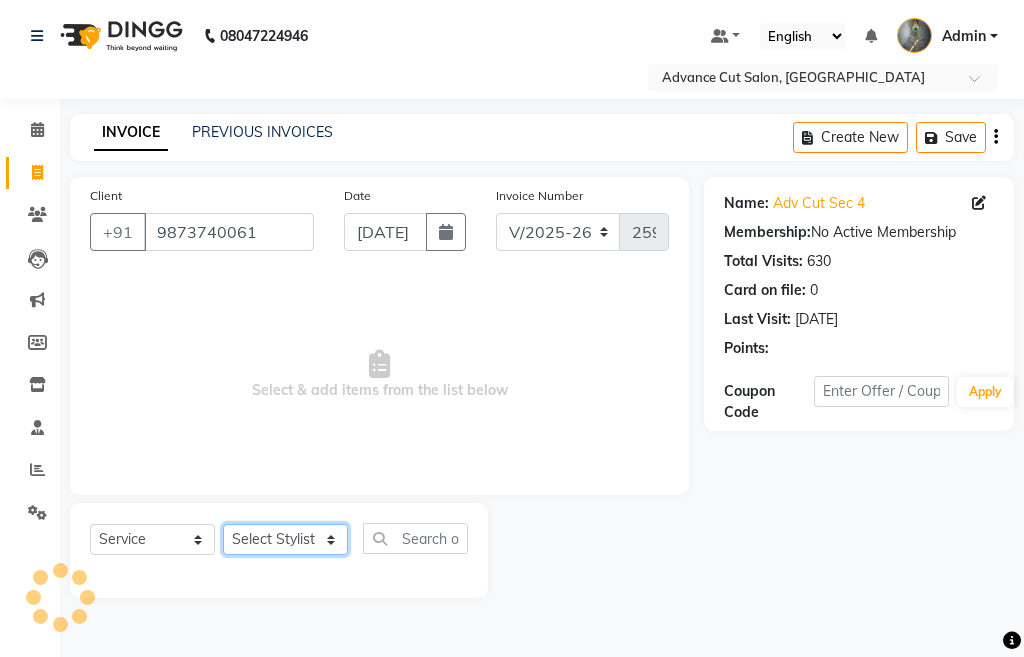 click on "Select Stylist Admin chahit COUNTOR [PERSON_NAME] mamta [PERSON_NAME] navi [PERSON_NAME] [PERSON_NAME] [PERSON_NAME] sunny tip" 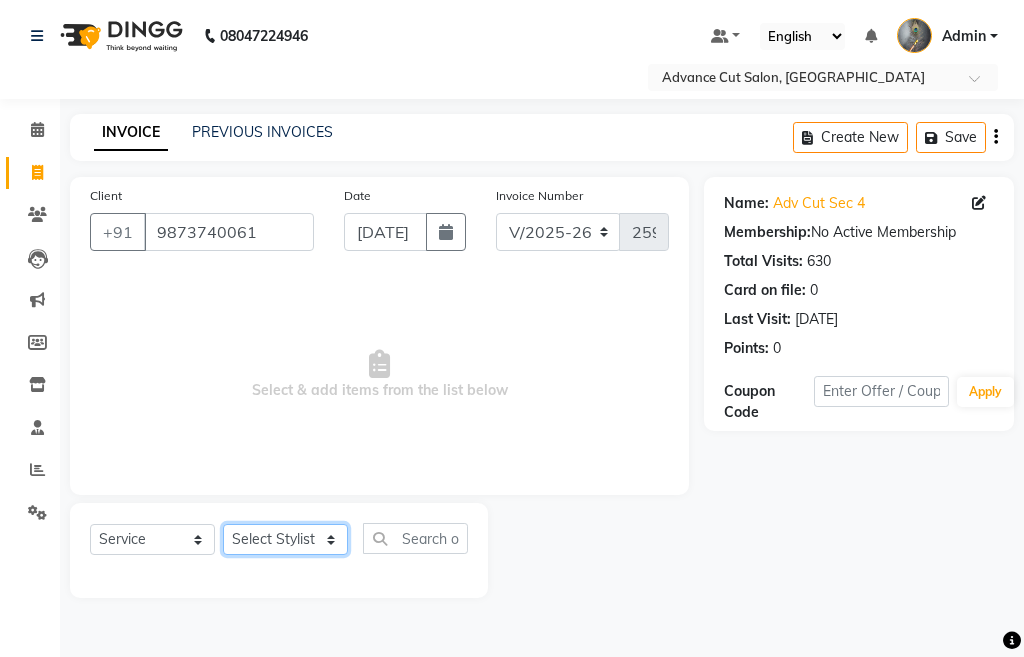 select on "30651" 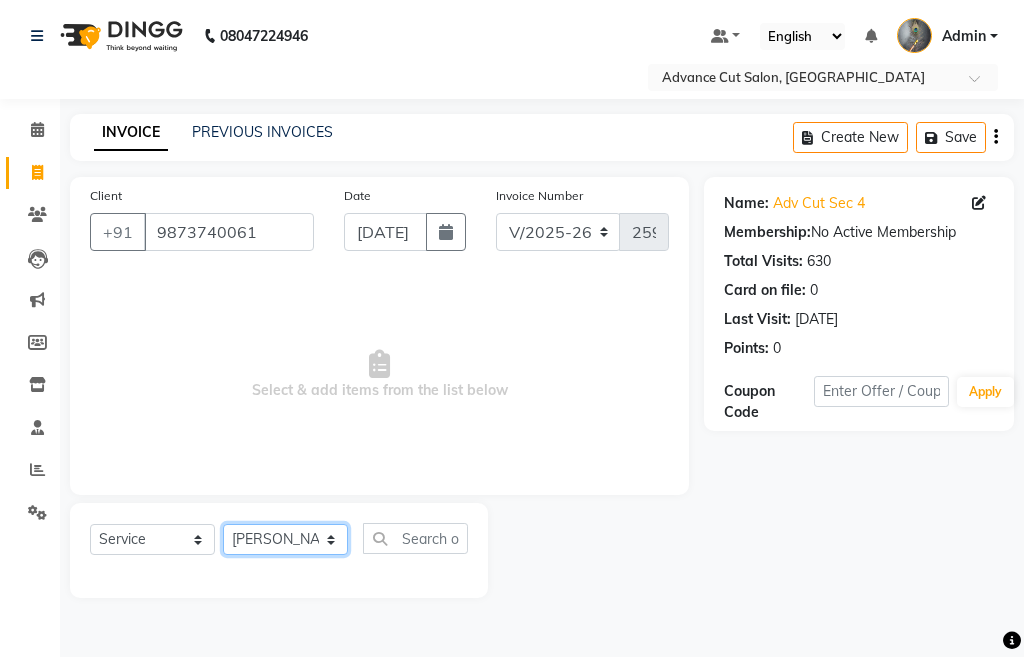 click on "Select Stylist Admin chahit COUNTOR [PERSON_NAME] mamta [PERSON_NAME] navi [PERSON_NAME] [PERSON_NAME] [PERSON_NAME] sunny tip" 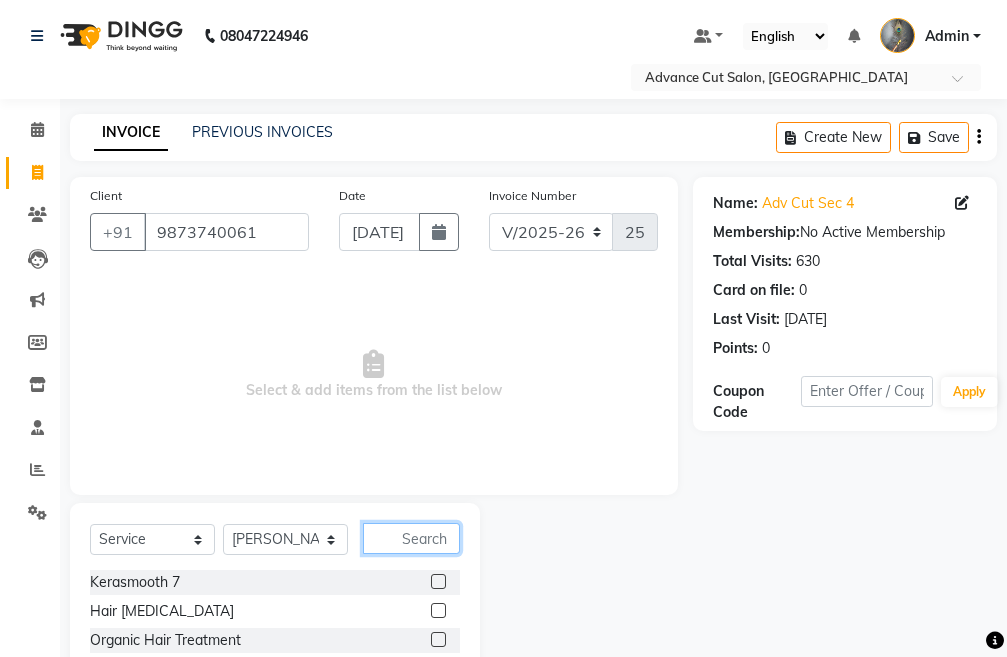 click 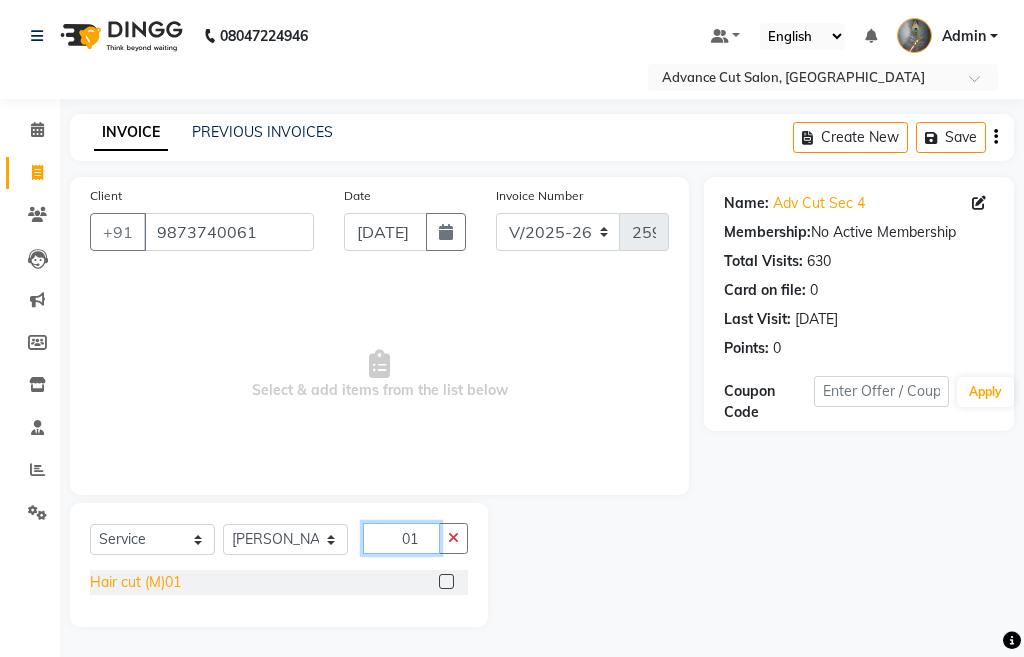 type on "01" 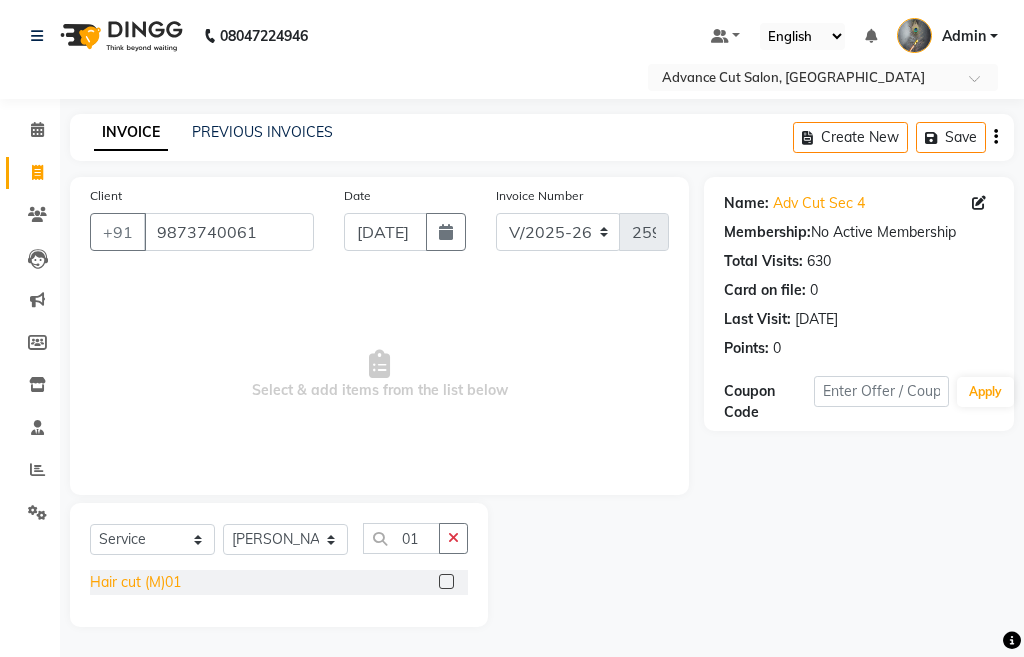 click on "Hair cut (M)01" 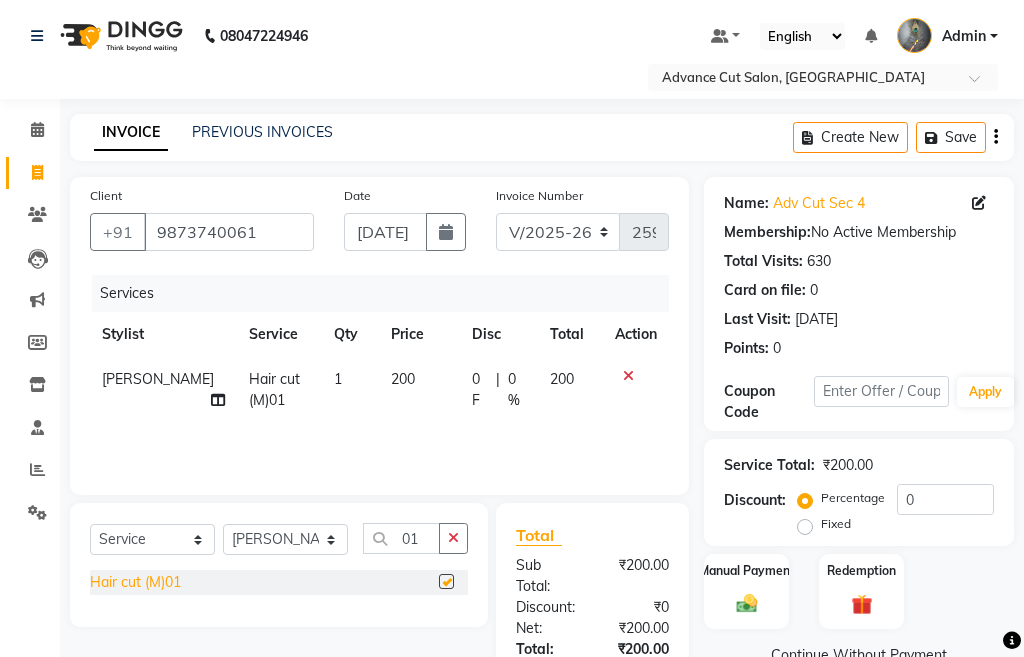 checkbox on "false" 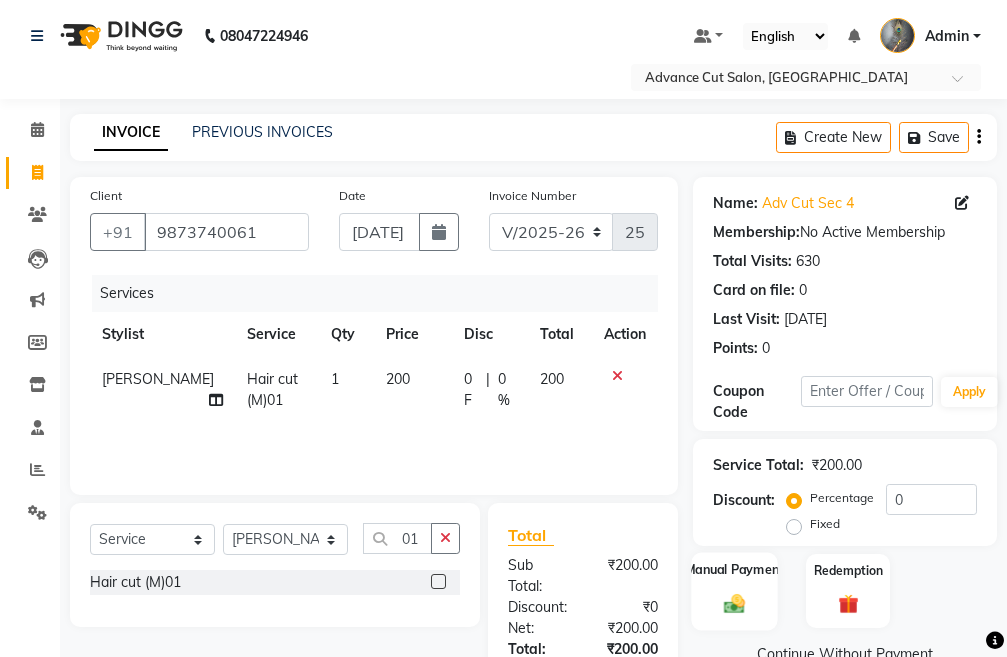 click on "Manual Payment" 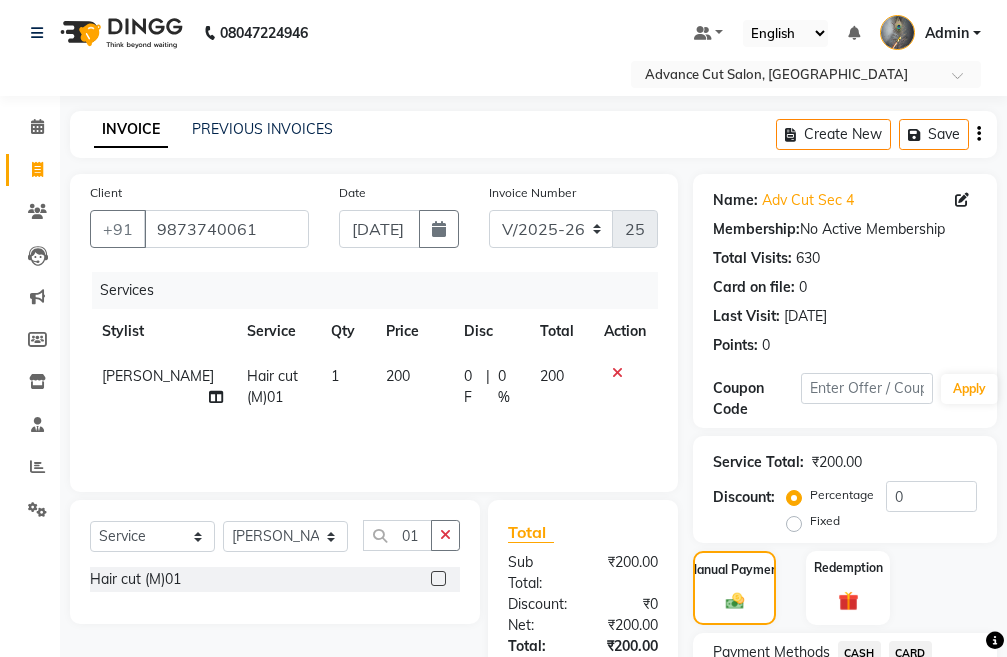 scroll, scrollTop: 194, scrollLeft: 0, axis: vertical 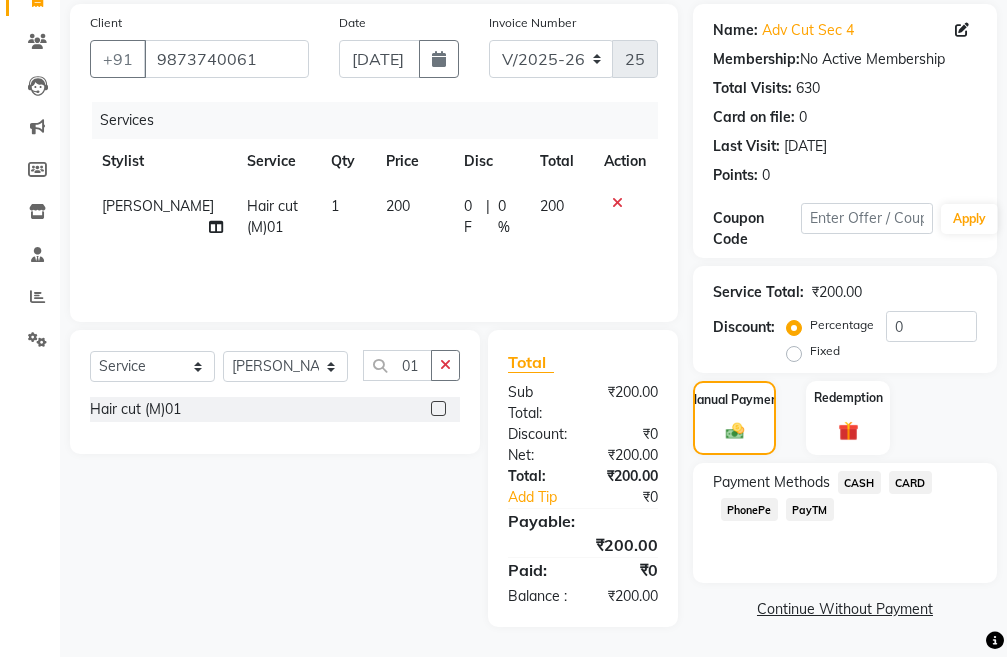 click on "CASH" 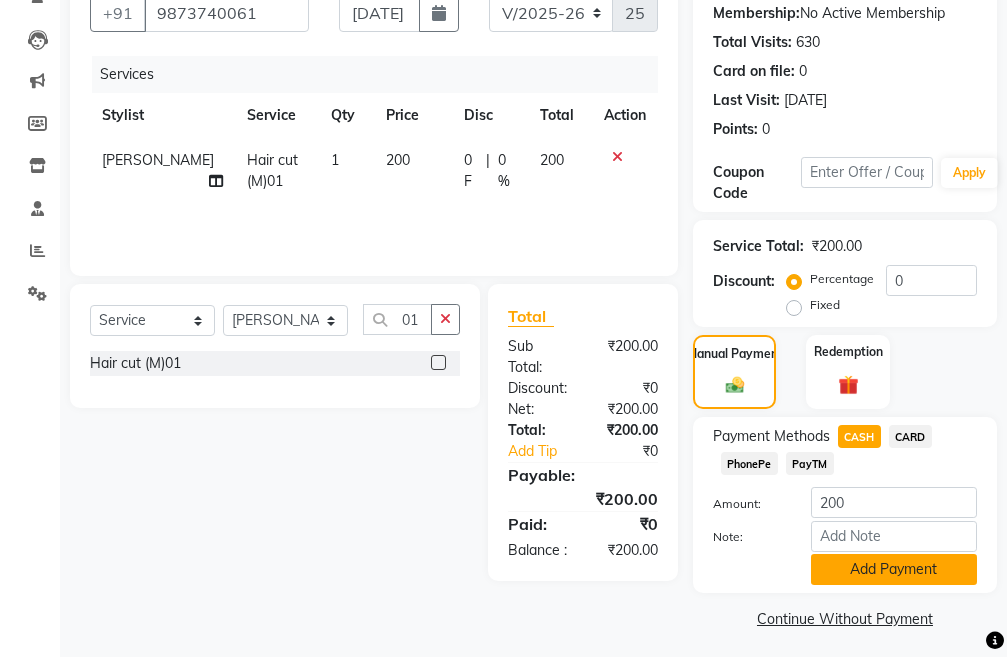 scroll, scrollTop: 226, scrollLeft: 0, axis: vertical 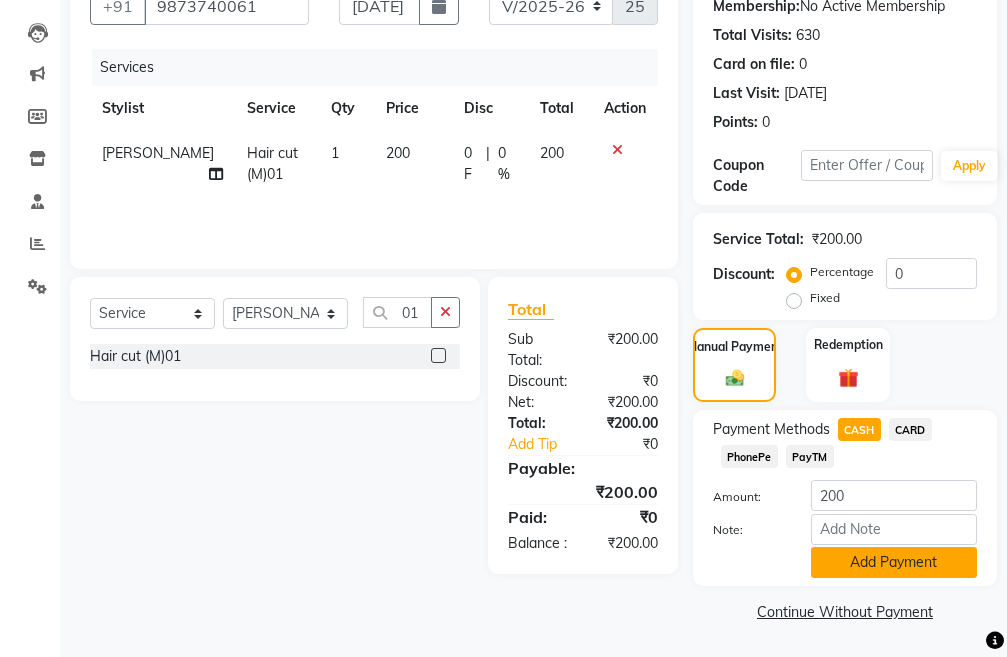 click on "Add Payment" 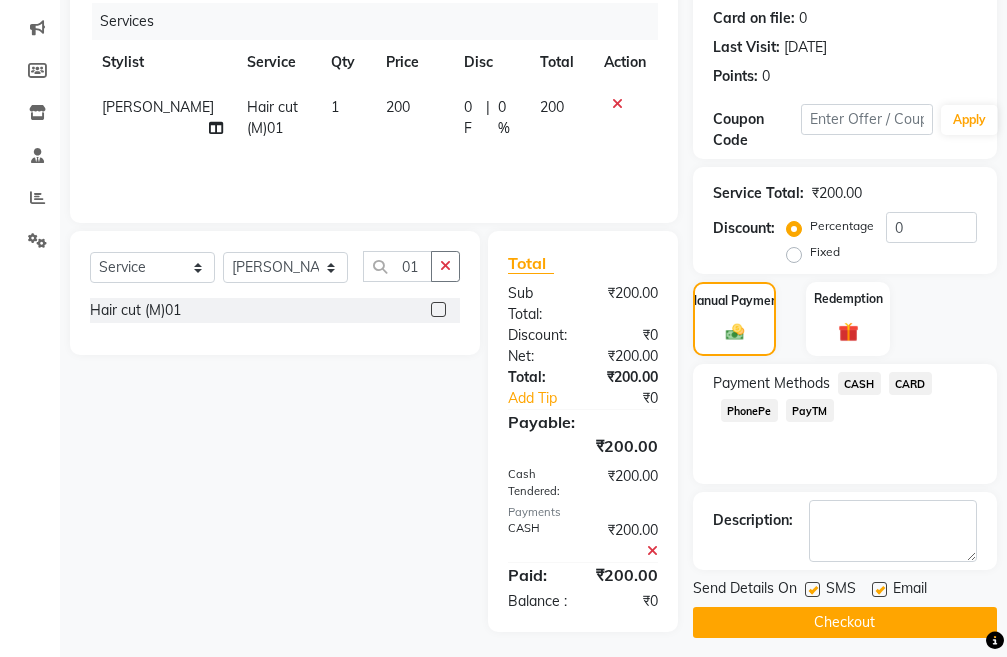 scroll, scrollTop: 298, scrollLeft: 0, axis: vertical 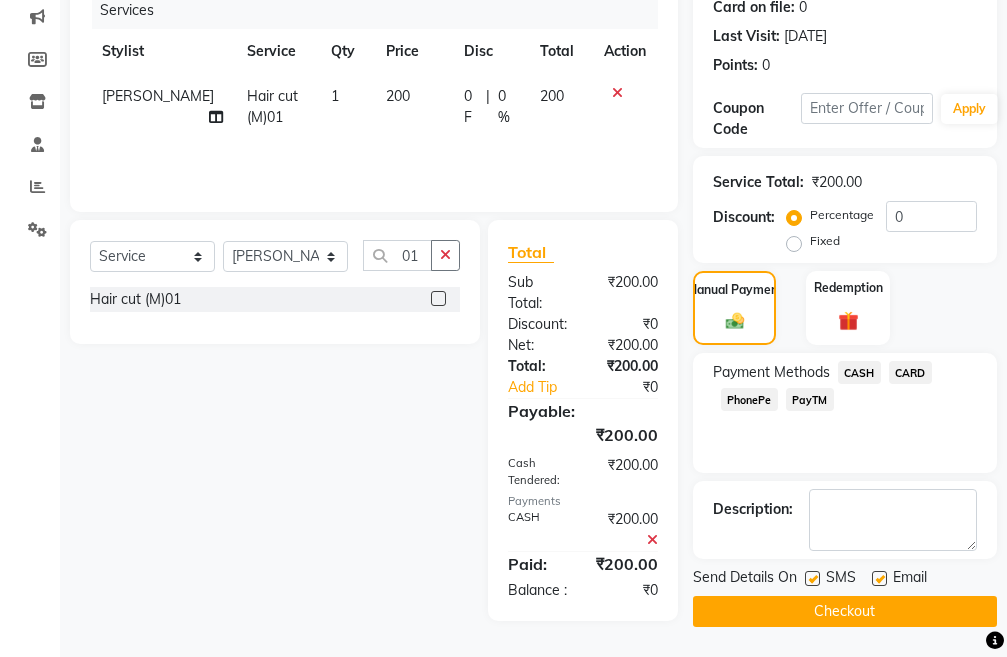 click on "Checkout" 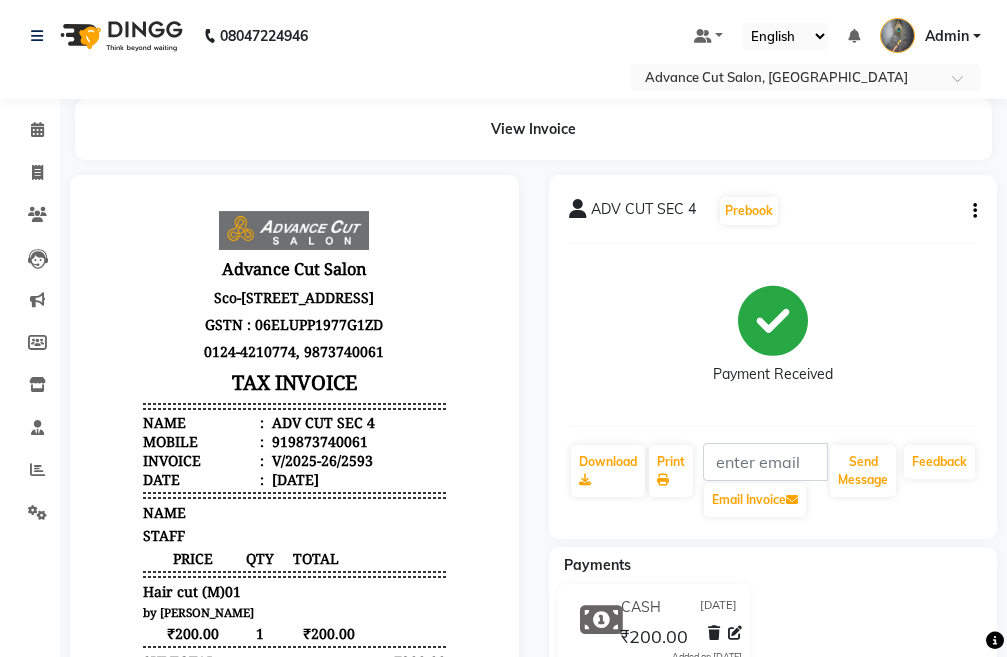 scroll, scrollTop: 100, scrollLeft: 0, axis: vertical 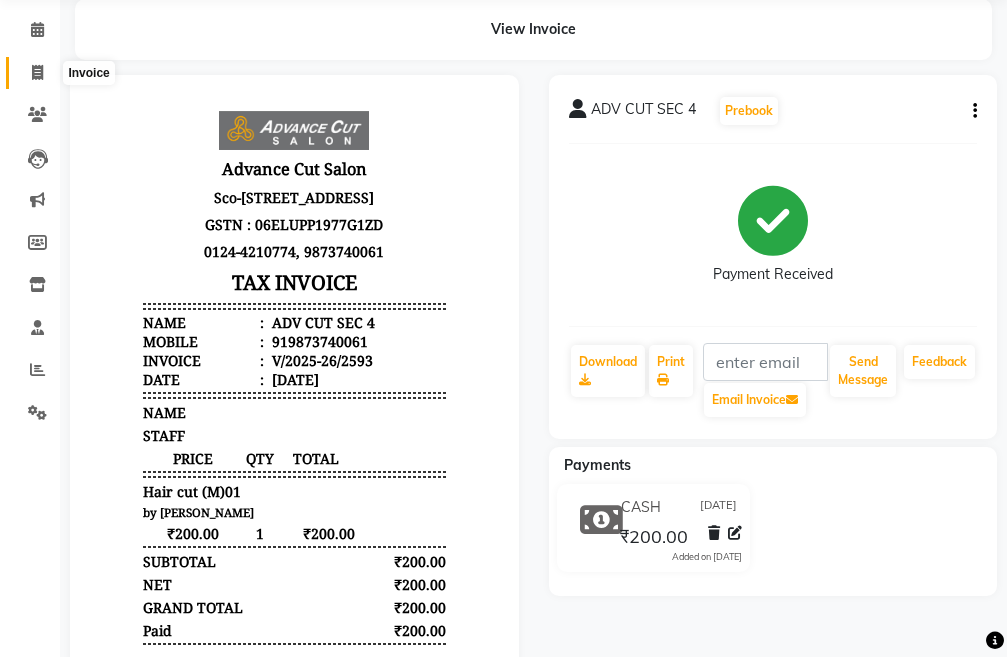click 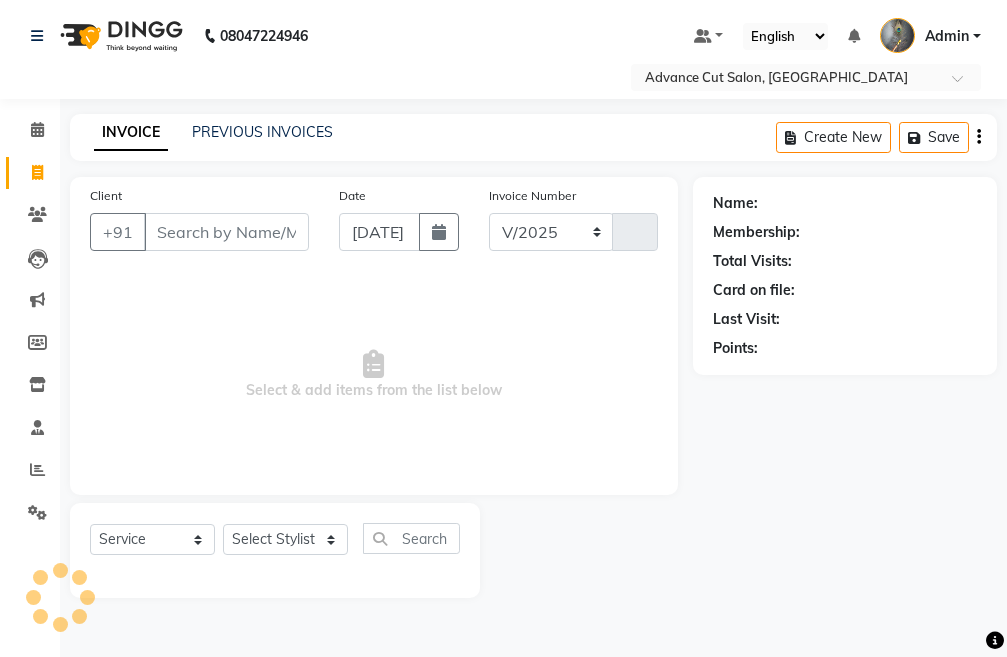 select on "4939" 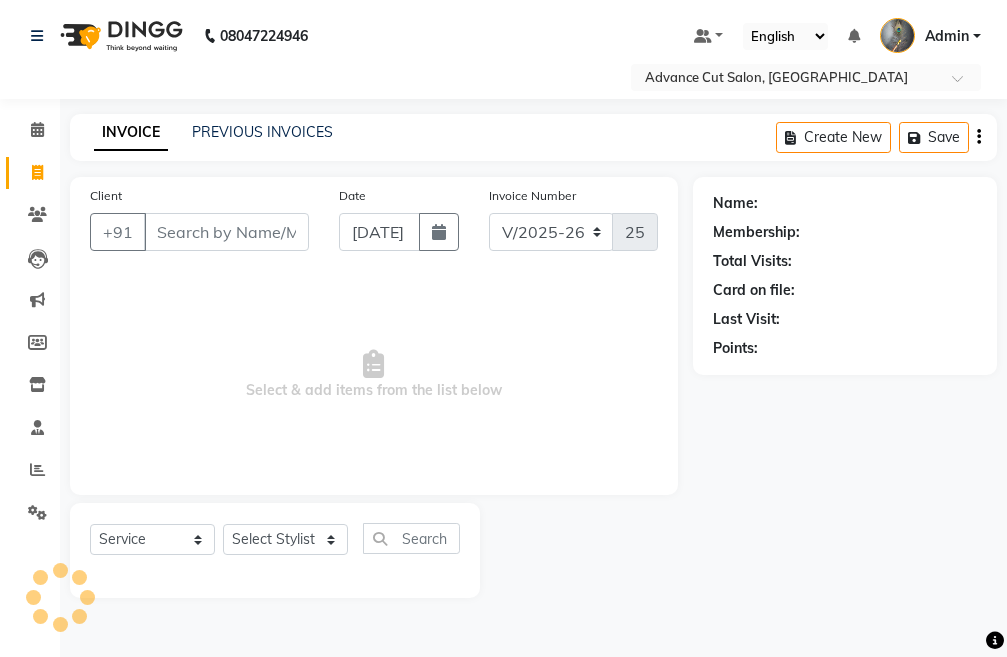 scroll, scrollTop: 0, scrollLeft: 0, axis: both 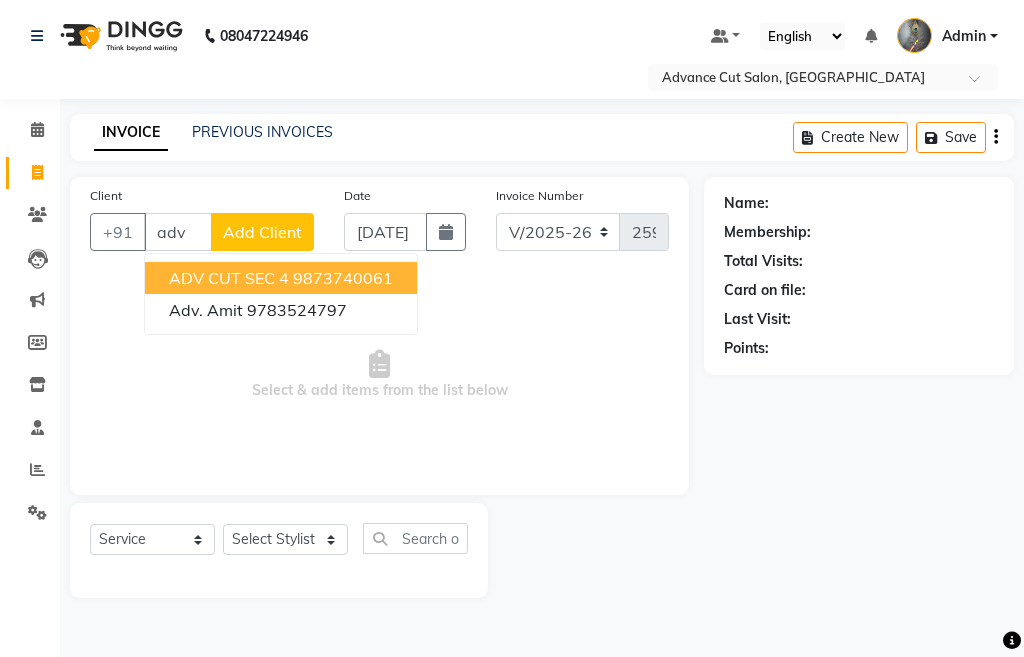 click on "ADV CUT SEC 4" at bounding box center [229, 278] 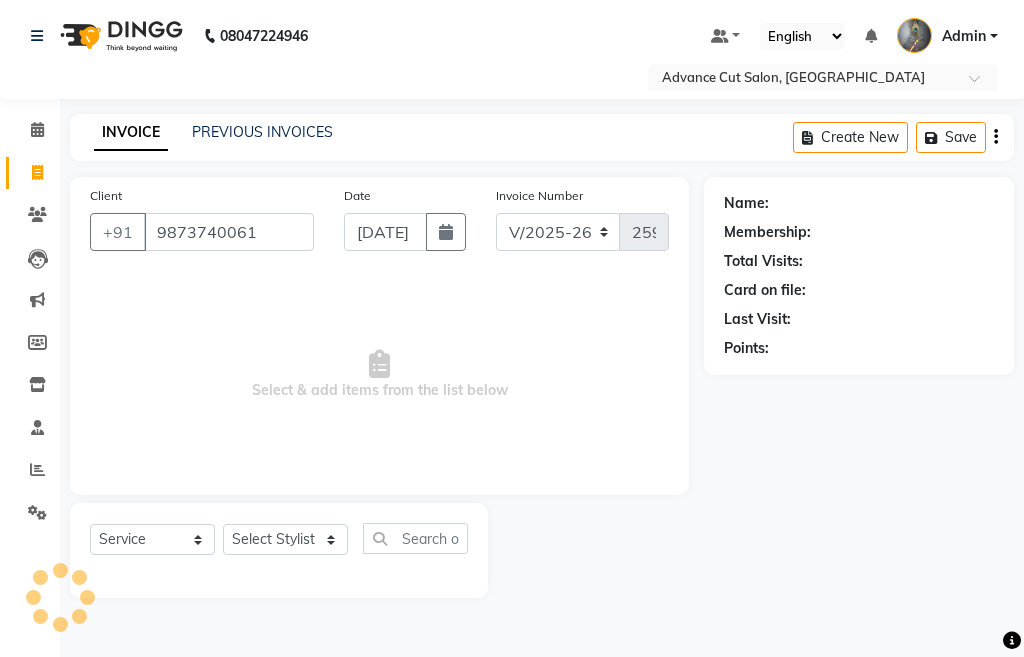 type on "9873740061" 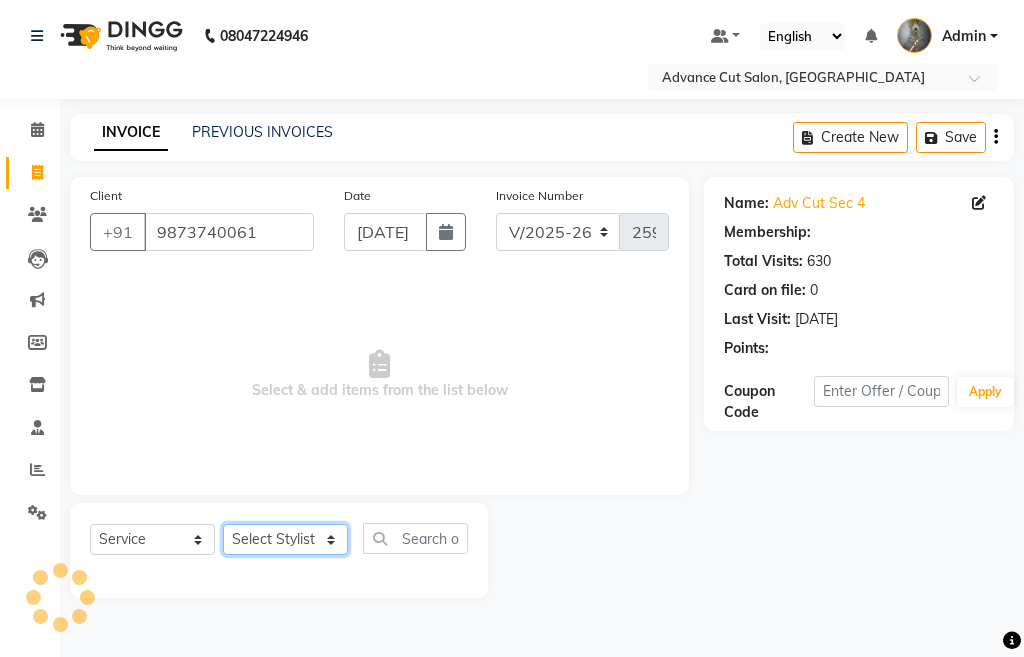 click on "Select Stylist Admin chahit COUNTOR [PERSON_NAME] mamta [PERSON_NAME] navi [PERSON_NAME] [PERSON_NAME] [PERSON_NAME] sunny tip" 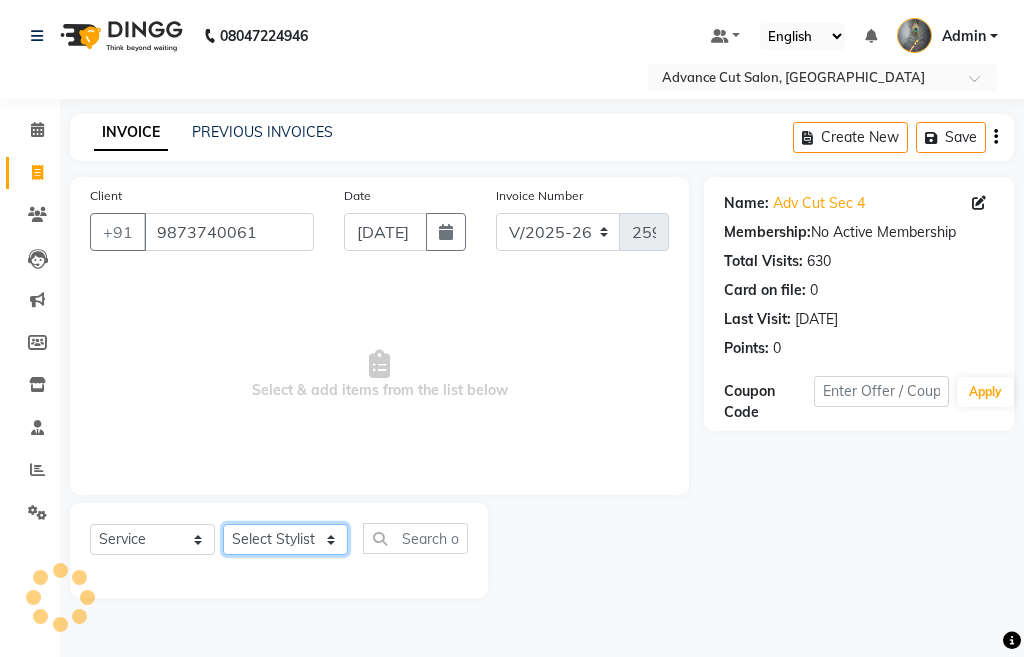 select on "81671" 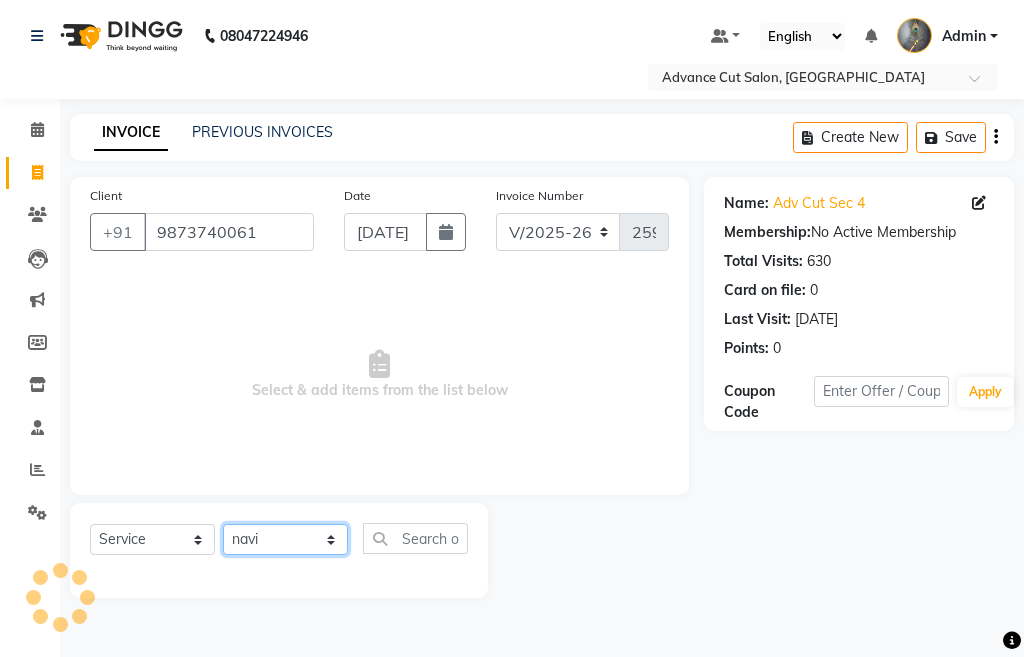 click on "Select Stylist Admin chahit COUNTOR [PERSON_NAME] mamta [PERSON_NAME] navi [PERSON_NAME] [PERSON_NAME] [PERSON_NAME] sunny tip" 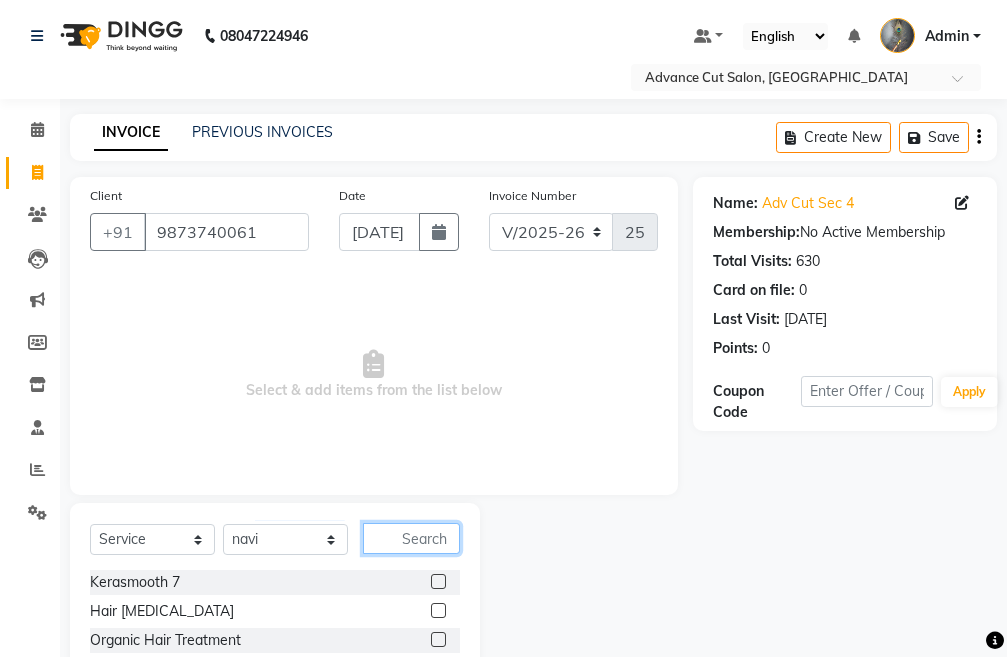 click 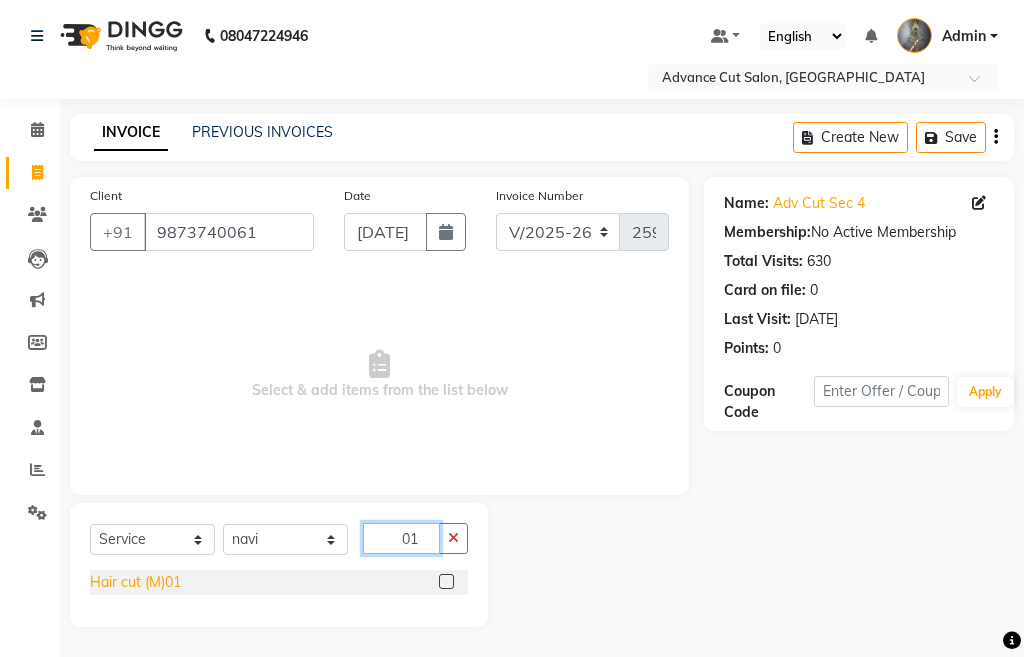 type on "01" 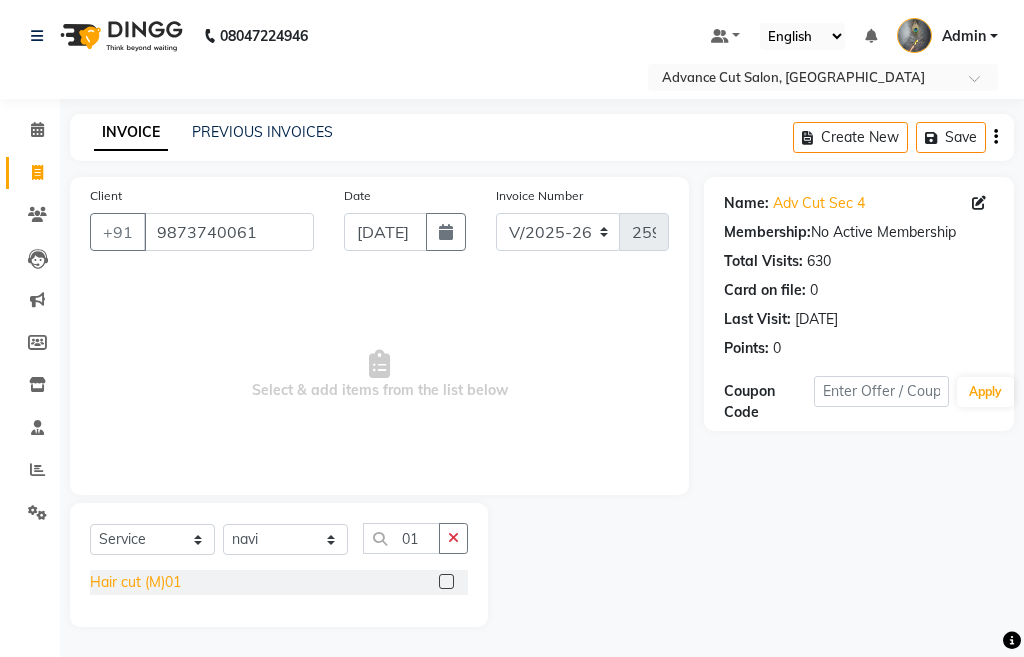 click on "Hair cut (M)01" 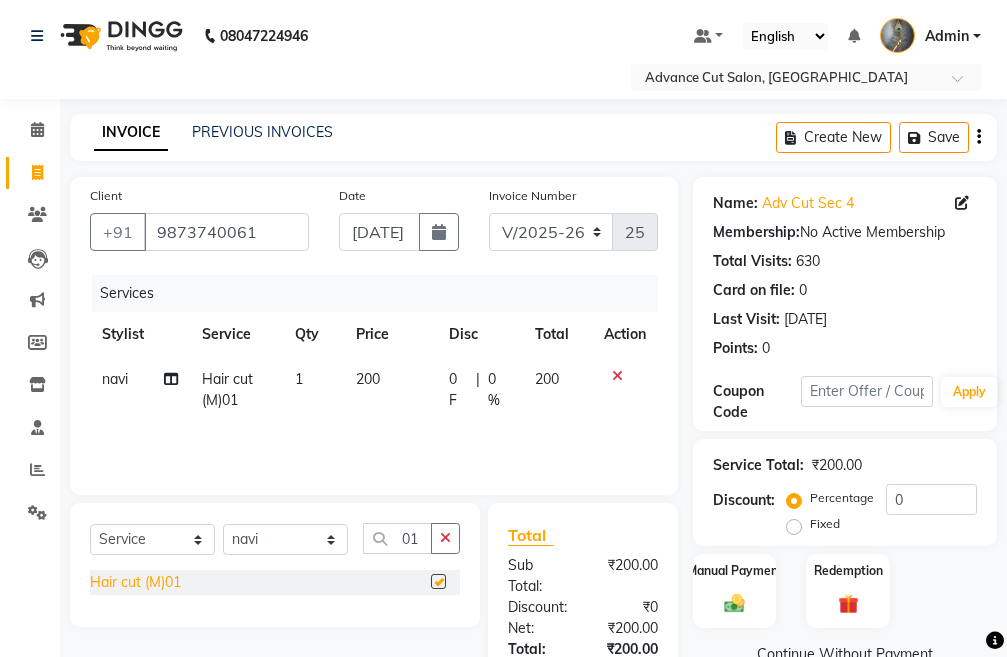 checkbox on "false" 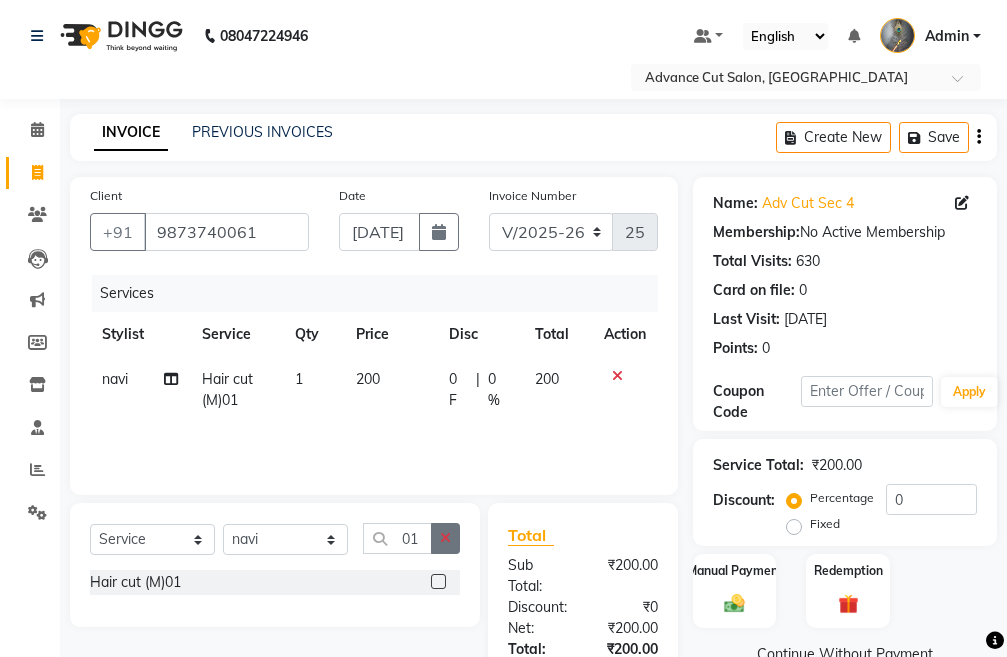 click 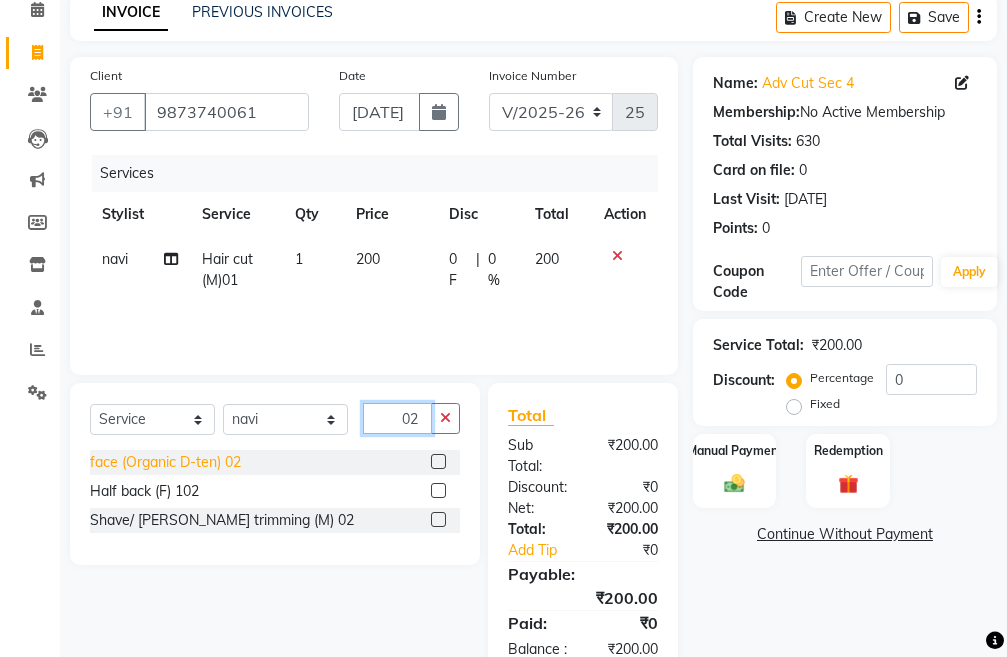 scroll, scrollTop: 194, scrollLeft: 0, axis: vertical 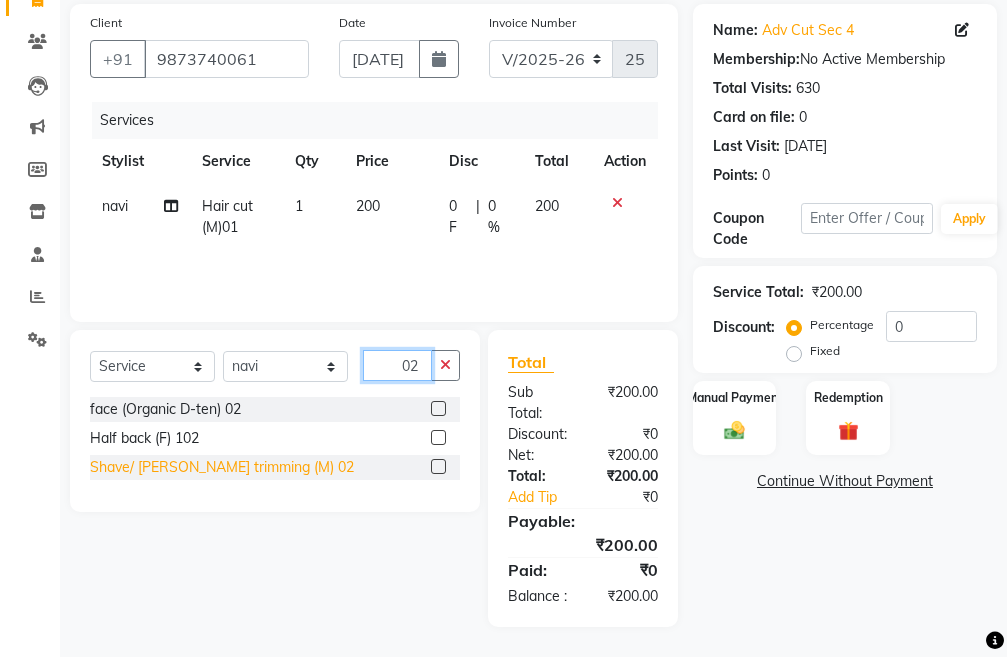 type on "02" 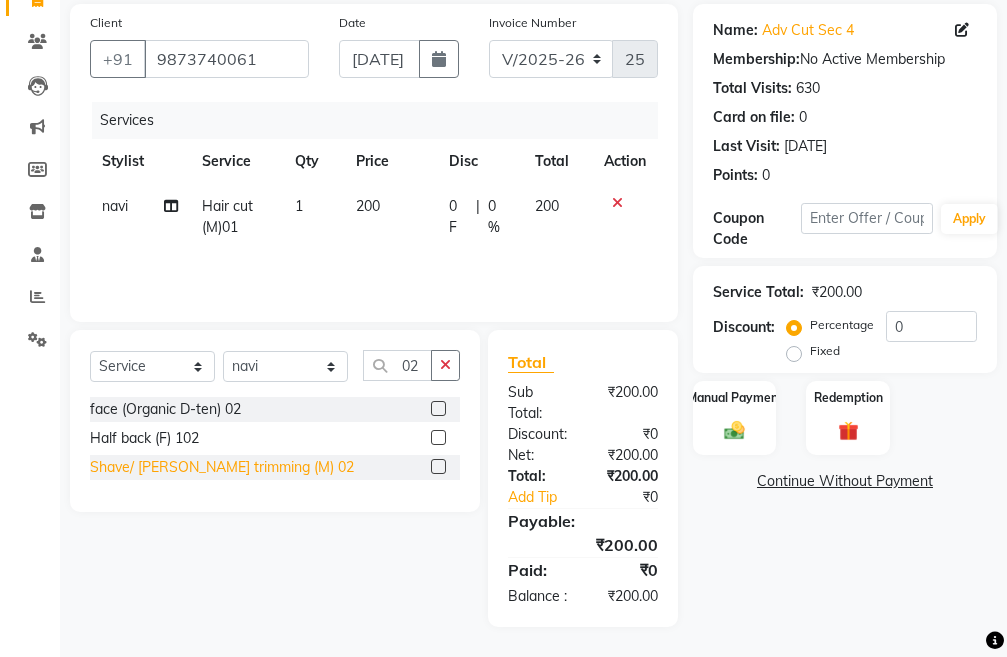 click on "Shave/ [PERSON_NAME] trimming (M) 02" 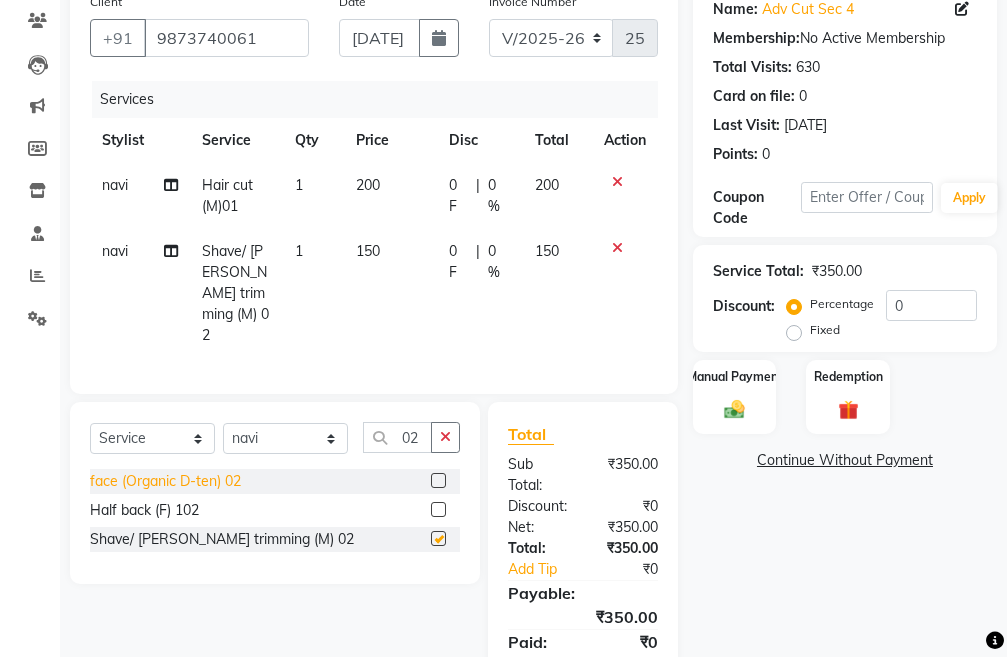 checkbox on "false" 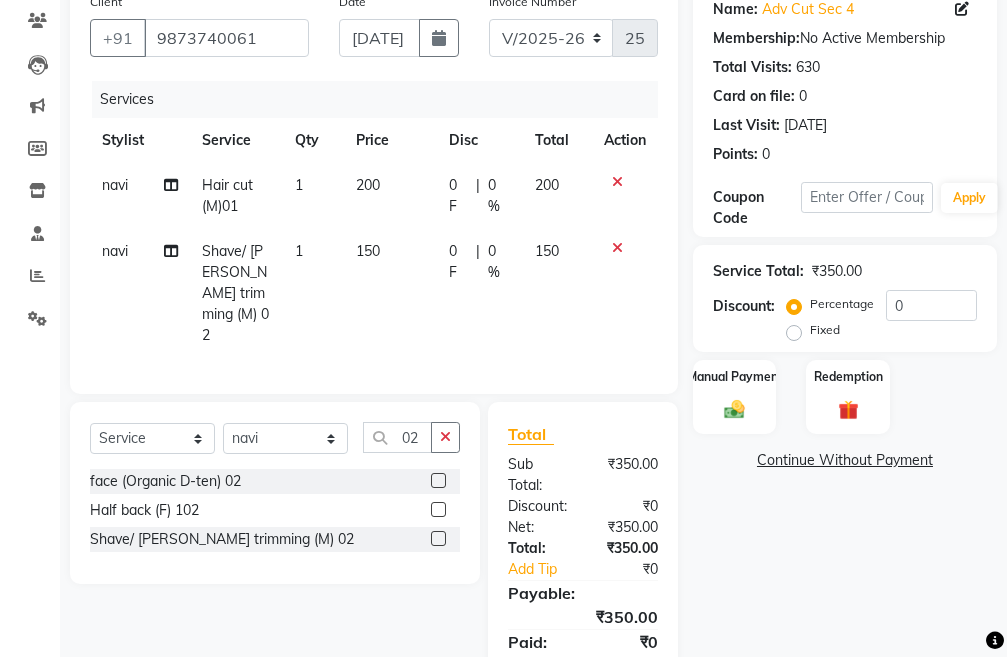 click 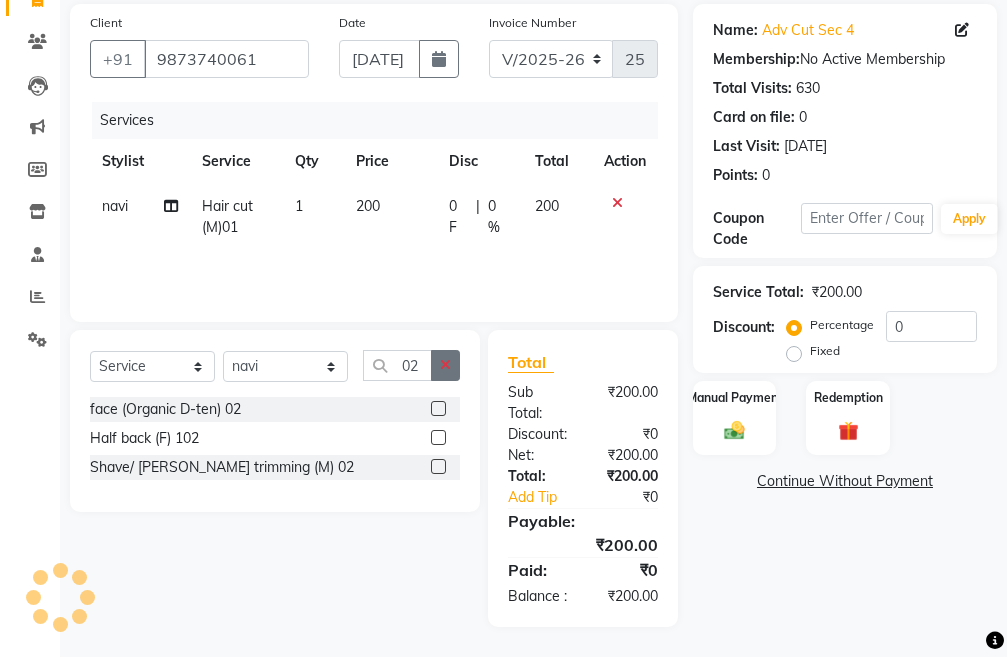 click 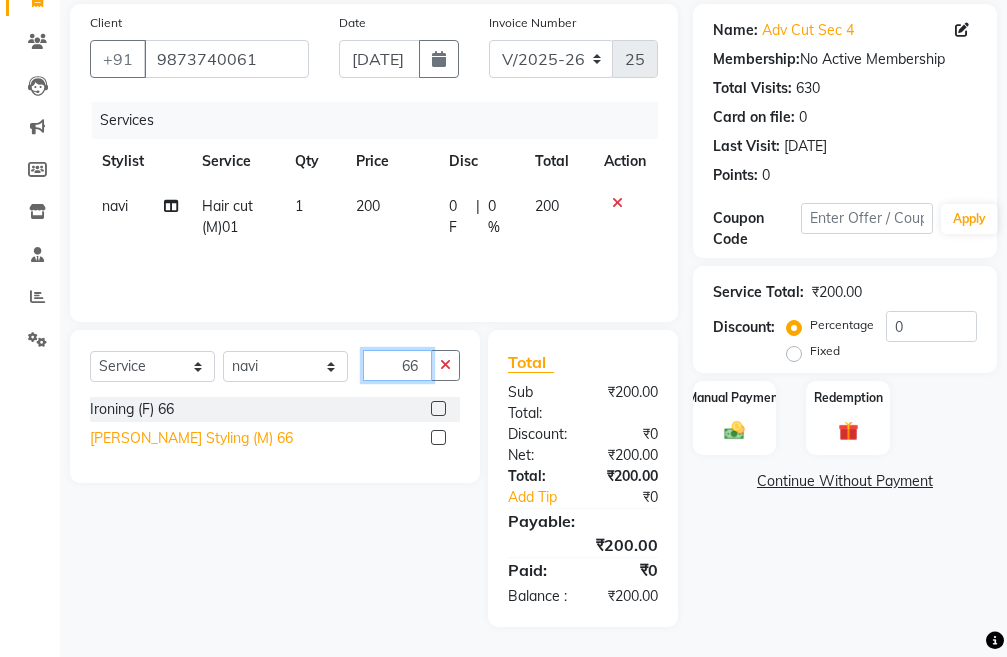 type on "66" 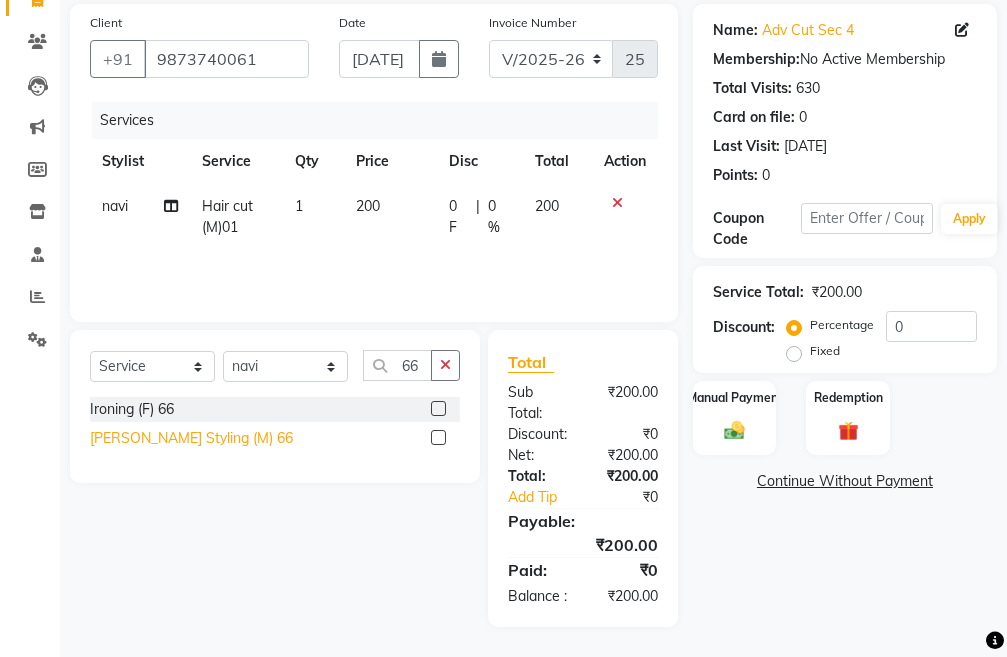 click on "[PERSON_NAME] Styling (M) 66" 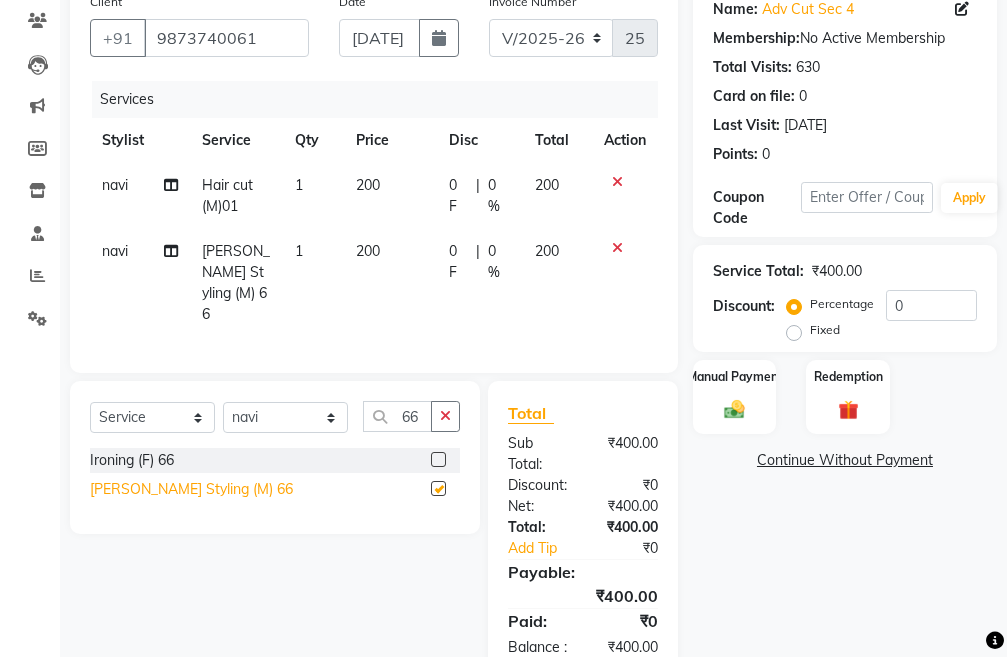 checkbox on "false" 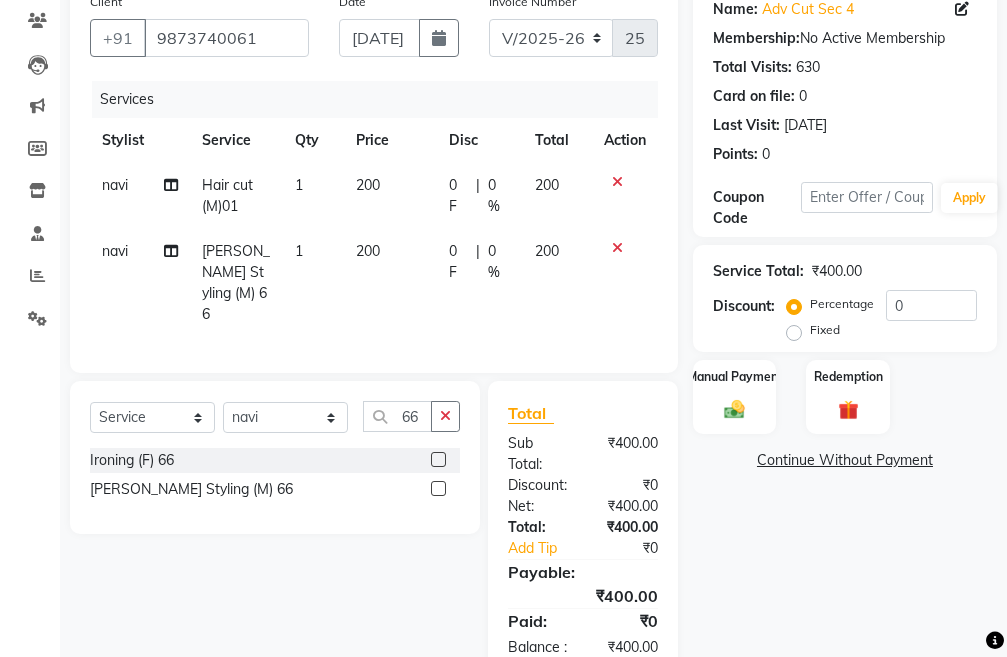 scroll, scrollTop: 241, scrollLeft: 0, axis: vertical 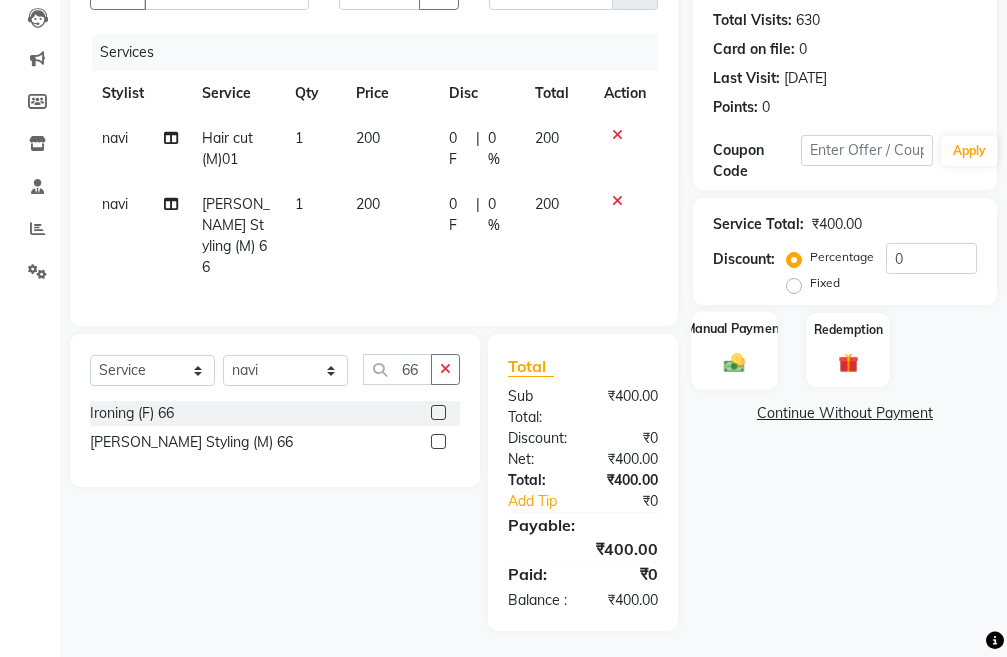 click on "Manual Payment" 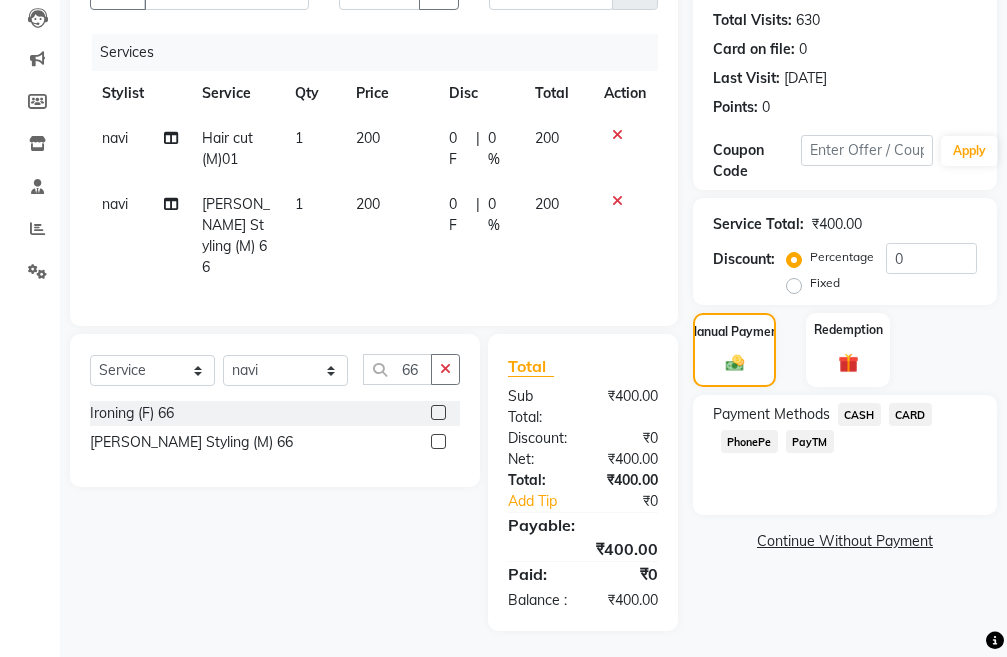 click on "PayTM" 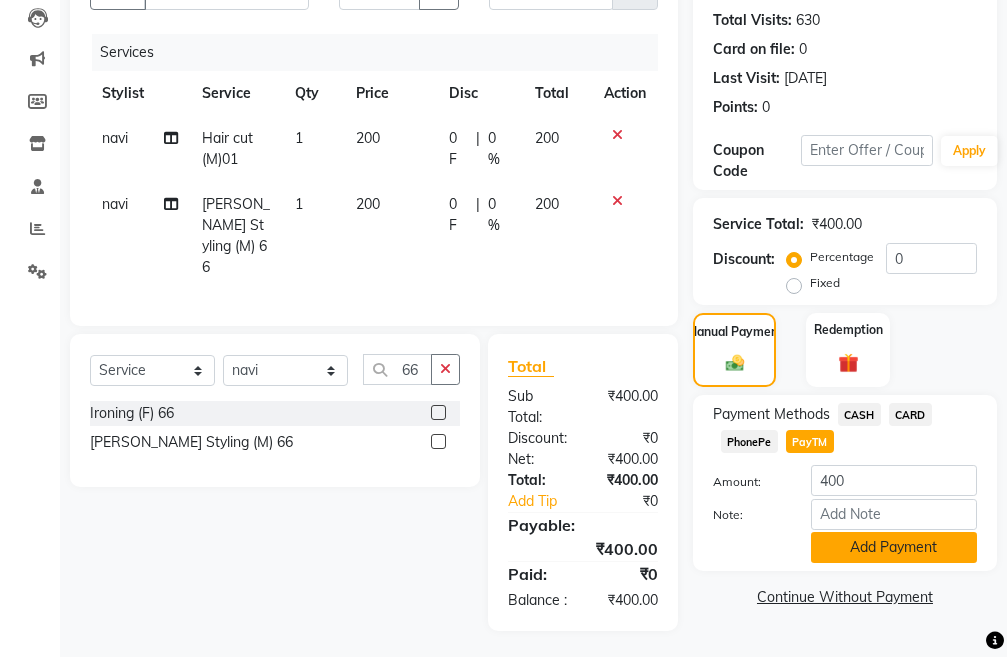 click on "Add Payment" 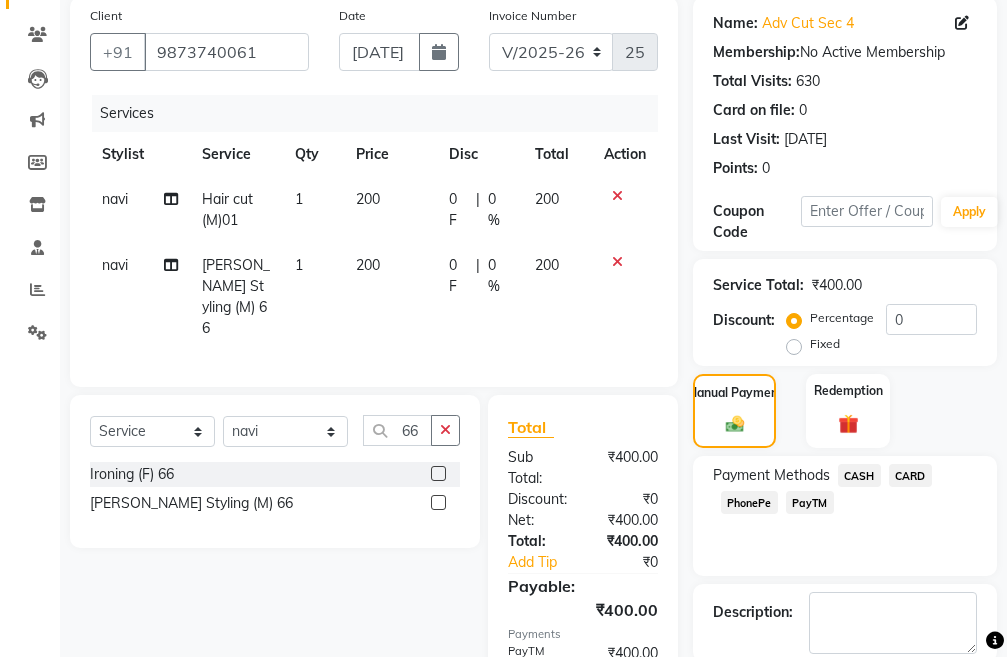 scroll, scrollTop: 304, scrollLeft: 0, axis: vertical 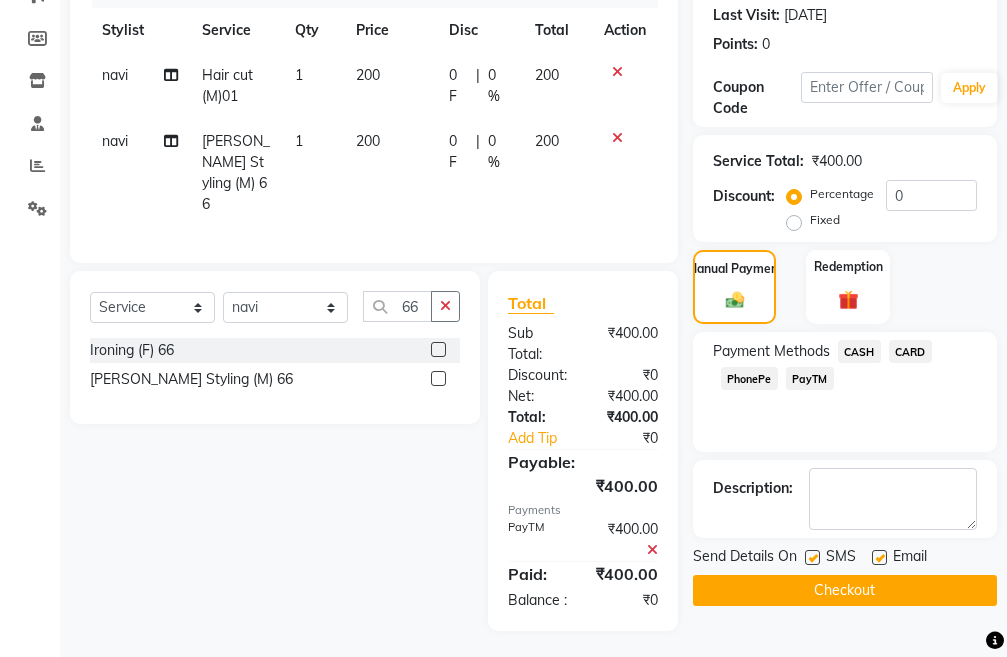 click on "Checkout" 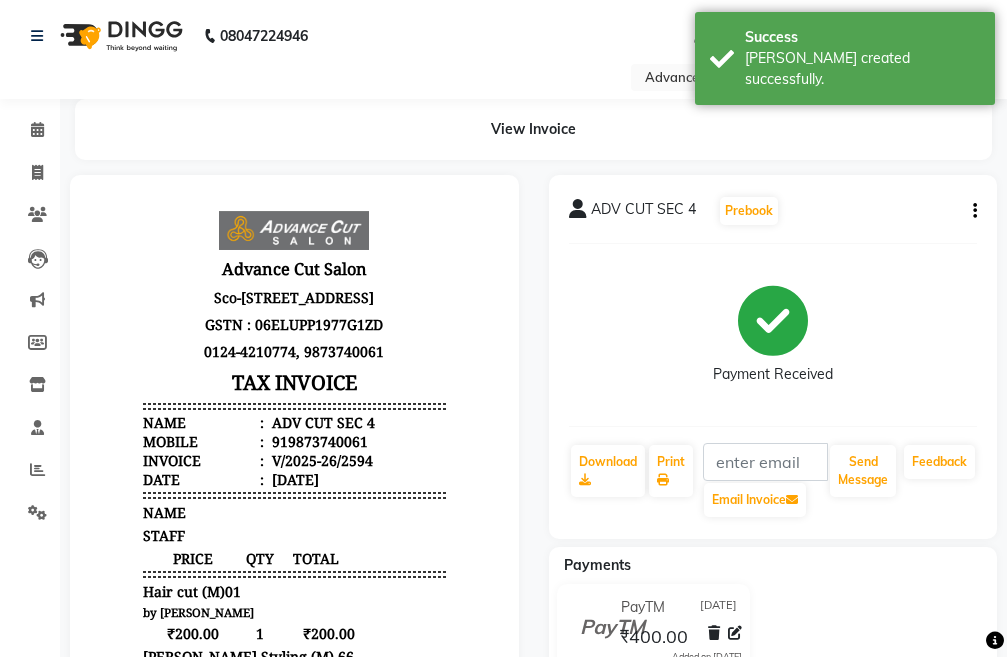 scroll, scrollTop: 0, scrollLeft: 0, axis: both 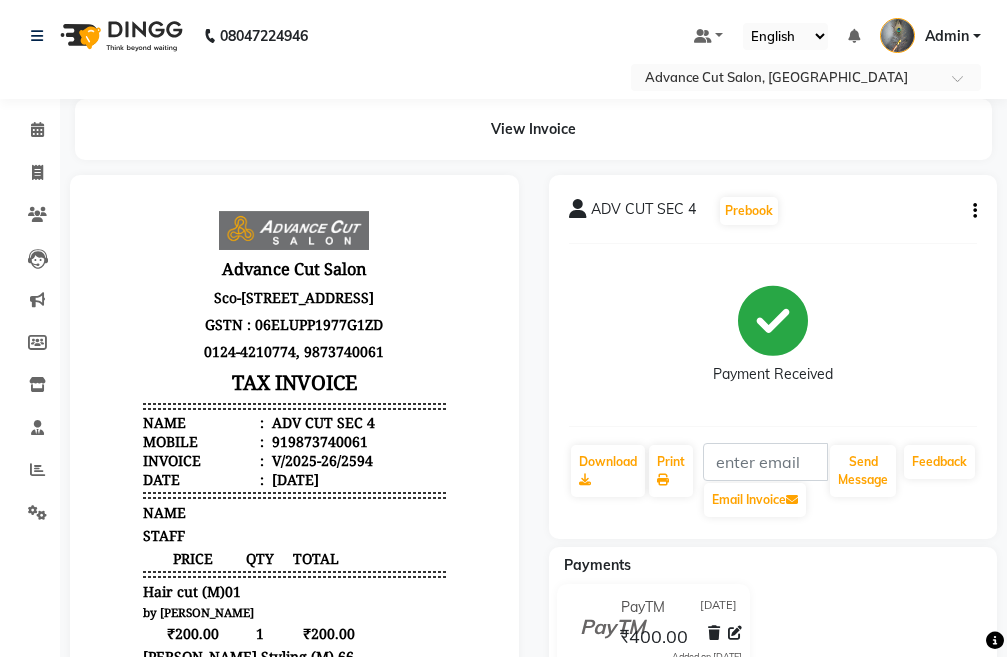 click on "Invoice" 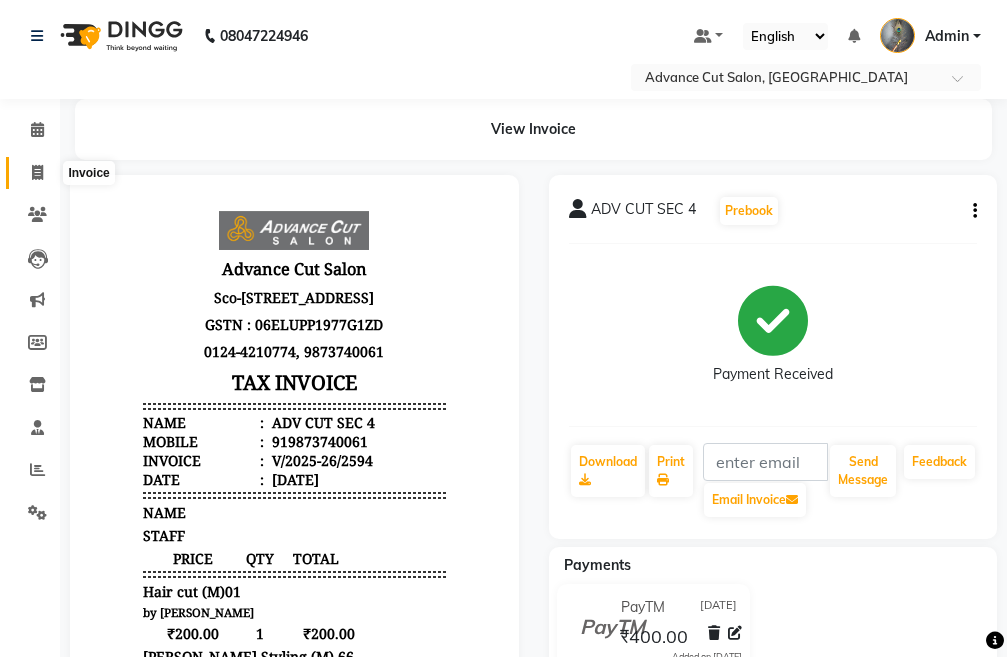click 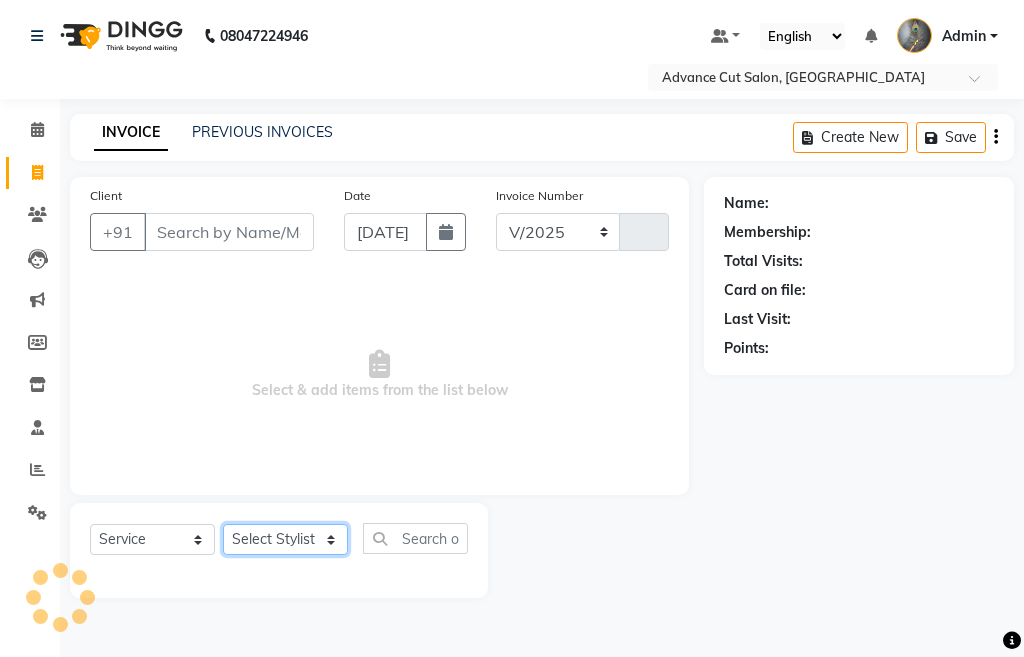 click on "Select Stylist" 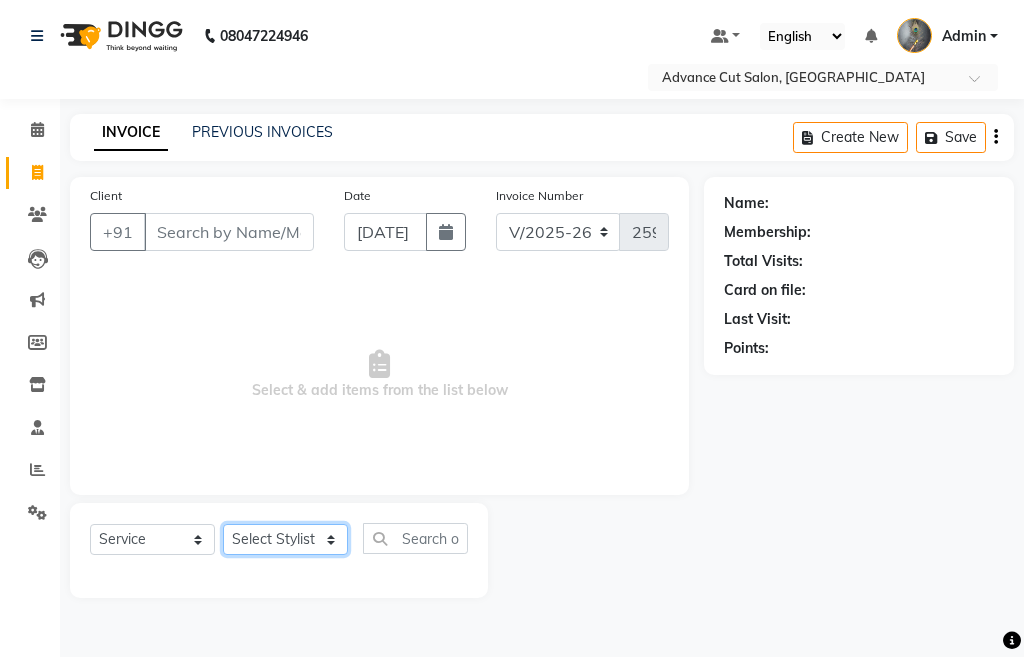 select on "58461" 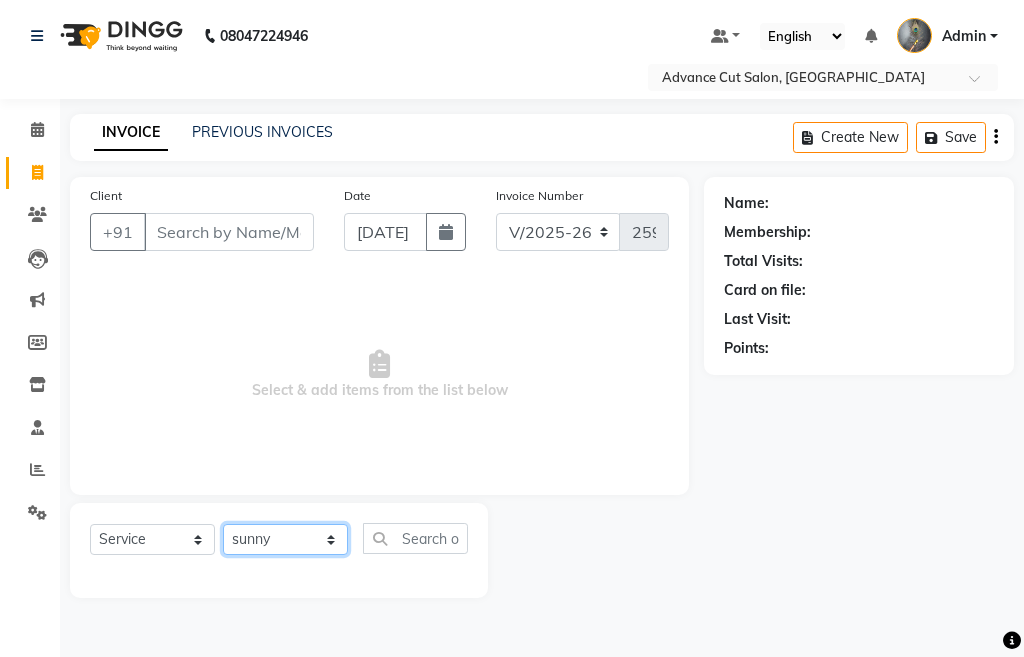 click on "Select Stylist Admin chahit COUNTOR [PERSON_NAME] mamta [PERSON_NAME] navi [PERSON_NAME] [PERSON_NAME] [PERSON_NAME] sunny tip" 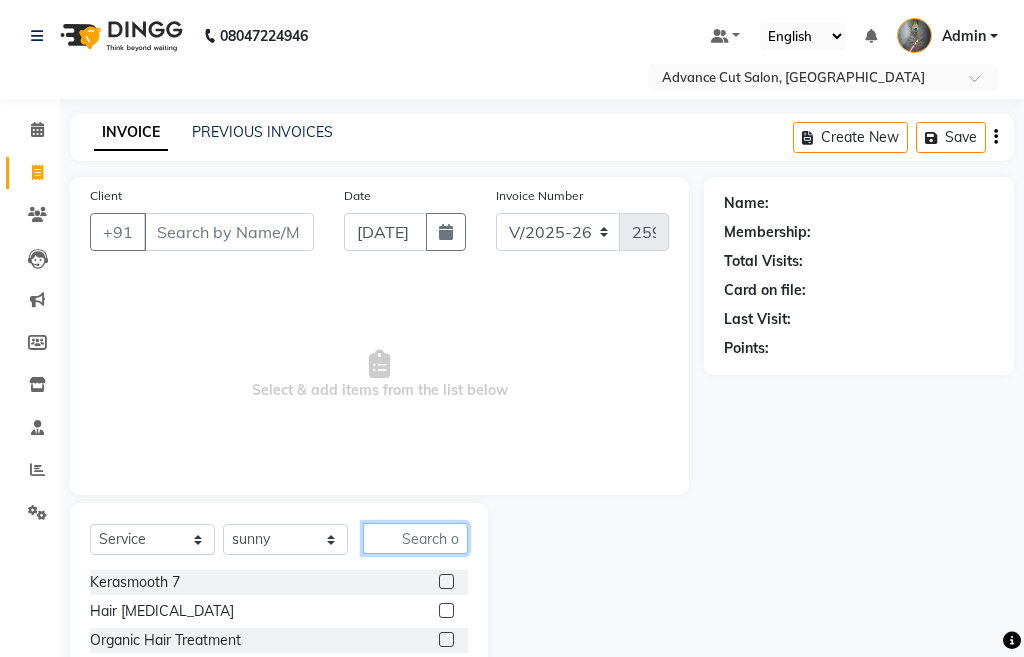 click 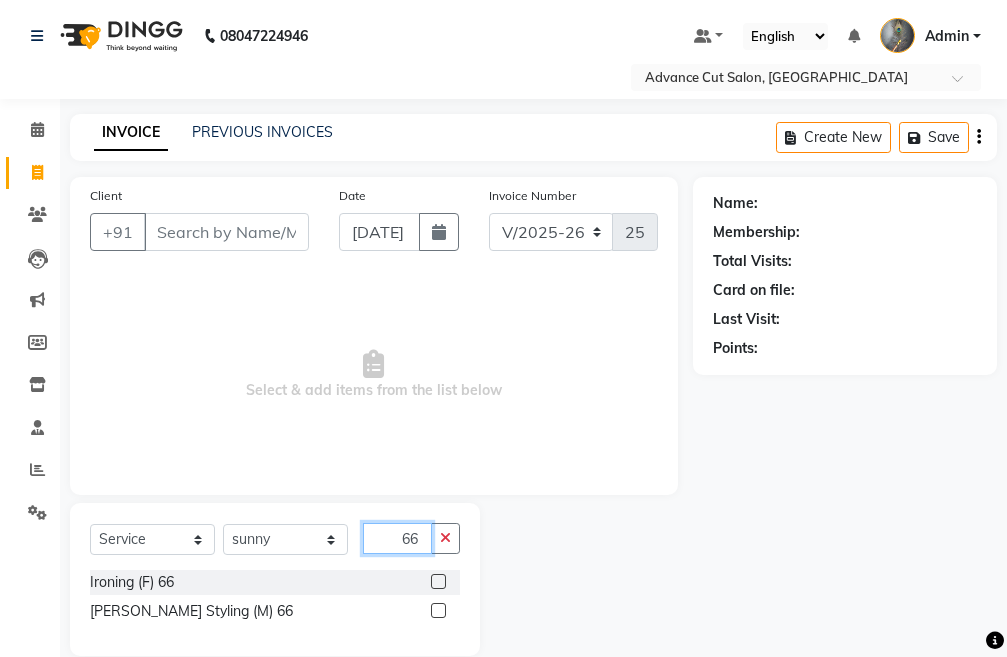 type on "66" 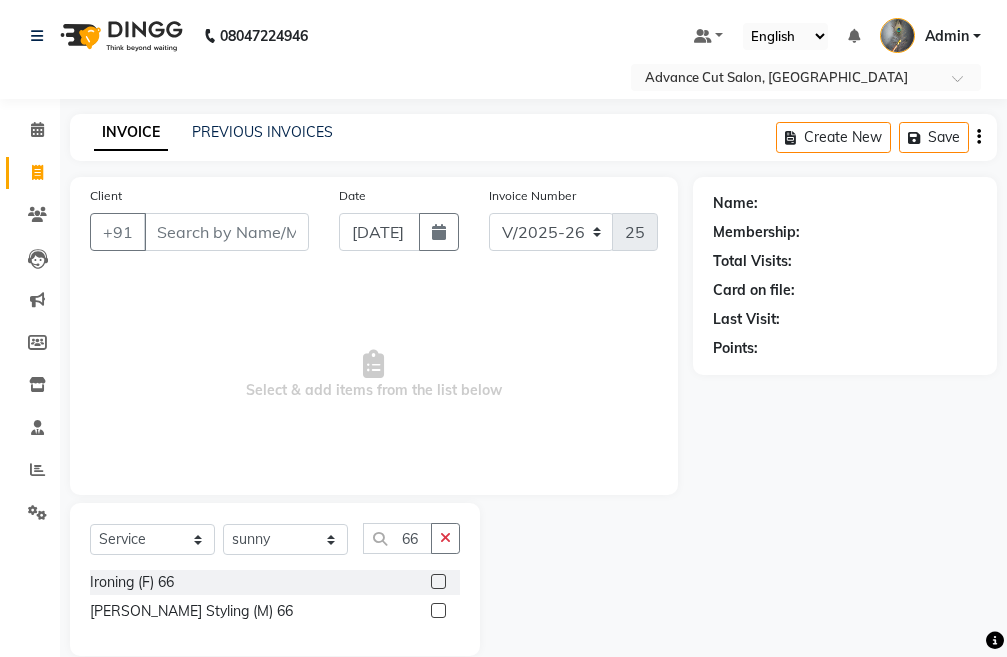 click 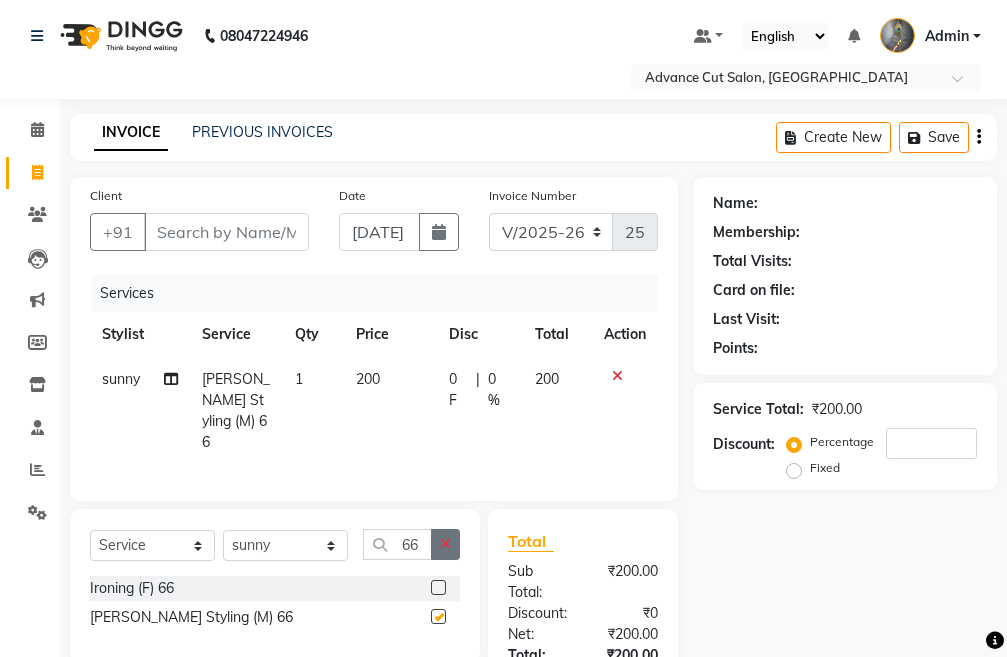 checkbox on "false" 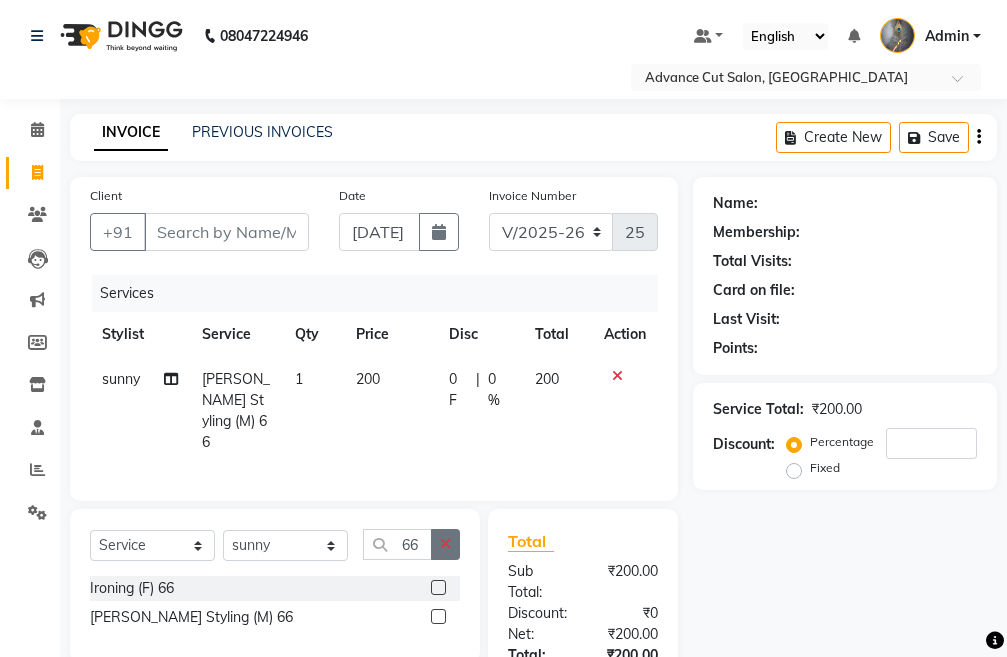click 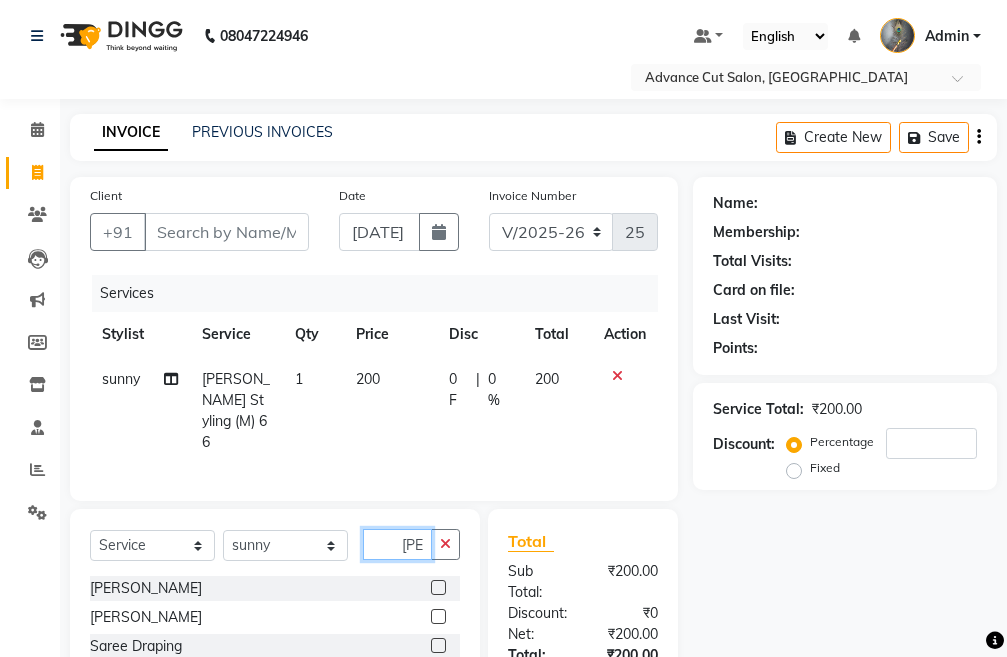 scroll, scrollTop: 0, scrollLeft: 5, axis: horizontal 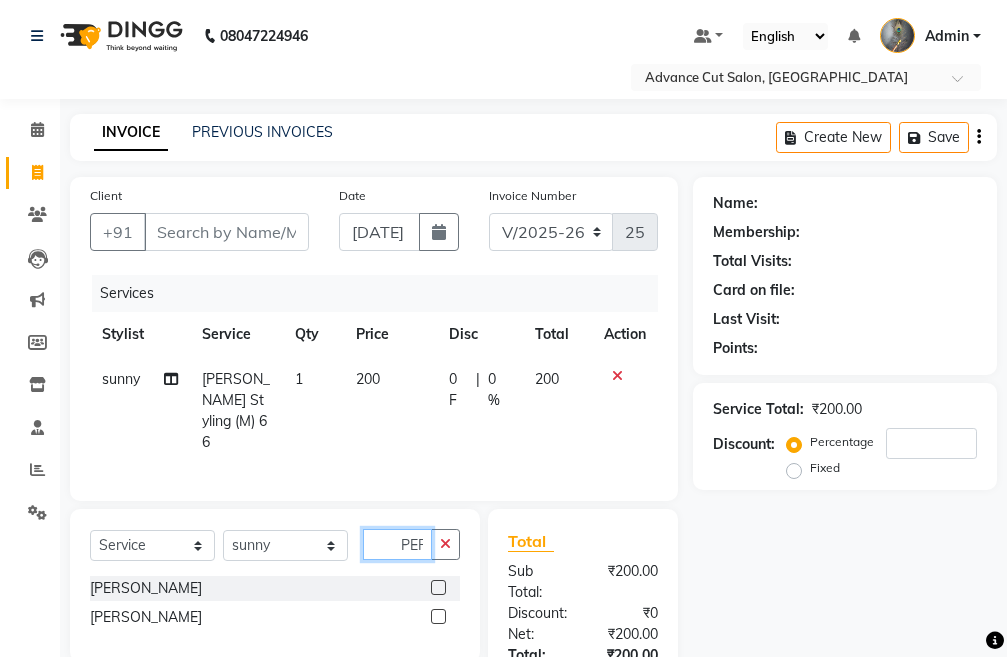 type on "[PERSON_NAME]" 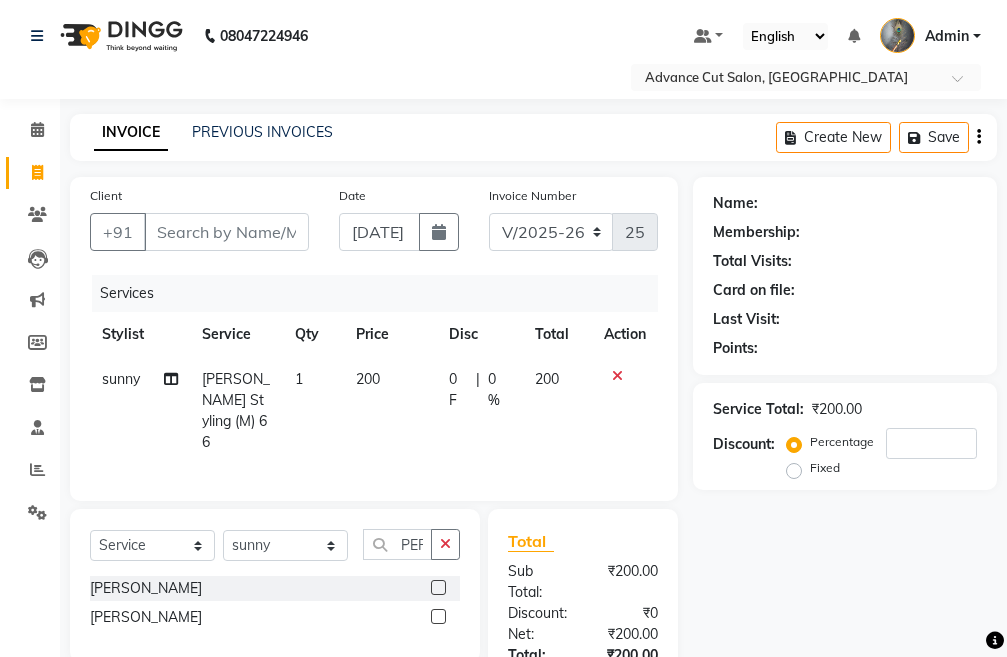 scroll, scrollTop: 0, scrollLeft: 0, axis: both 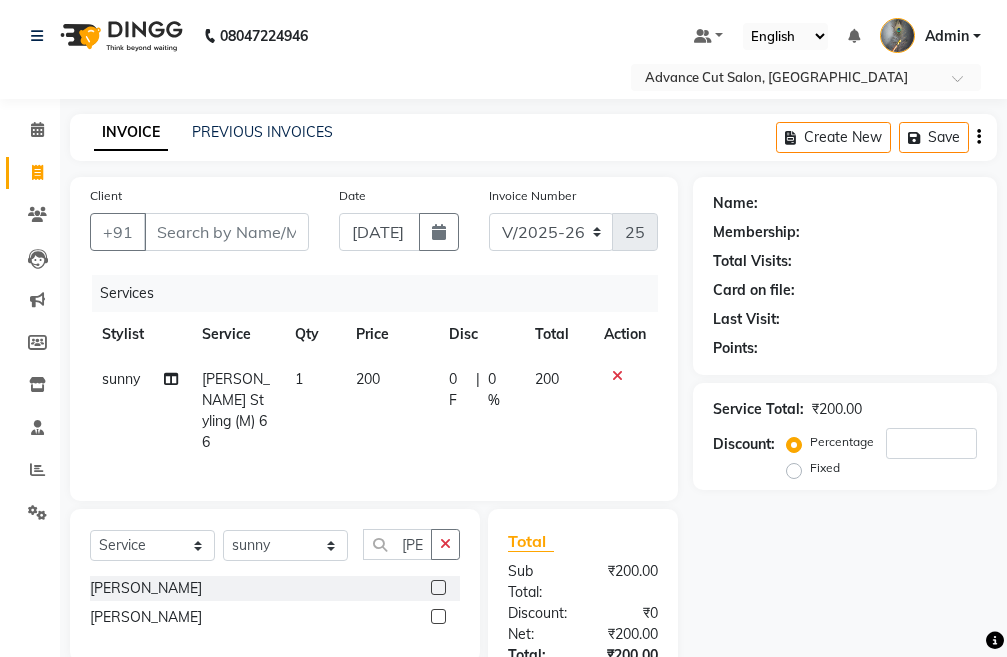 click 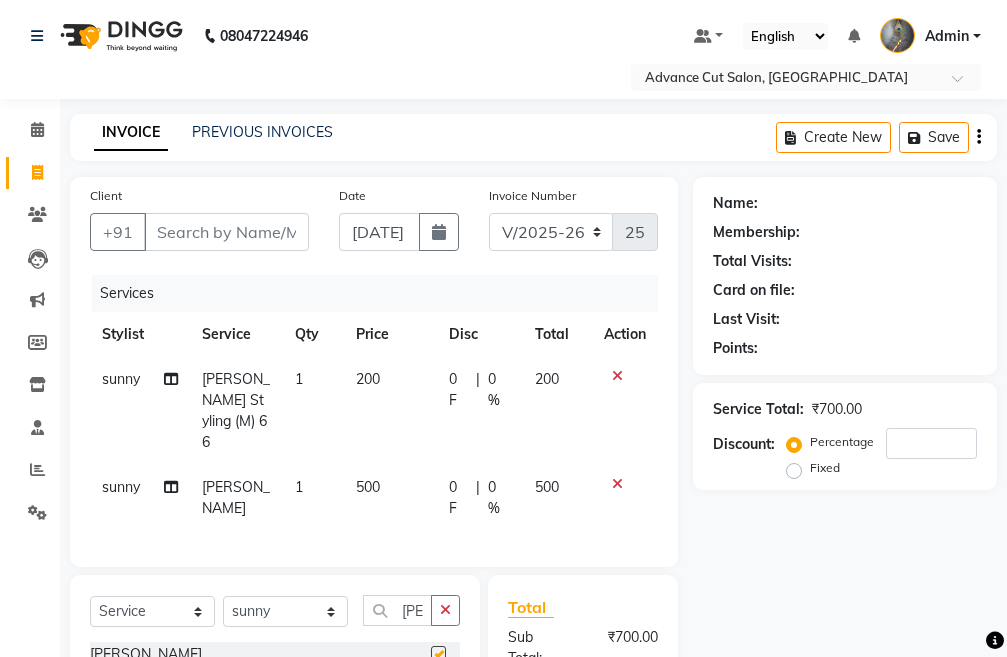 checkbox on "false" 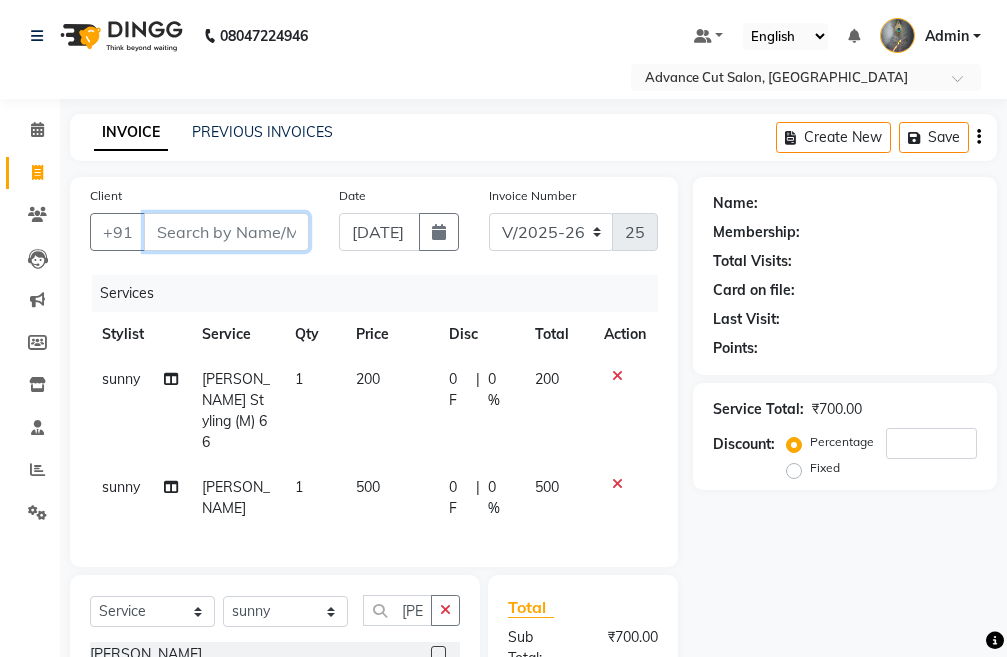 click on "Client" at bounding box center (226, 232) 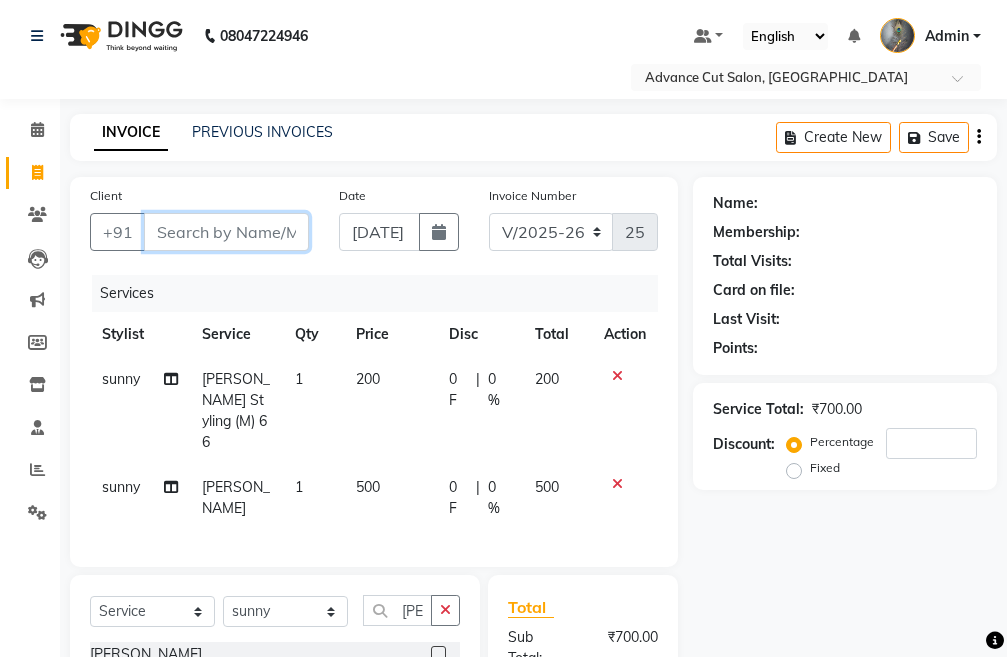 type on "7" 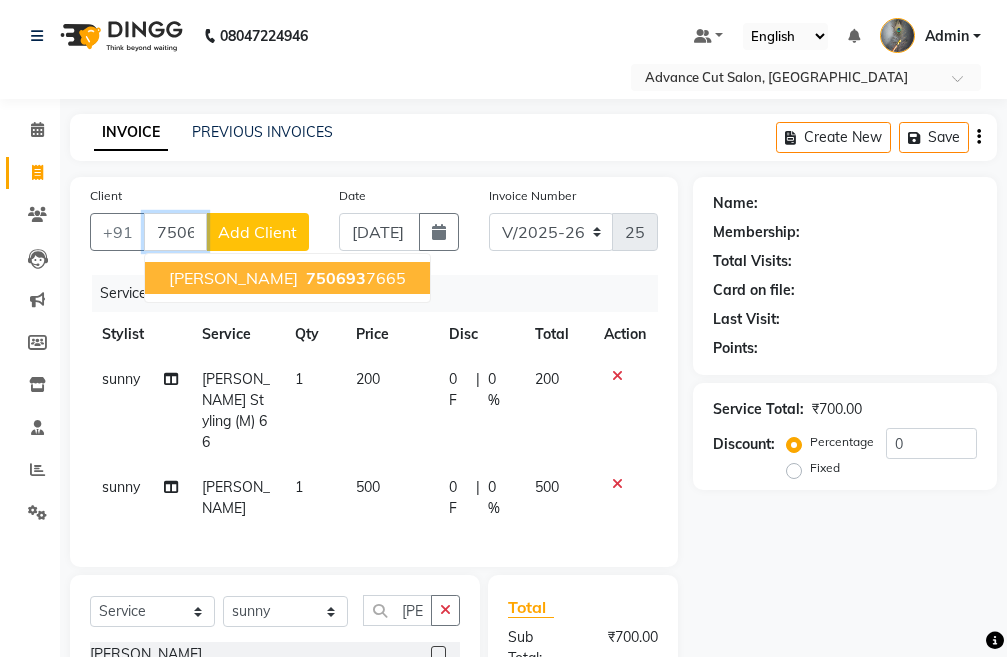 click on "750693" at bounding box center [336, 278] 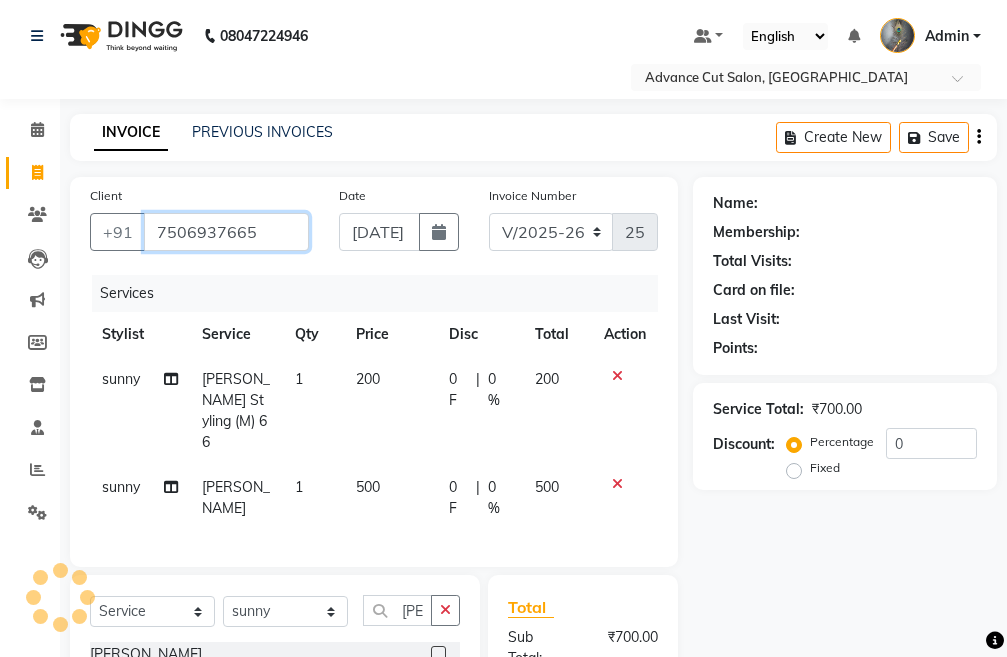type on "7506937665" 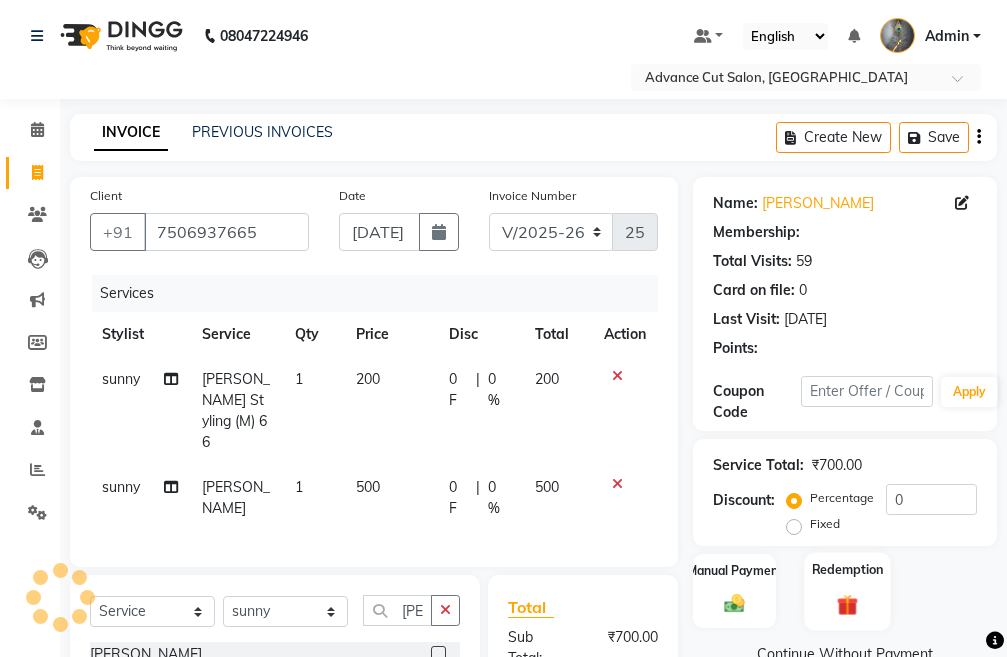 scroll, scrollTop: 241, scrollLeft: 0, axis: vertical 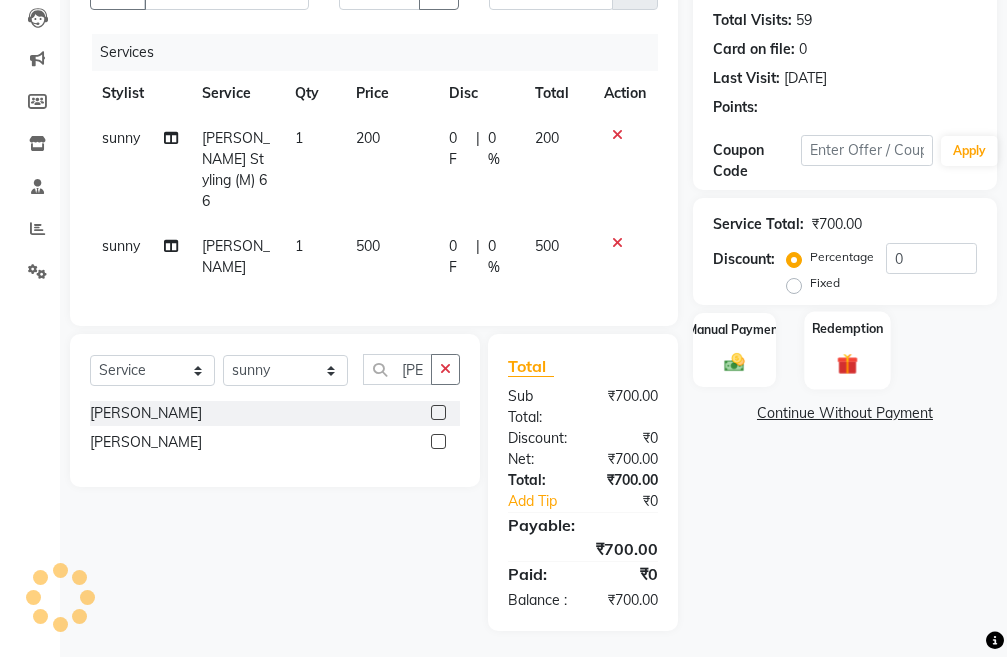 click on "Redemption" 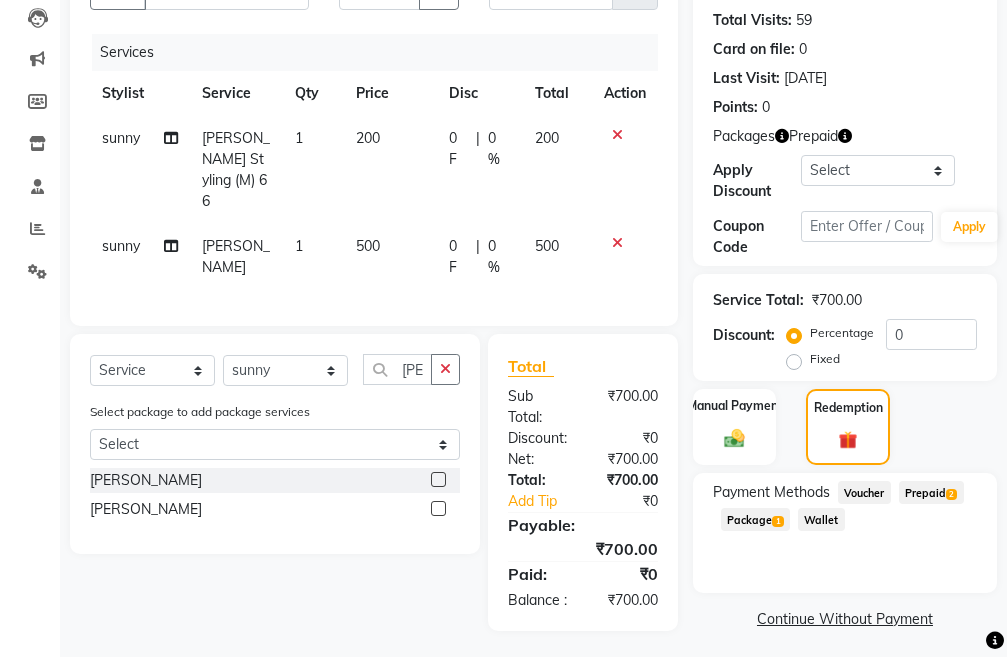 click on "Payment Methods  Voucher   Prepaid  2  Package  1  Wallet" 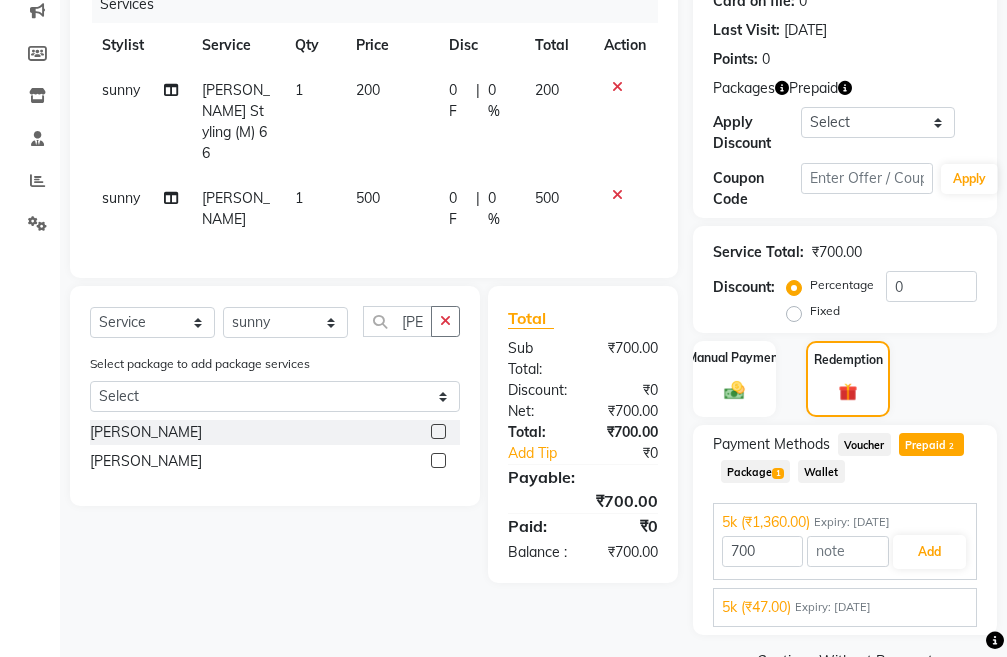 scroll, scrollTop: 338, scrollLeft: 0, axis: vertical 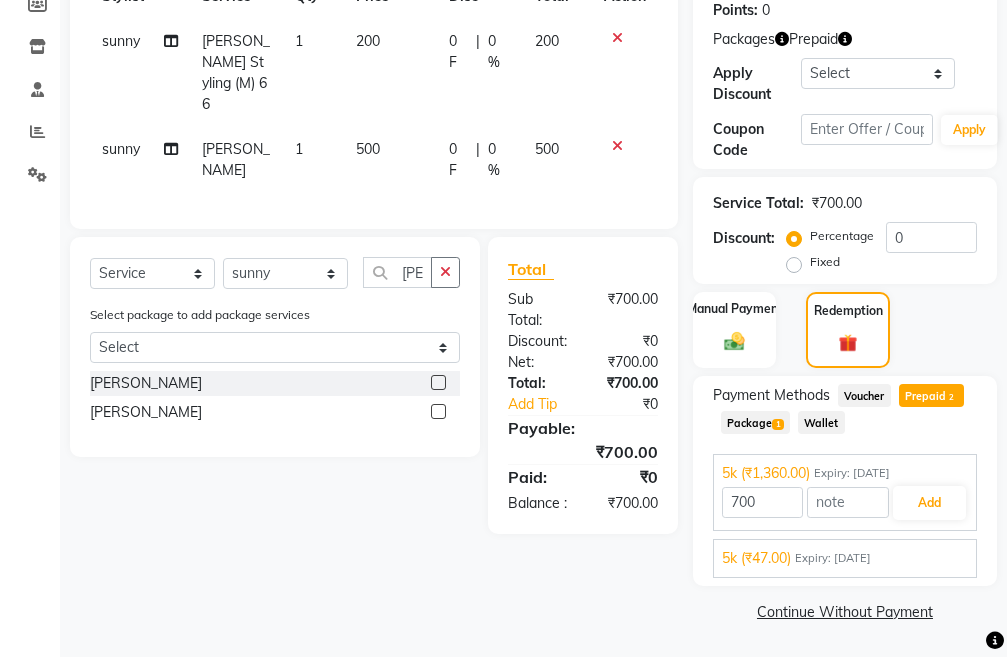 click on "Payment Methods  Voucher   Prepaid  2  Package  1  Wallet  5k (₹1,360.00) Expiry: [DATE] 700 Add 5k (₹47.00) Expiry: [DATE] 47 Add" 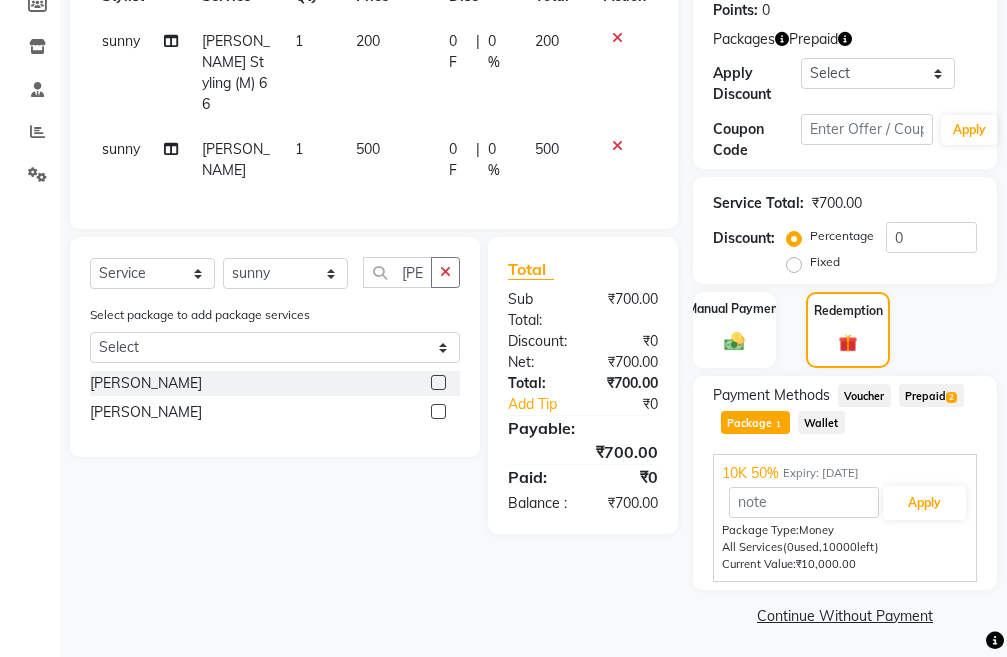 click on "Prepaid  2" 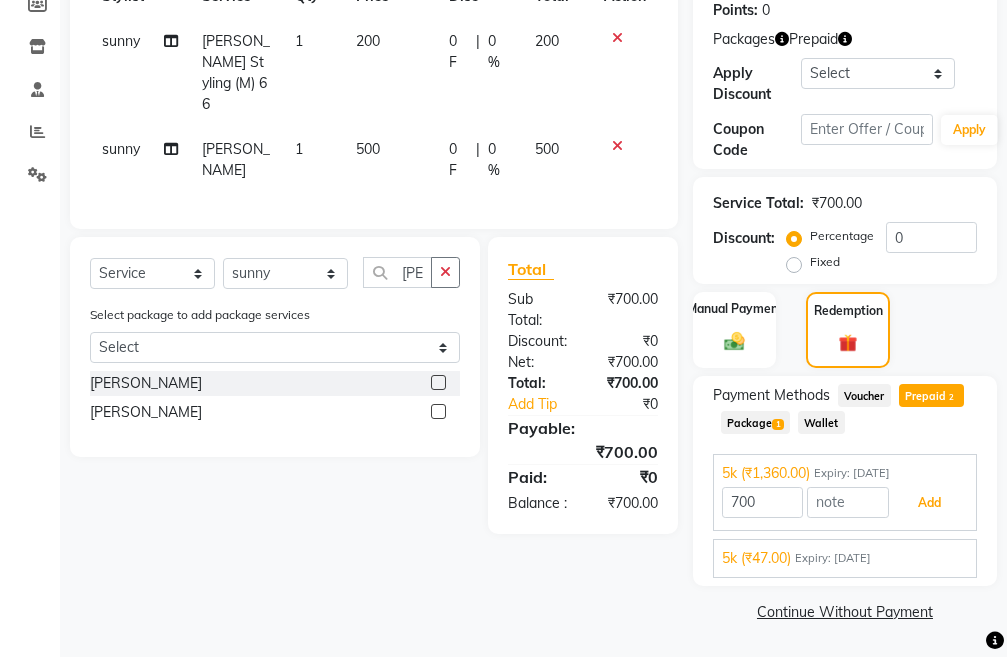 click on "Add" at bounding box center (929, 503) 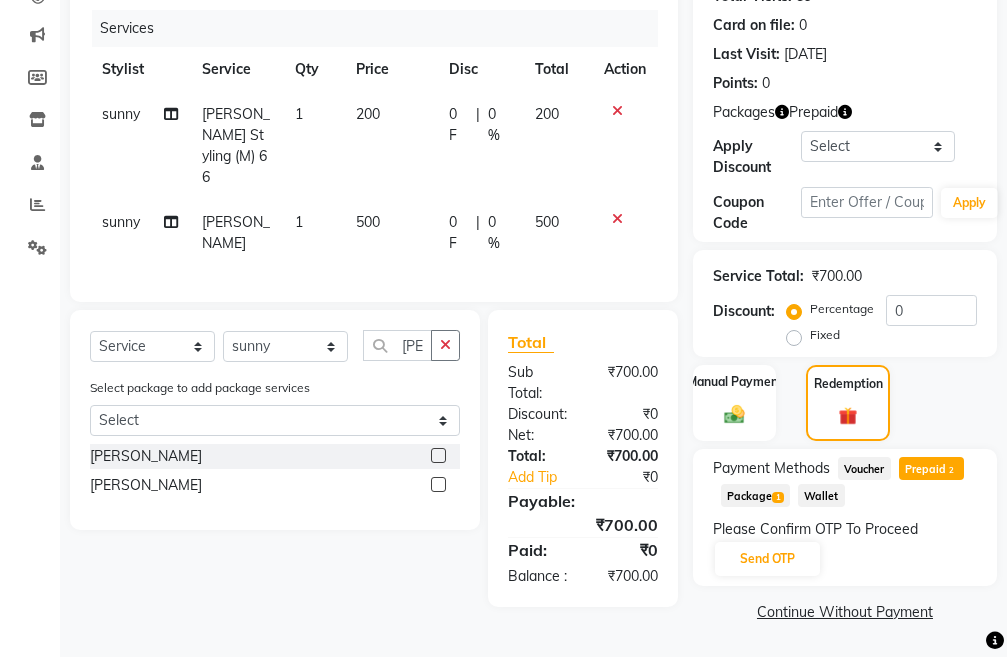 scroll, scrollTop: 265, scrollLeft: 0, axis: vertical 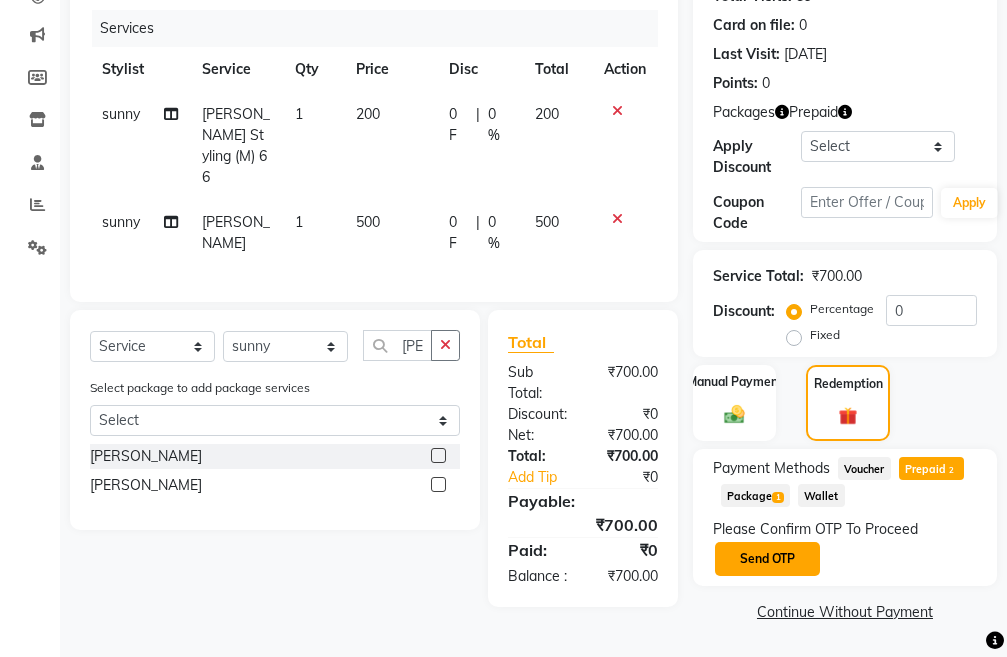 click on "Send OTP" 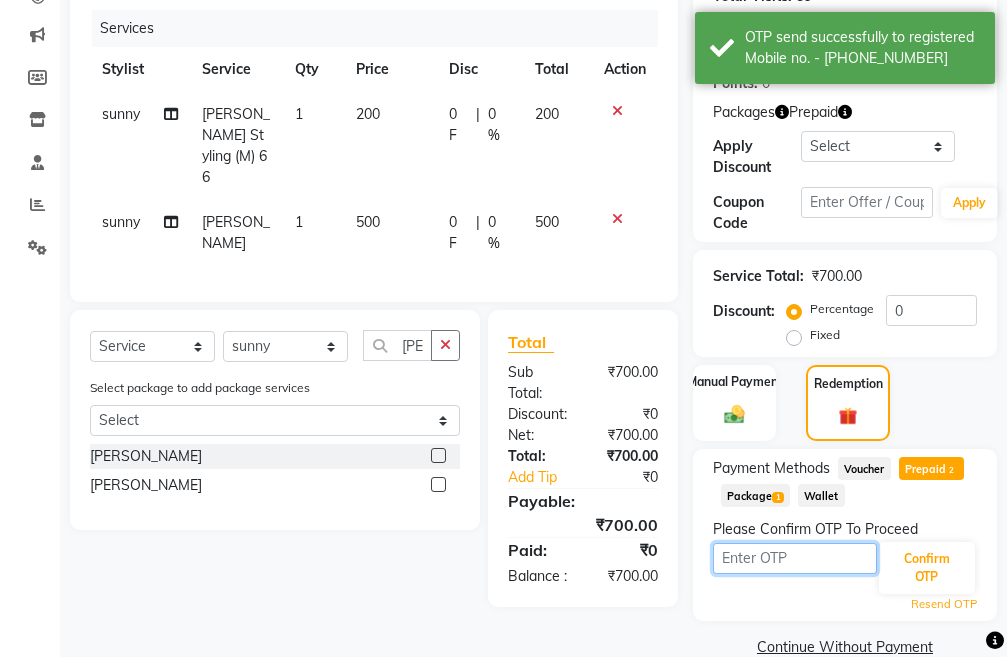 click at bounding box center (795, 558) 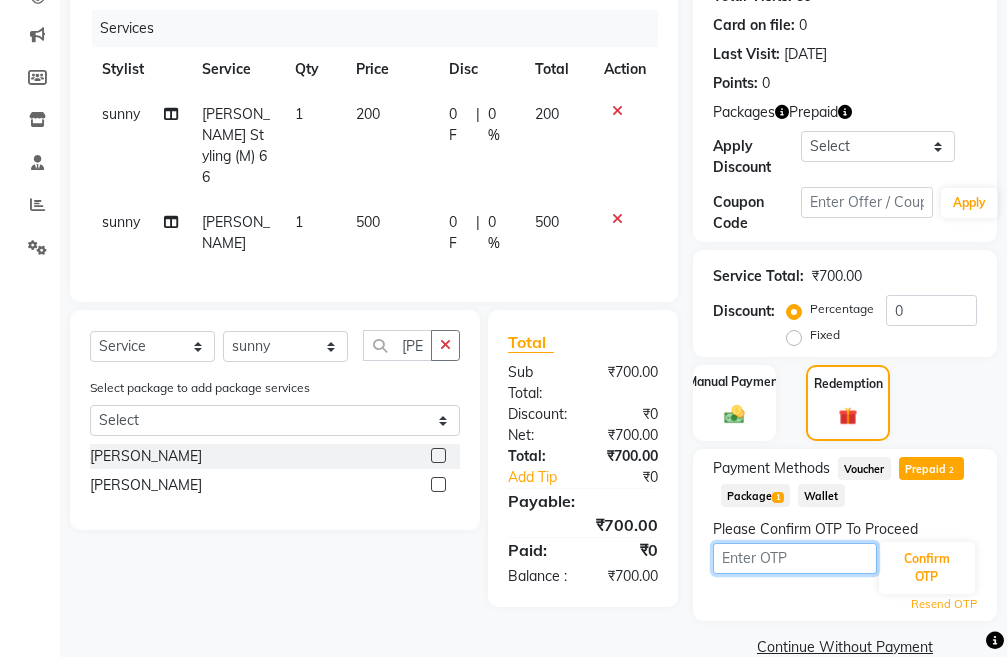 type on "3" 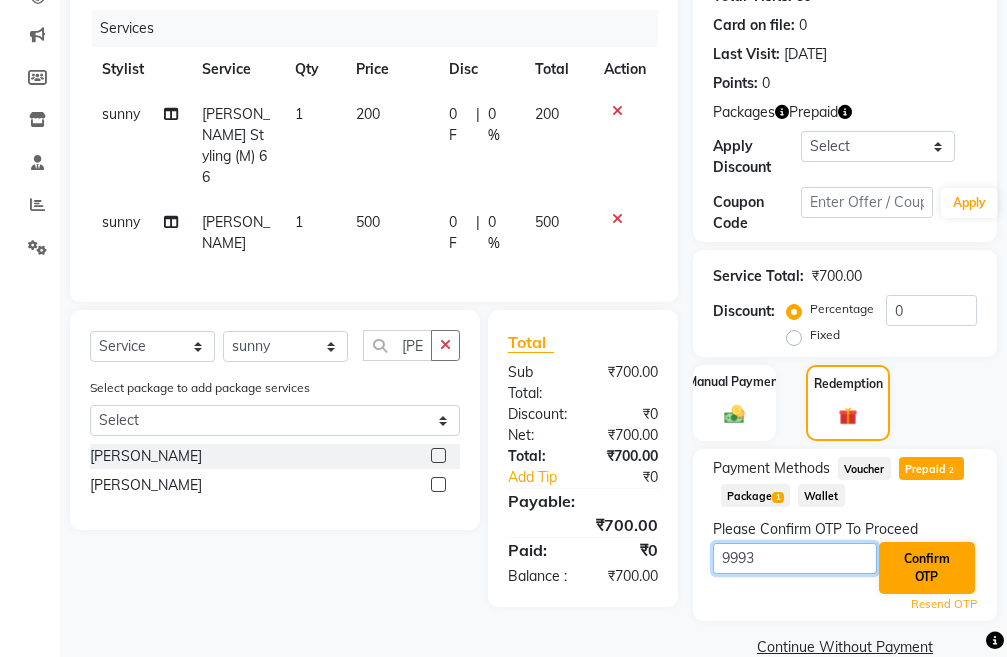 type on "9993" 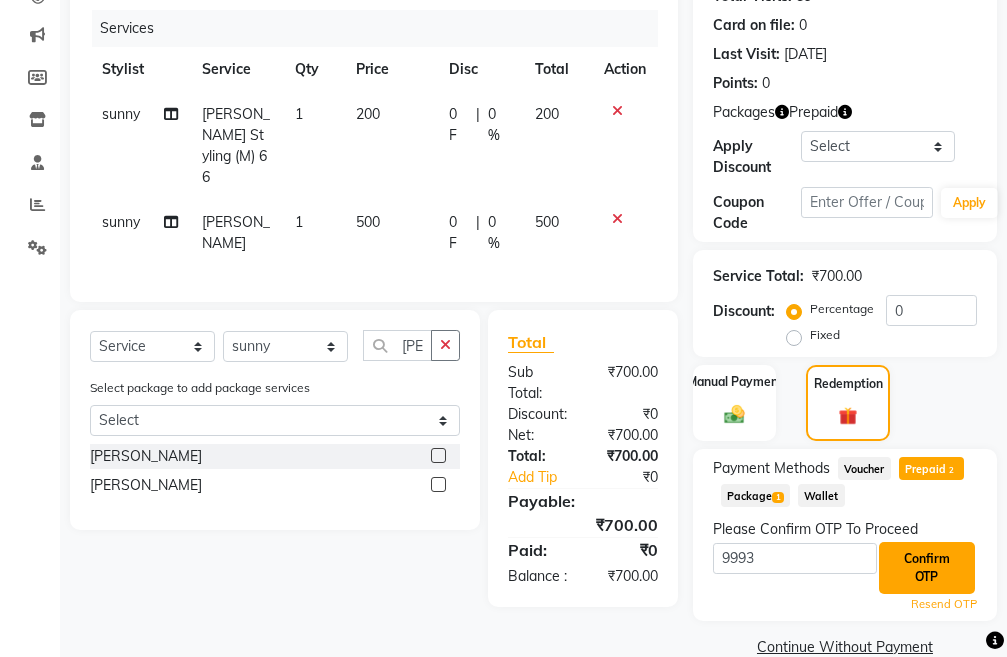 click on "Confirm OTP" 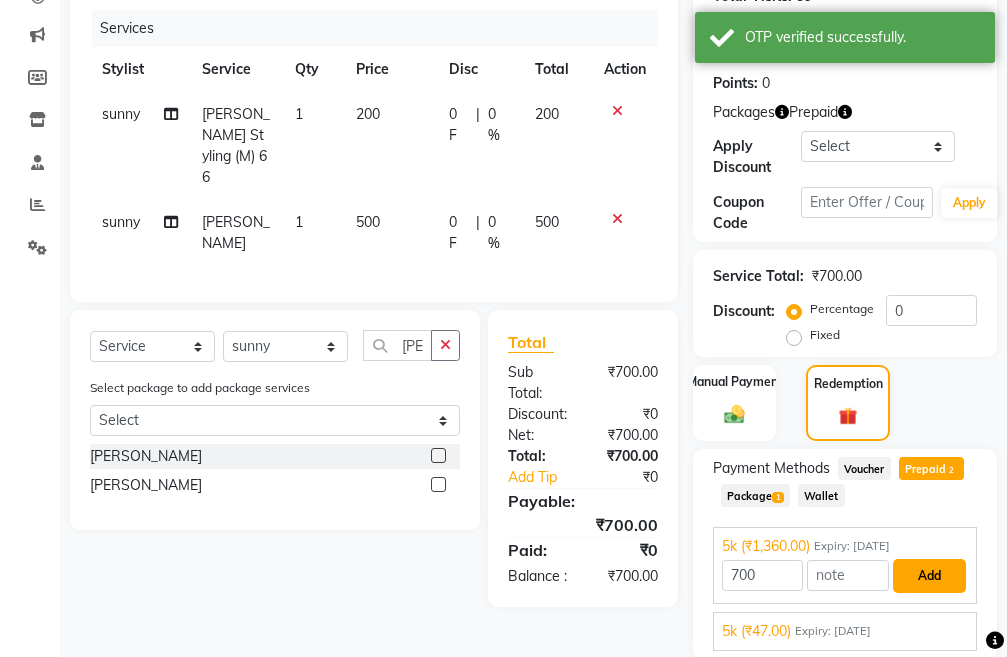click on "Add" at bounding box center [929, 576] 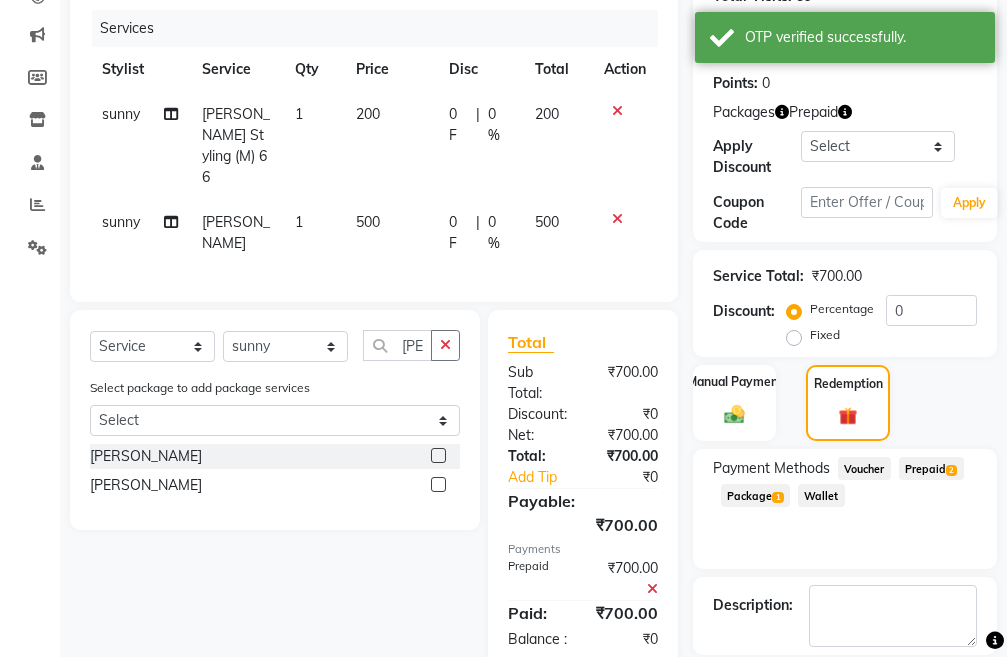 click on "Percentage   Fixed" 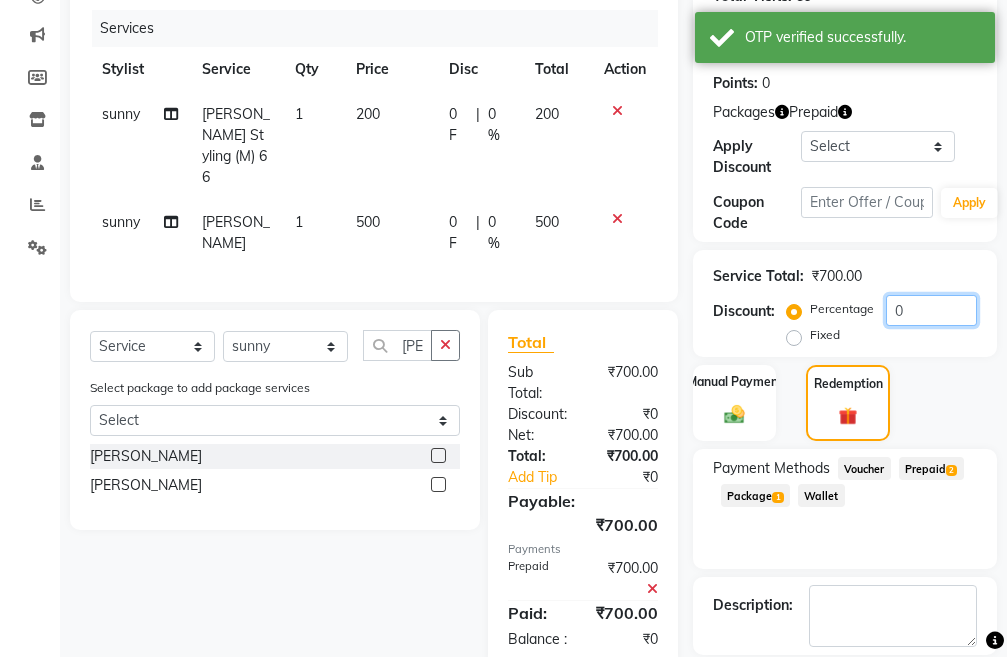 click on "0" 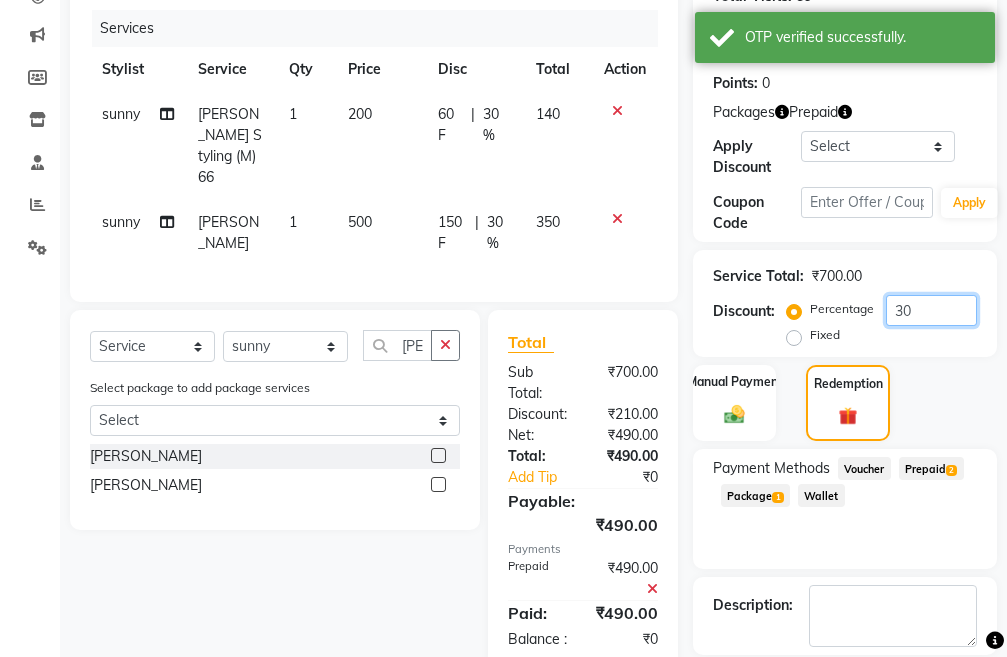 scroll, scrollTop: 361, scrollLeft: 0, axis: vertical 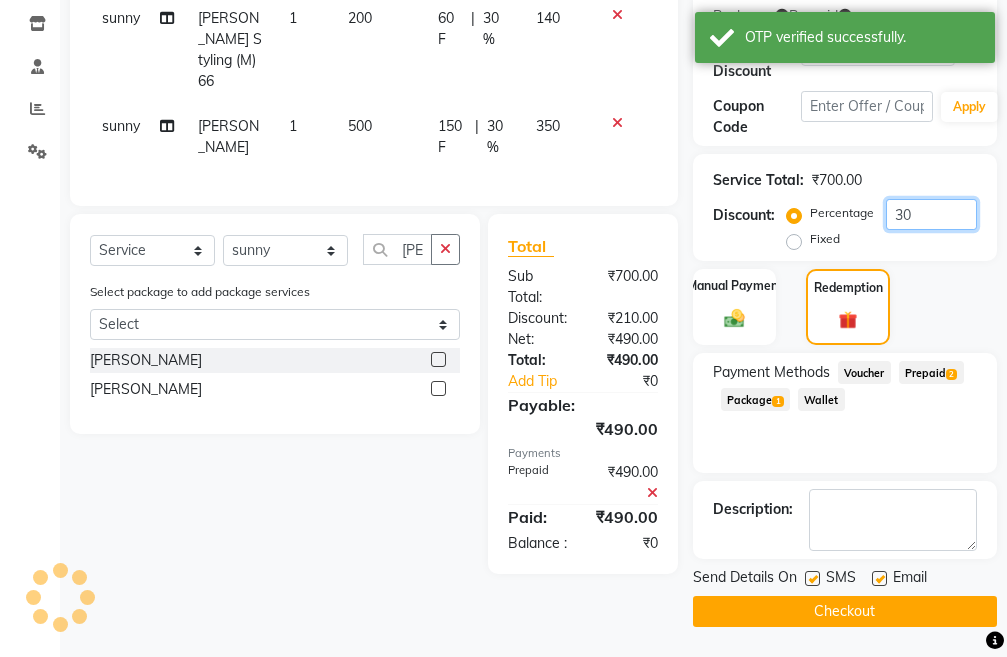 type on "30" 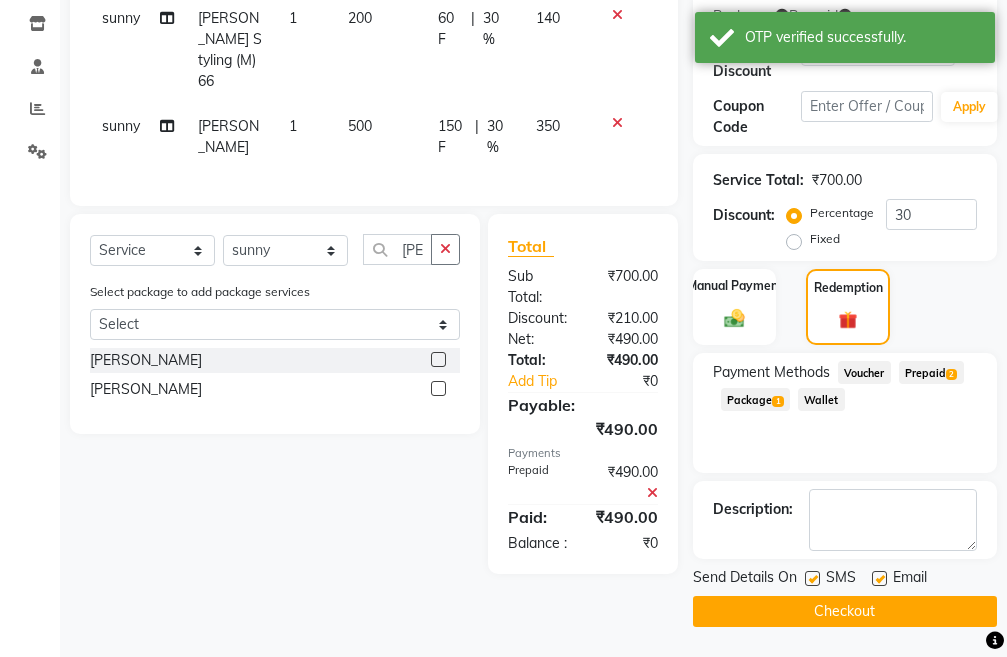 click on "Checkout" 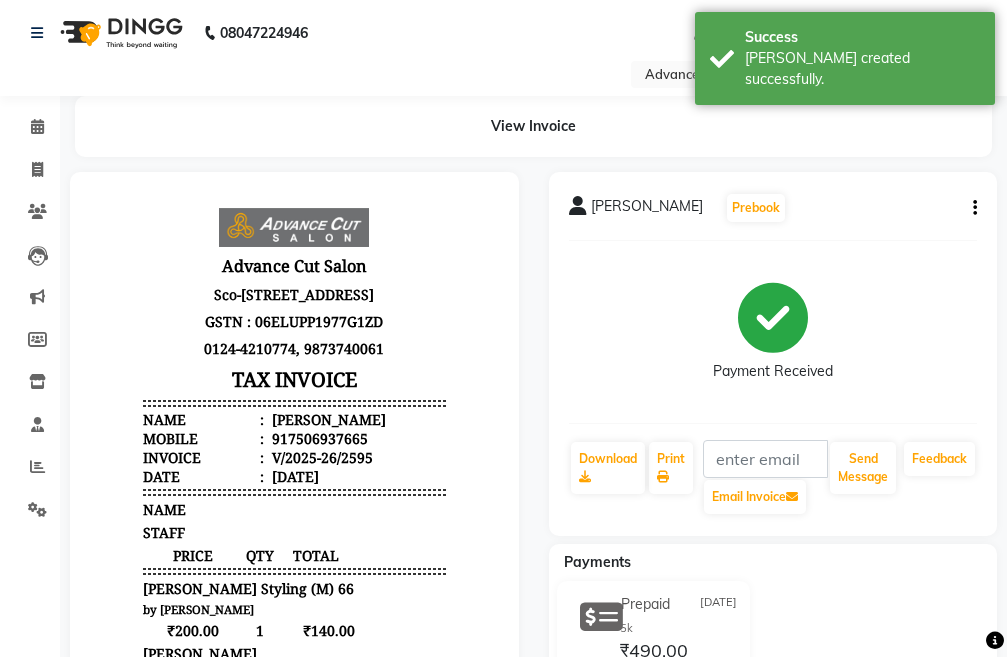 scroll, scrollTop: 0, scrollLeft: 0, axis: both 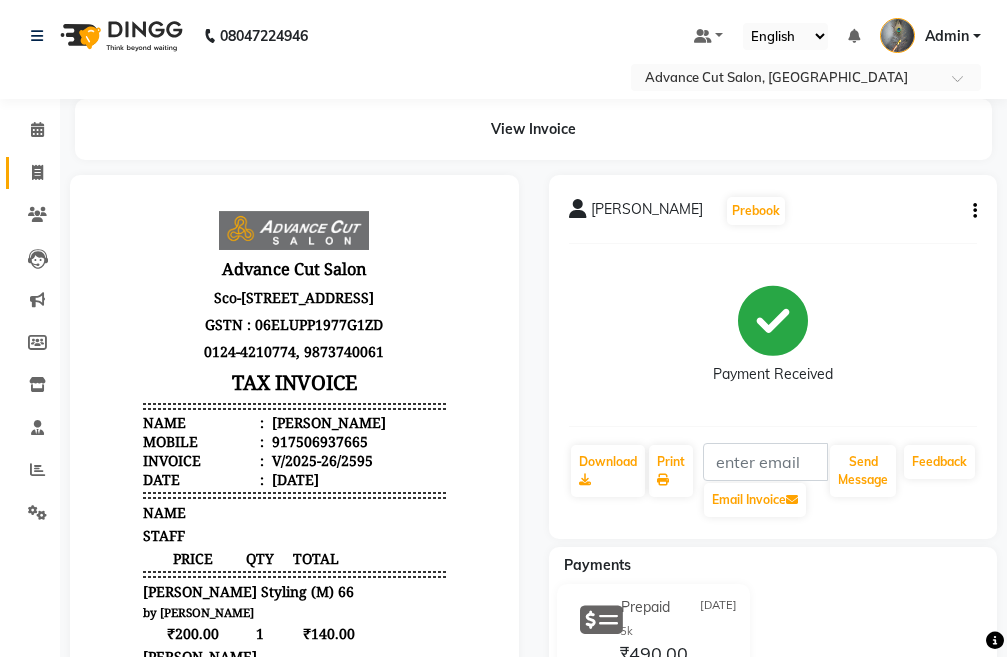 click on "Invoice" 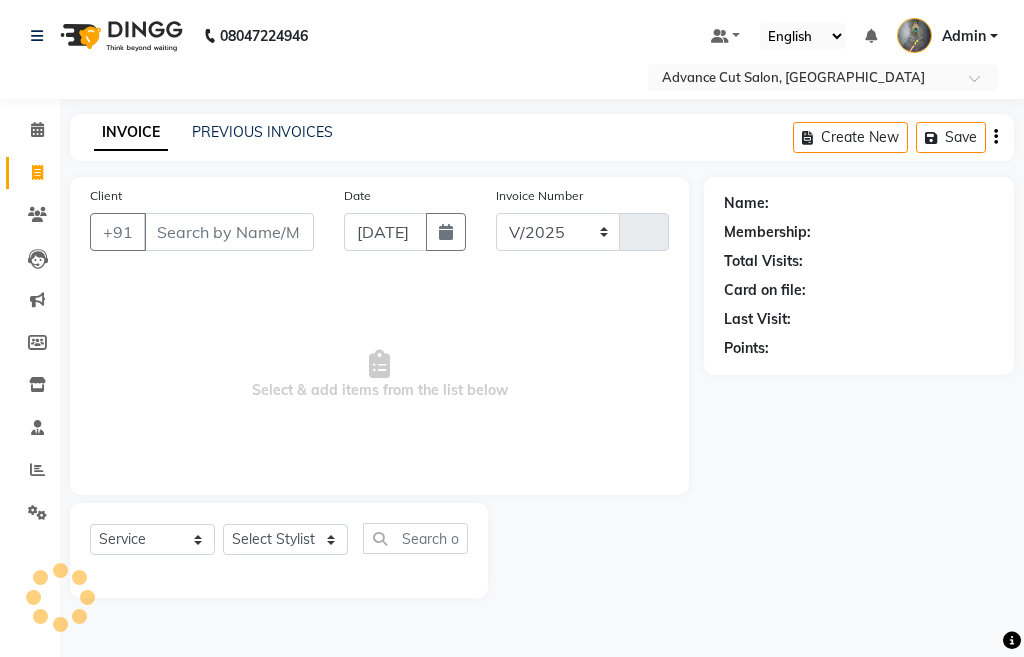 select on "4939" 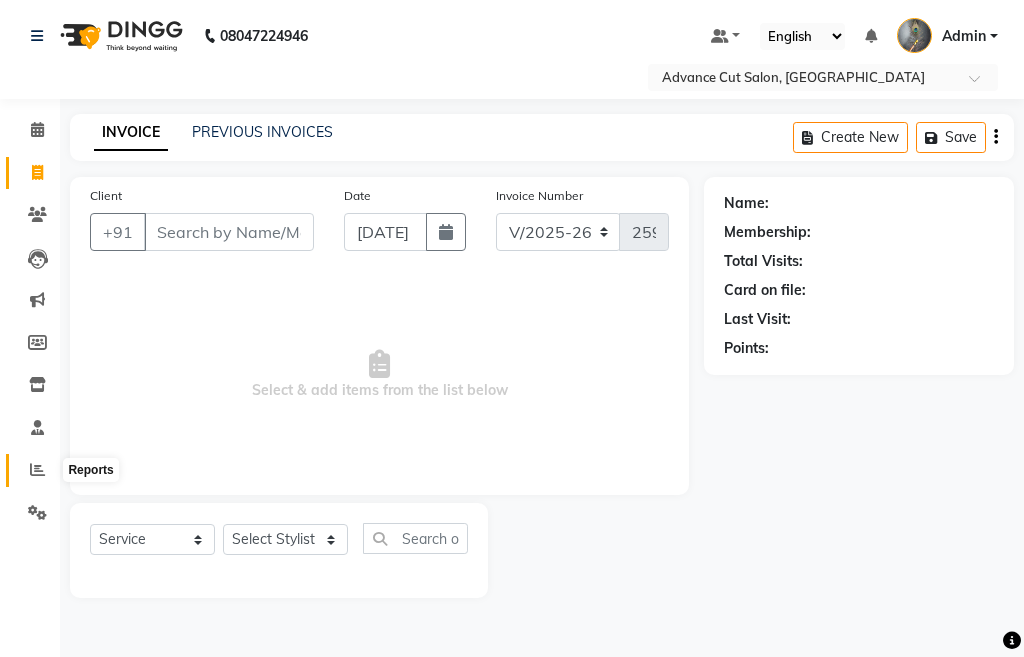 click 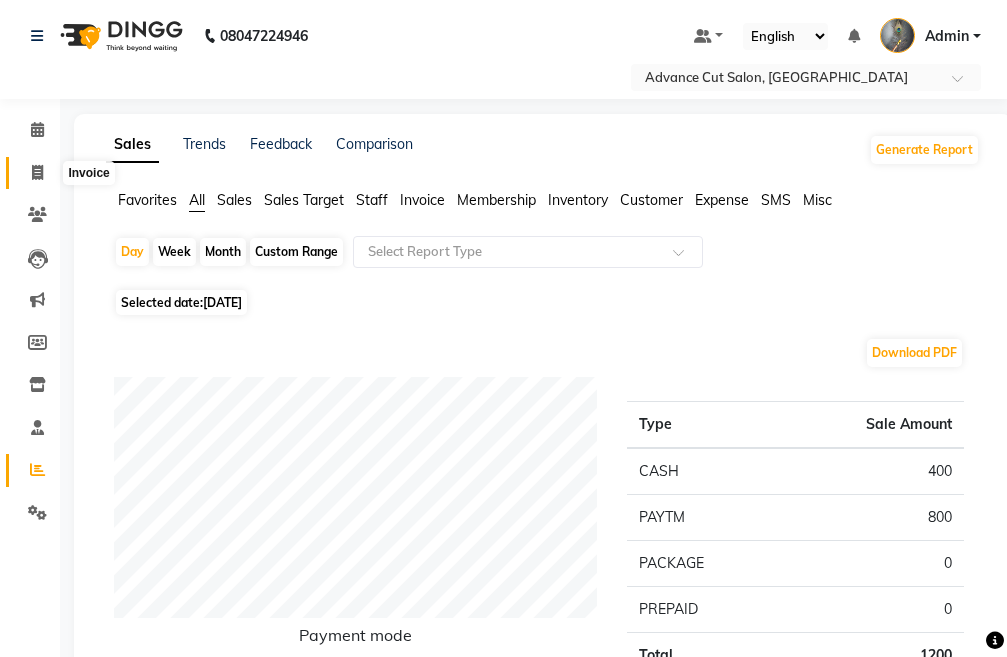 click 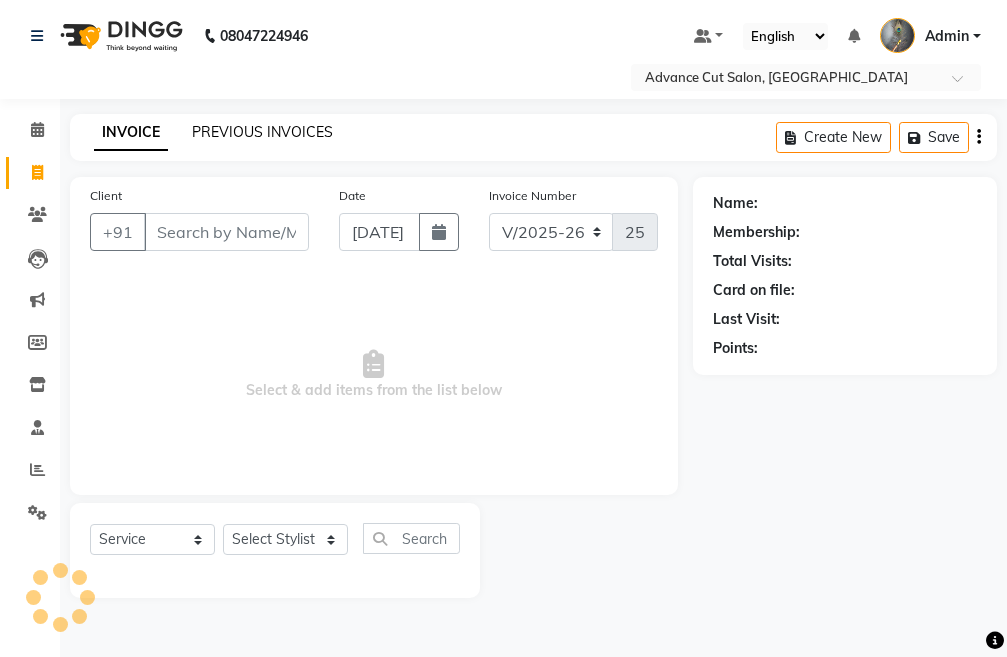 click on "PREVIOUS INVOICES" 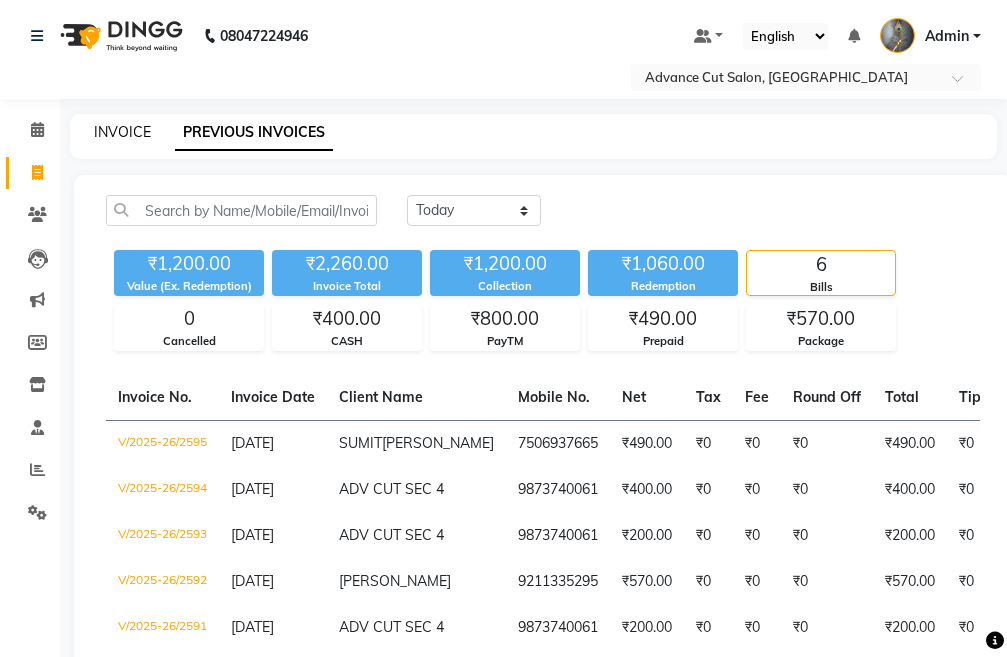 click on "INVOICE" 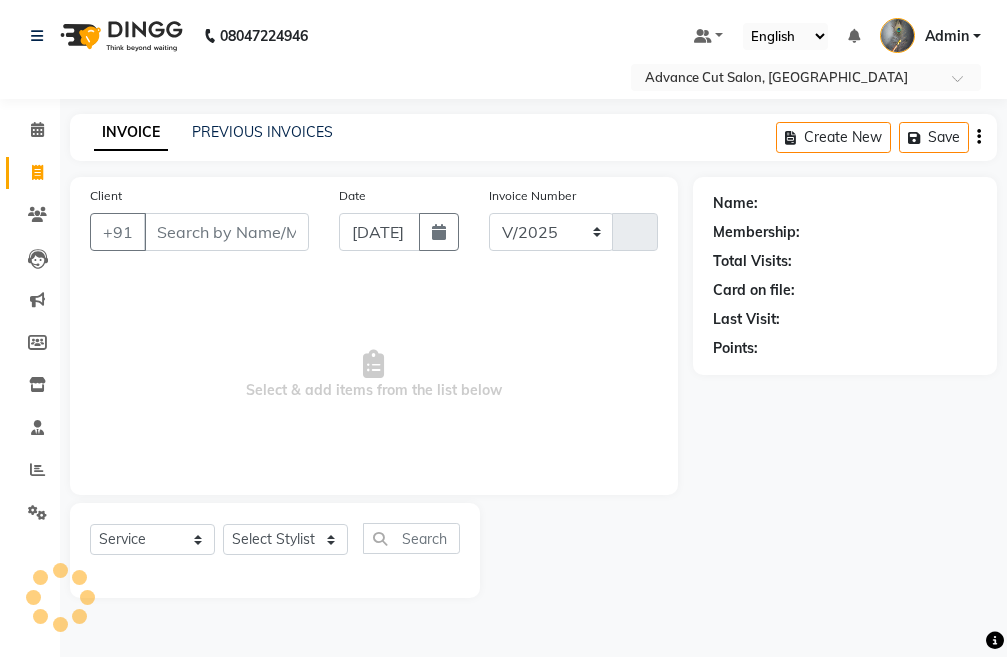 select on "4939" 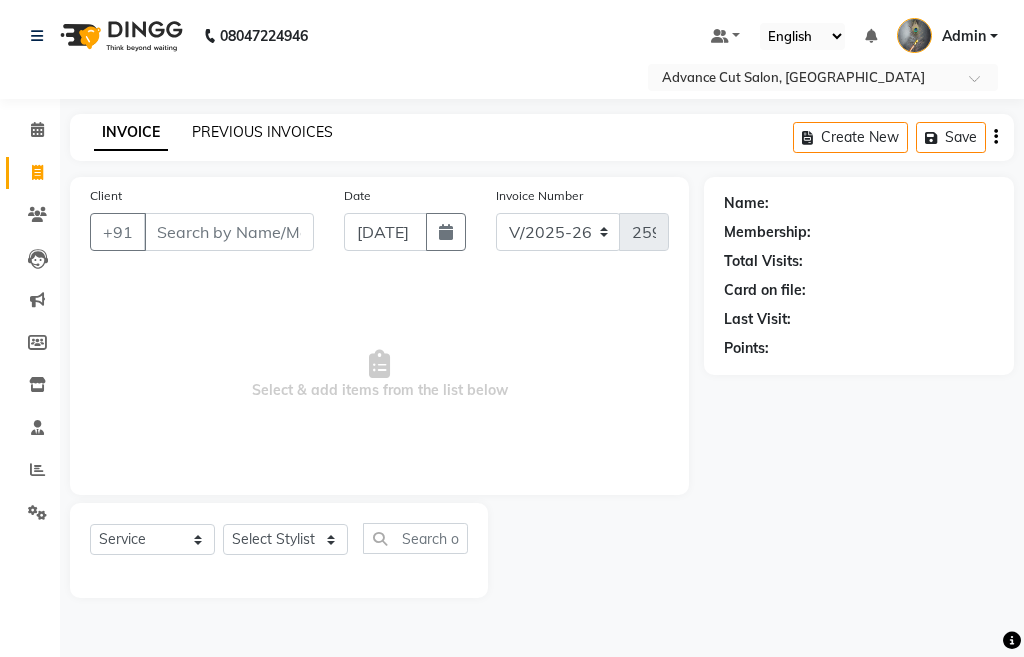 click on "PREVIOUS INVOICES" 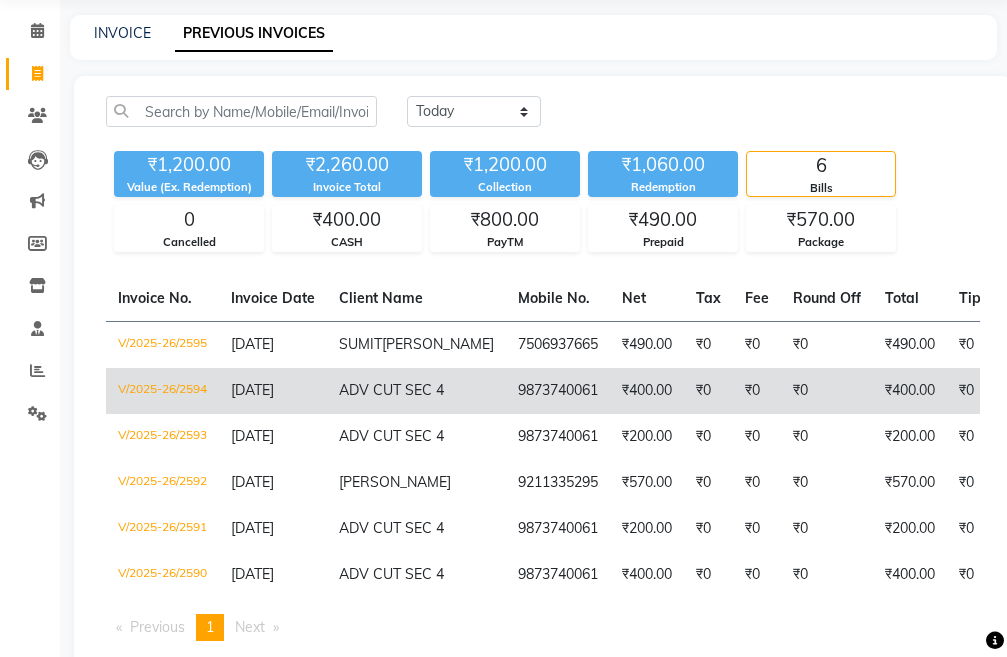scroll, scrollTop: 100, scrollLeft: 0, axis: vertical 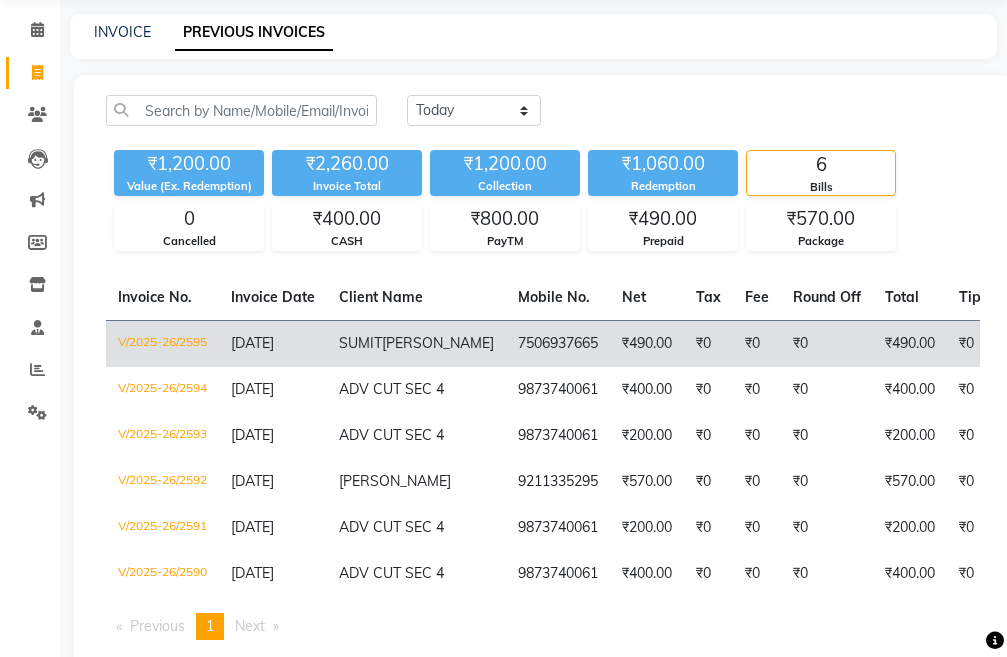 click on "₹490.00" 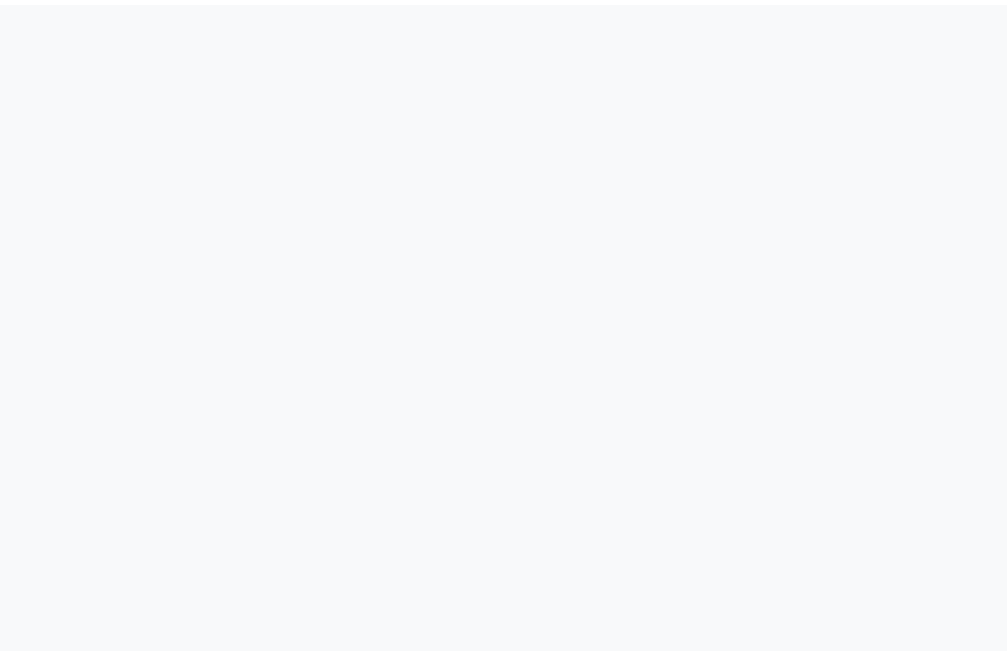 scroll, scrollTop: 0, scrollLeft: 0, axis: both 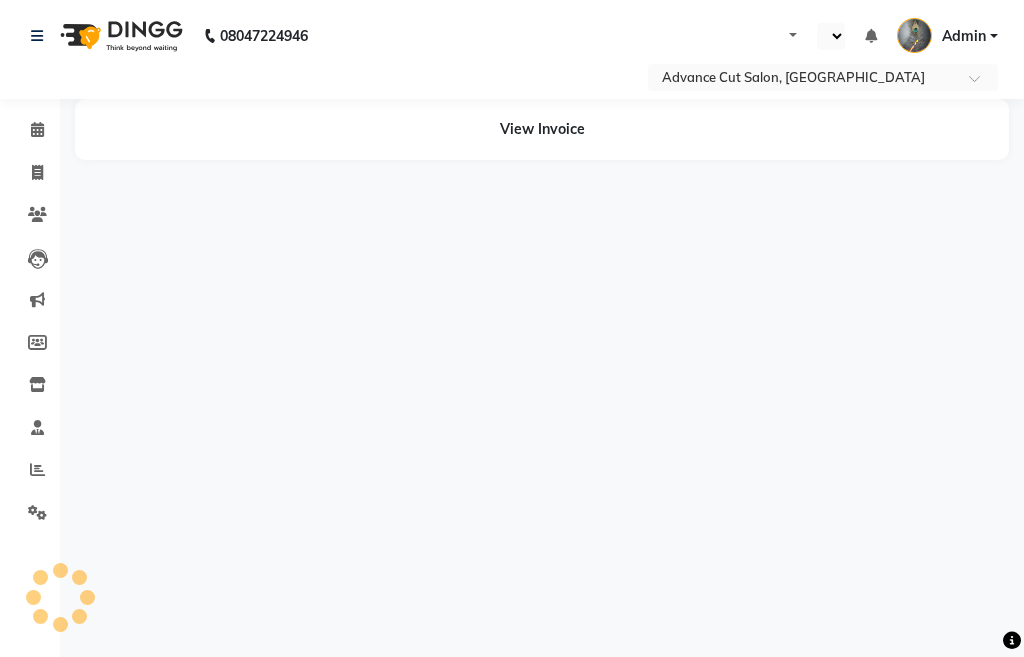 select on "en" 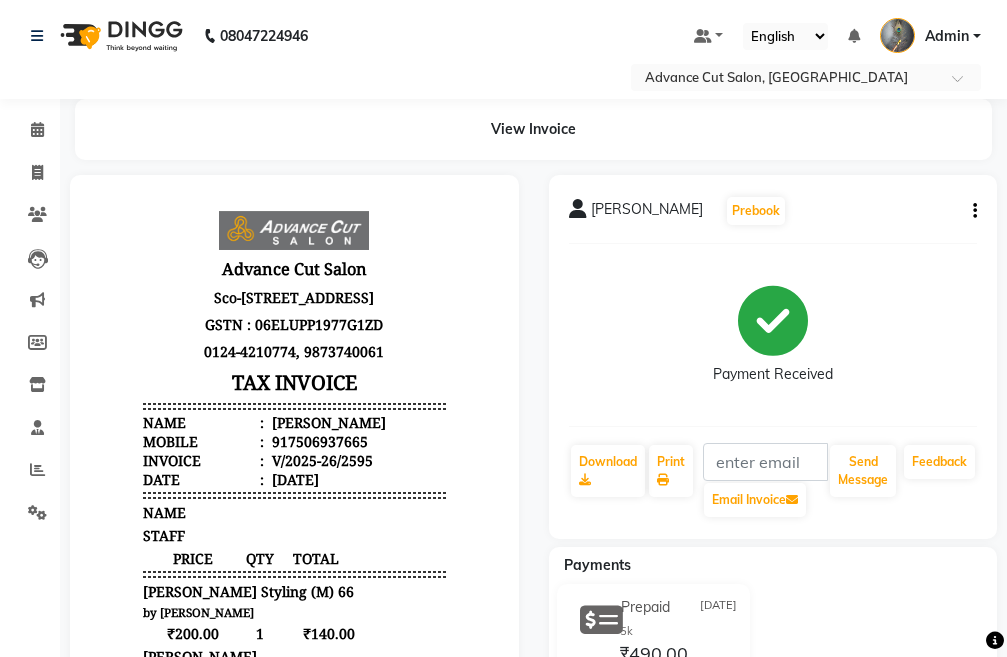 scroll, scrollTop: 0, scrollLeft: 0, axis: both 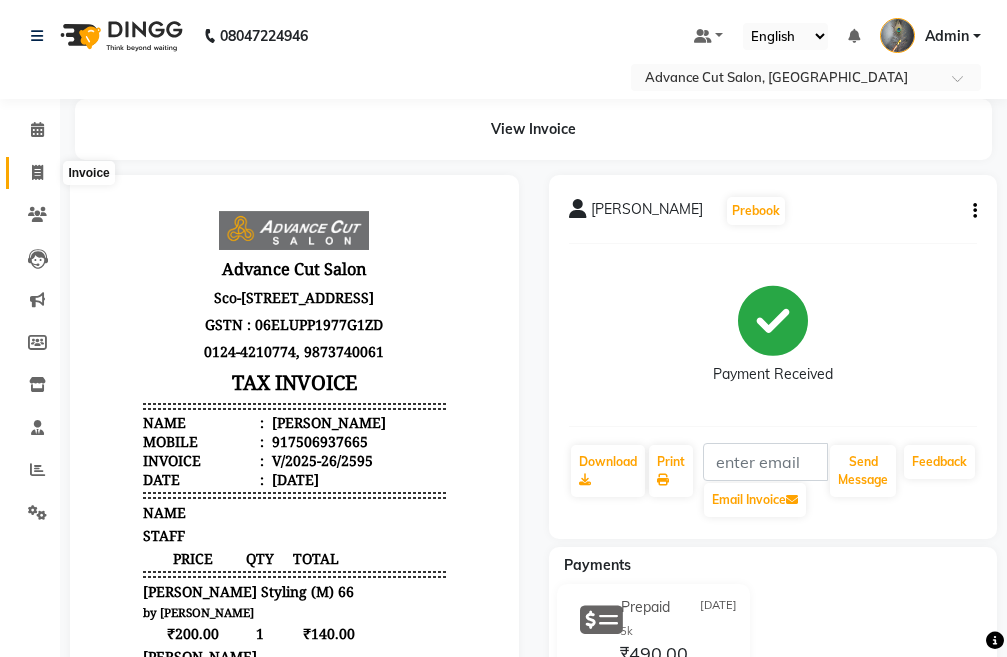 click 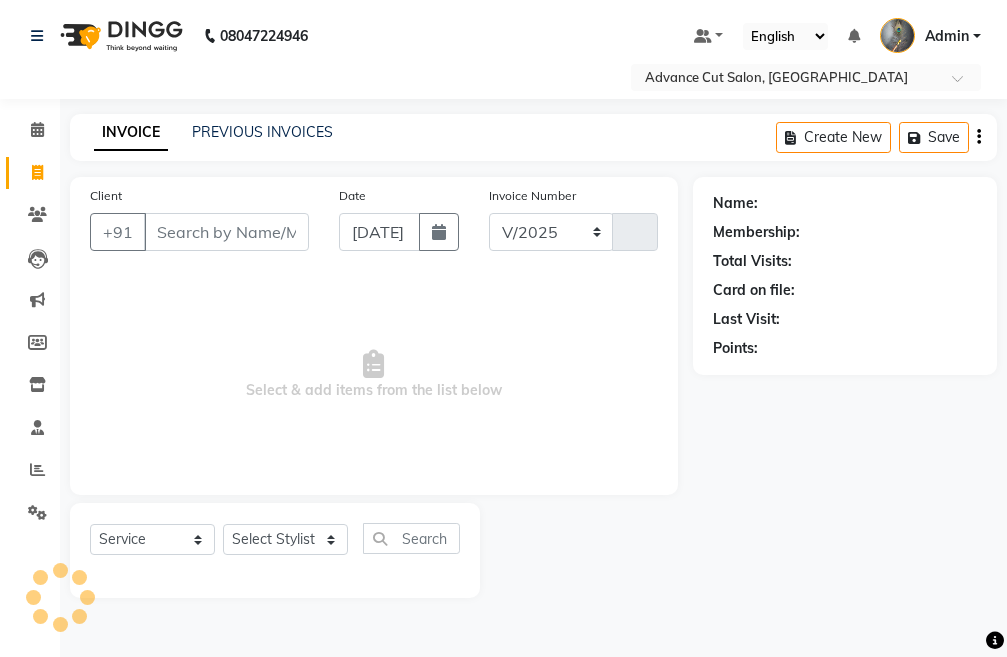 select on "4939" 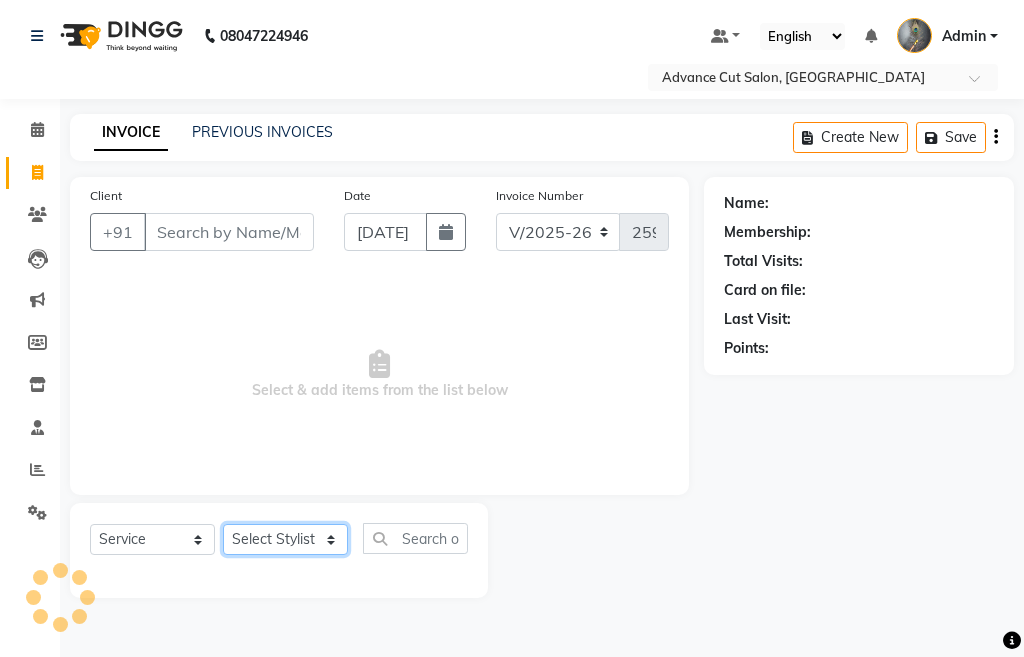 click on "Select Stylist" 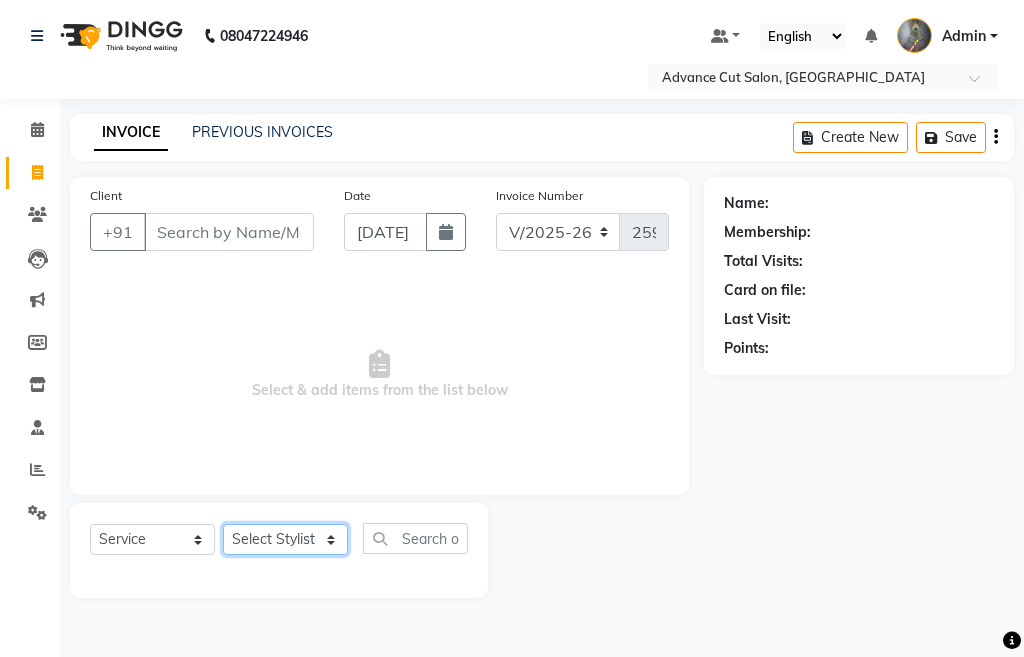 select on "74352" 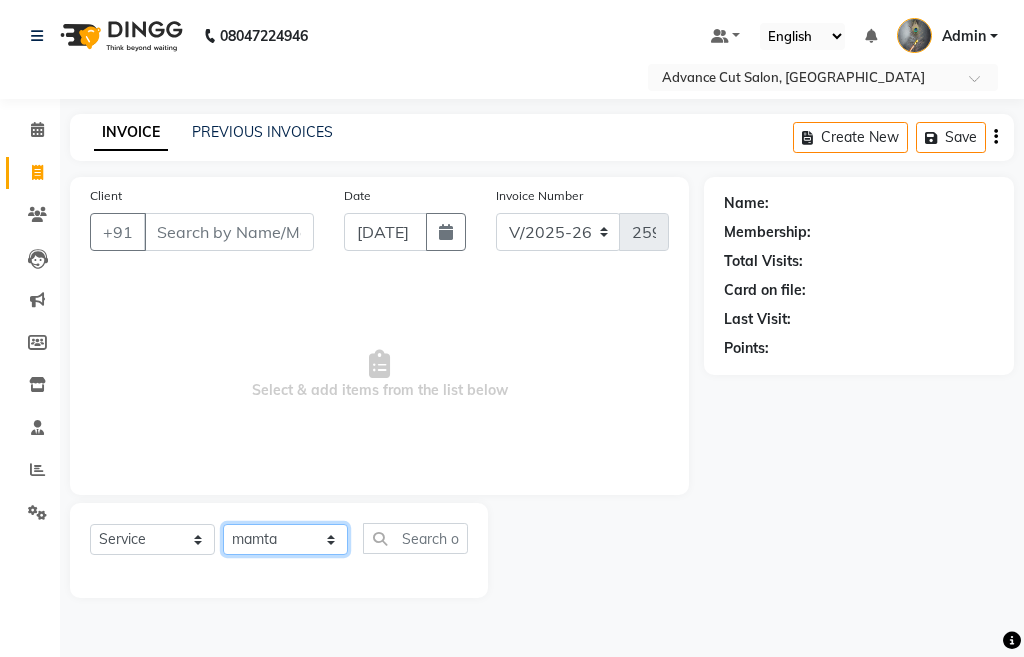 click on "Select Stylist Admin chahit COUNTOR [PERSON_NAME] mamta [PERSON_NAME] navi [PERSON_NAME] [PERSON_NAME] [PERSON_NAME] sunny tip" 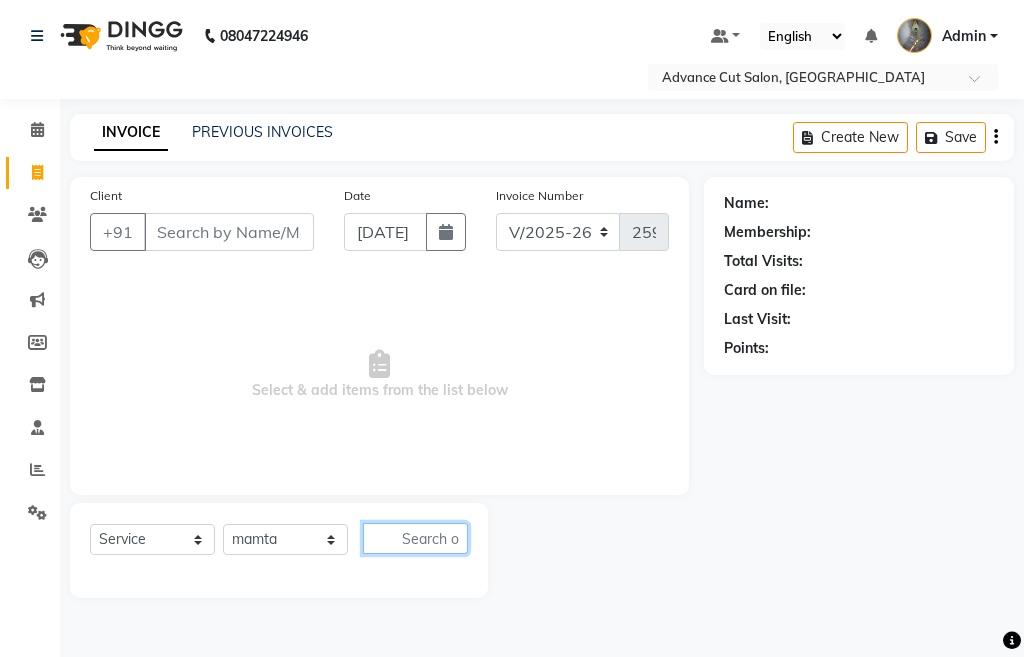click 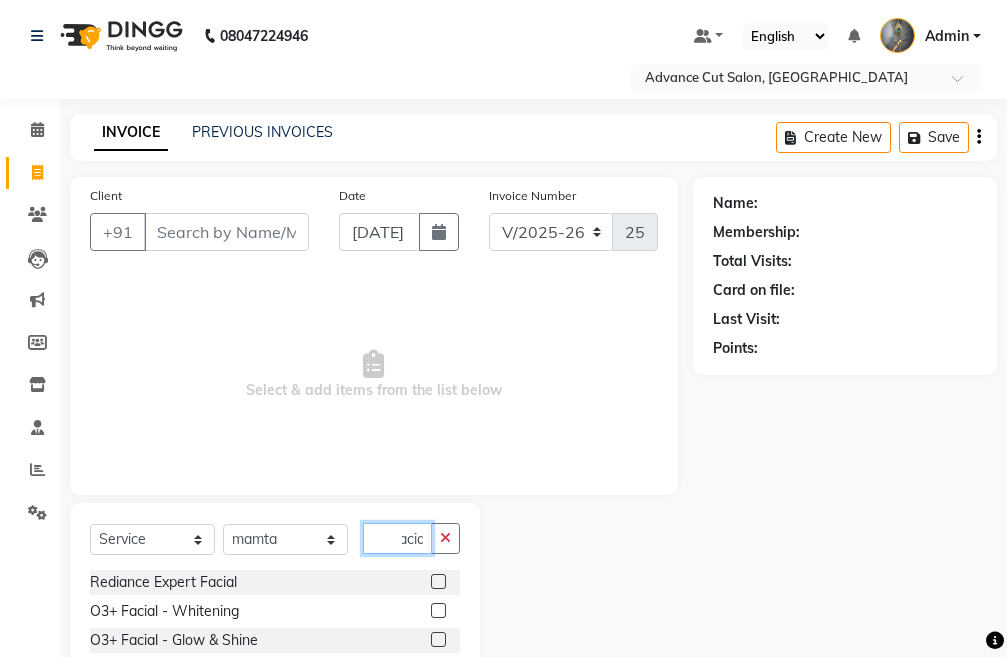 scroll, scrollTop: 0, scrollLeft: 11, axis: horizontal 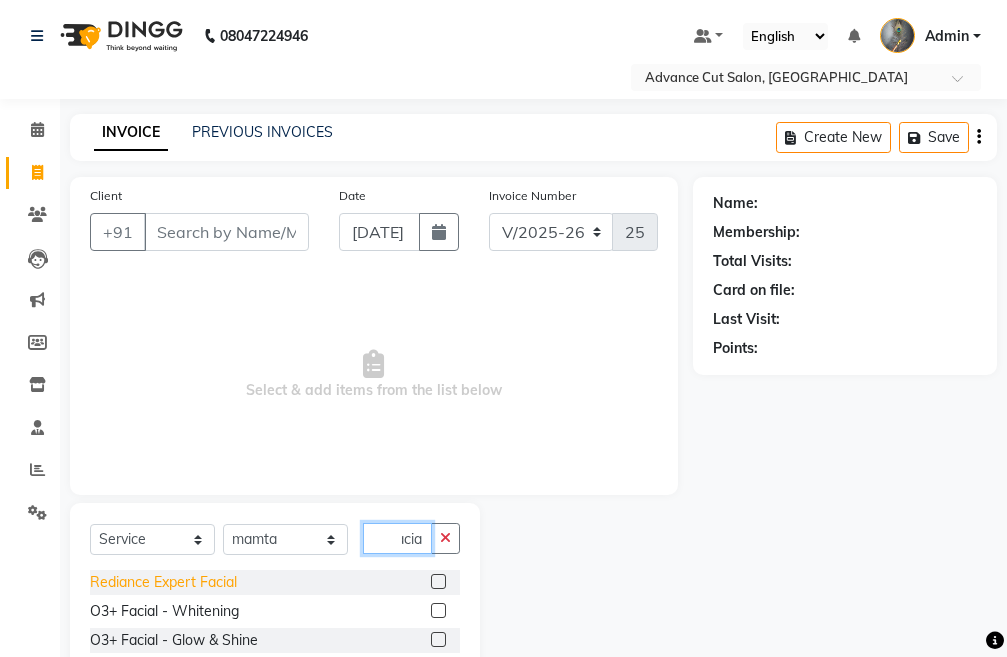 type on "facial" 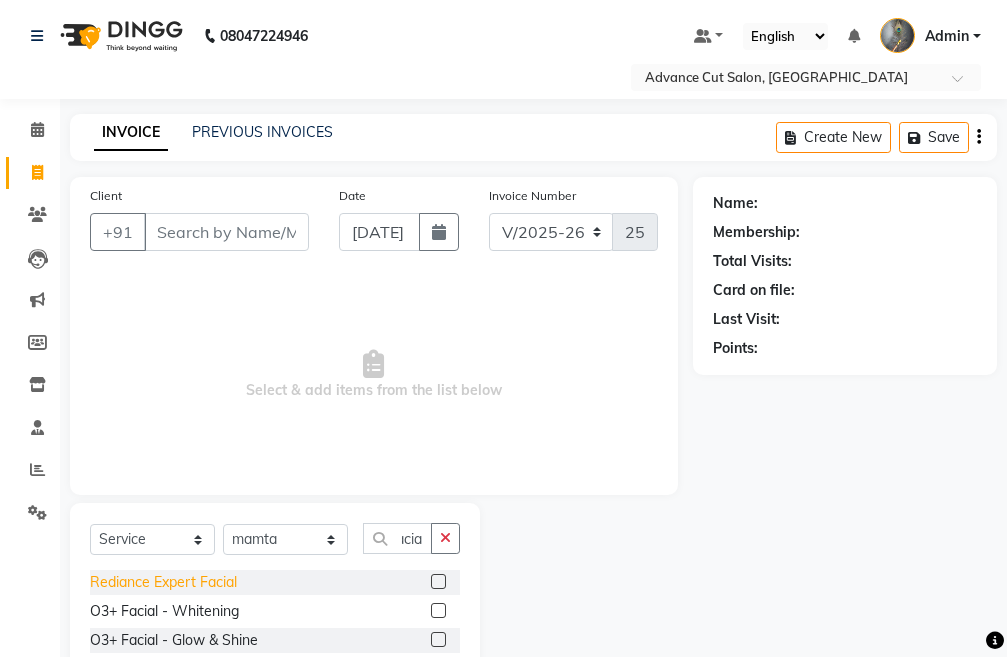 scroll, scrollTop: 0, scrollLeft: 0, axis: both 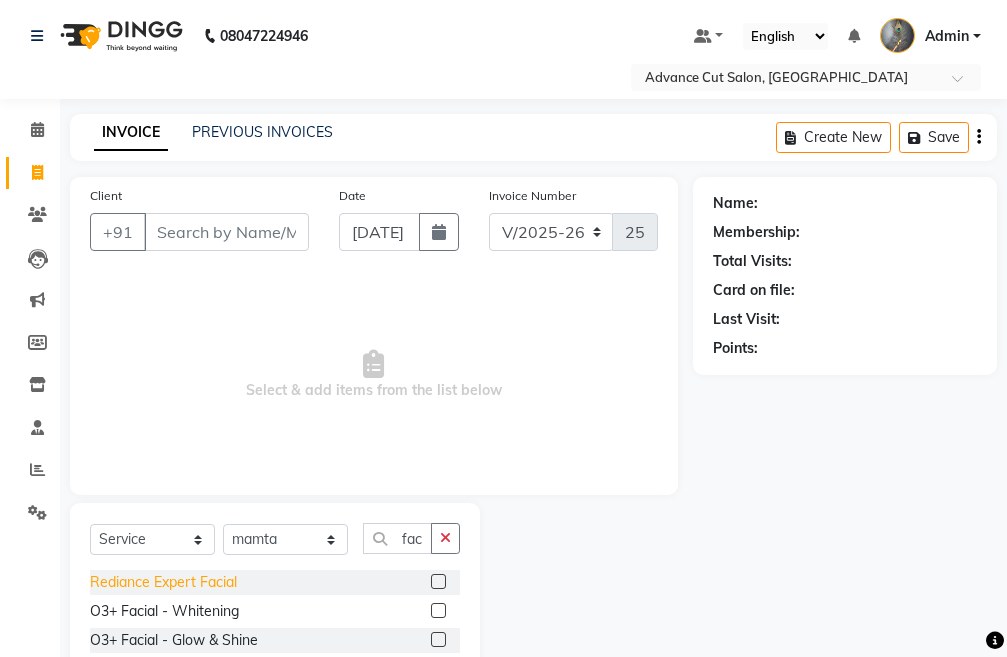 click on "Rediance Expert Facial" 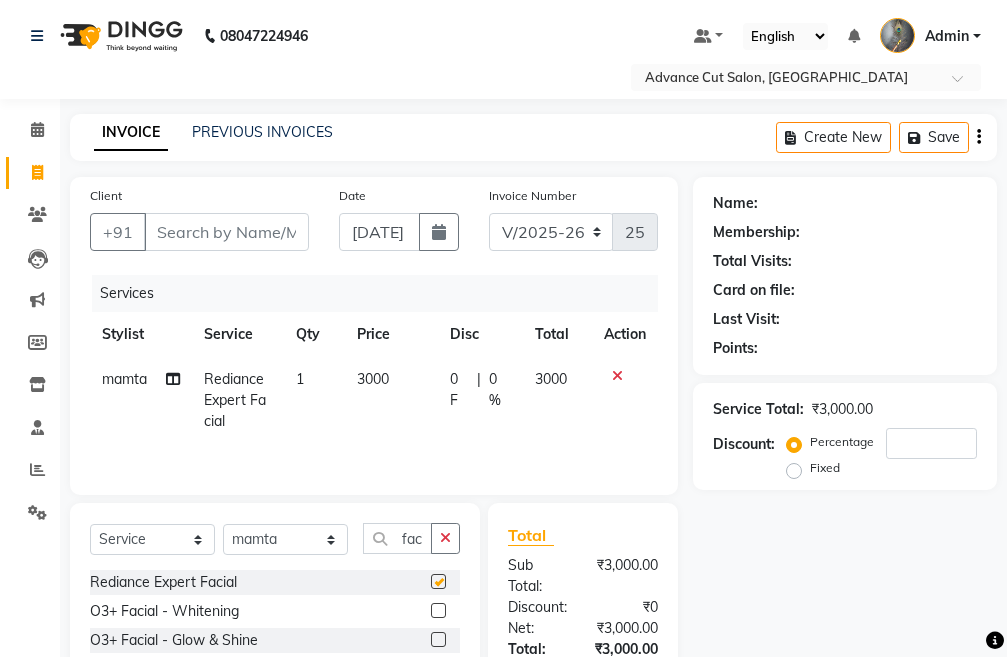 checkbox on "false" 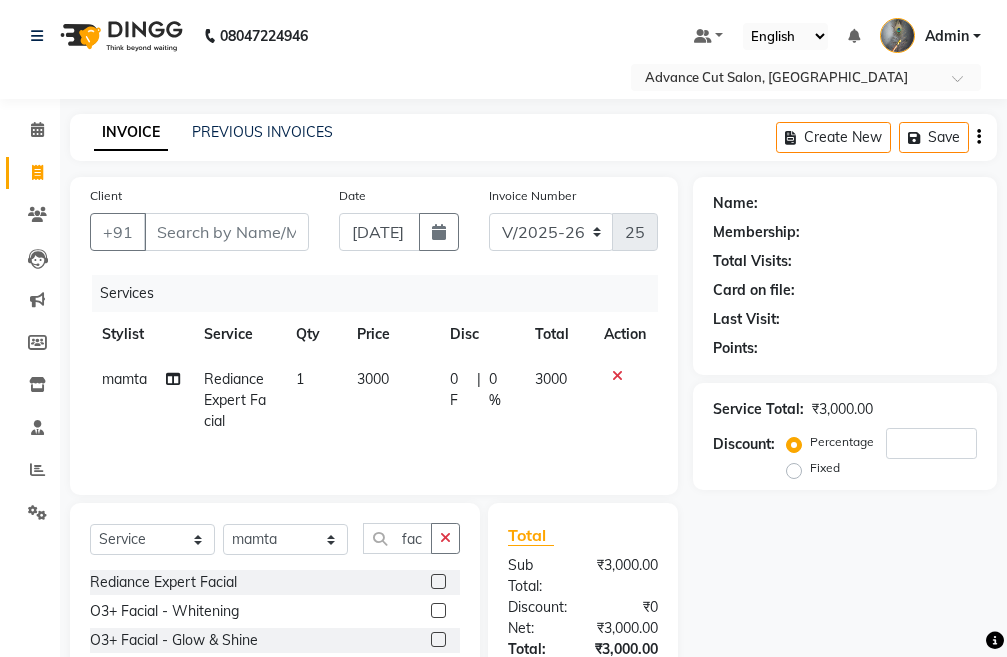 click on "3000" 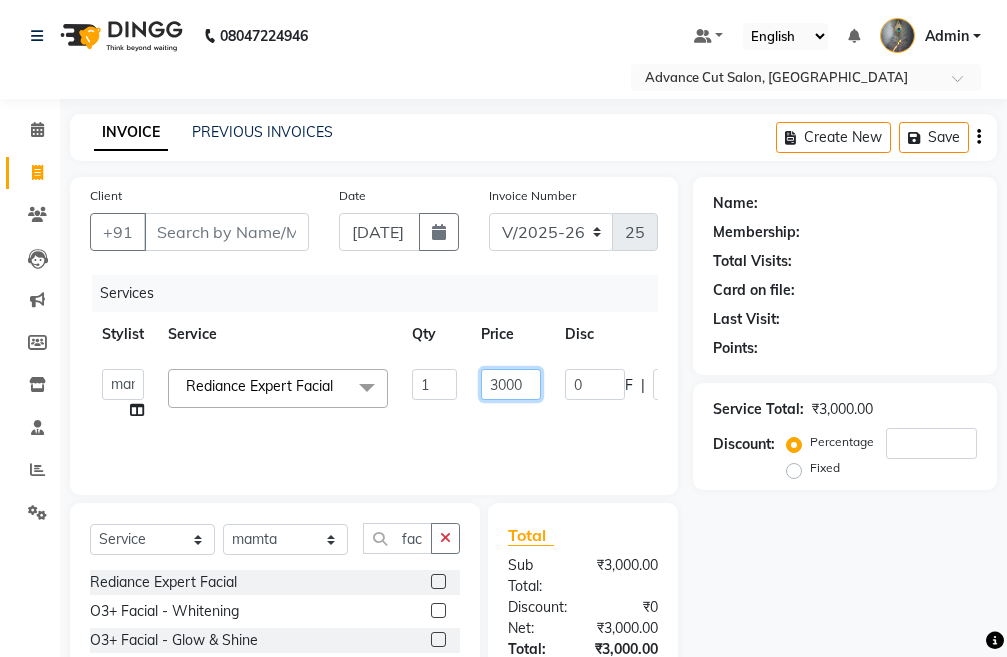 click on "3000" 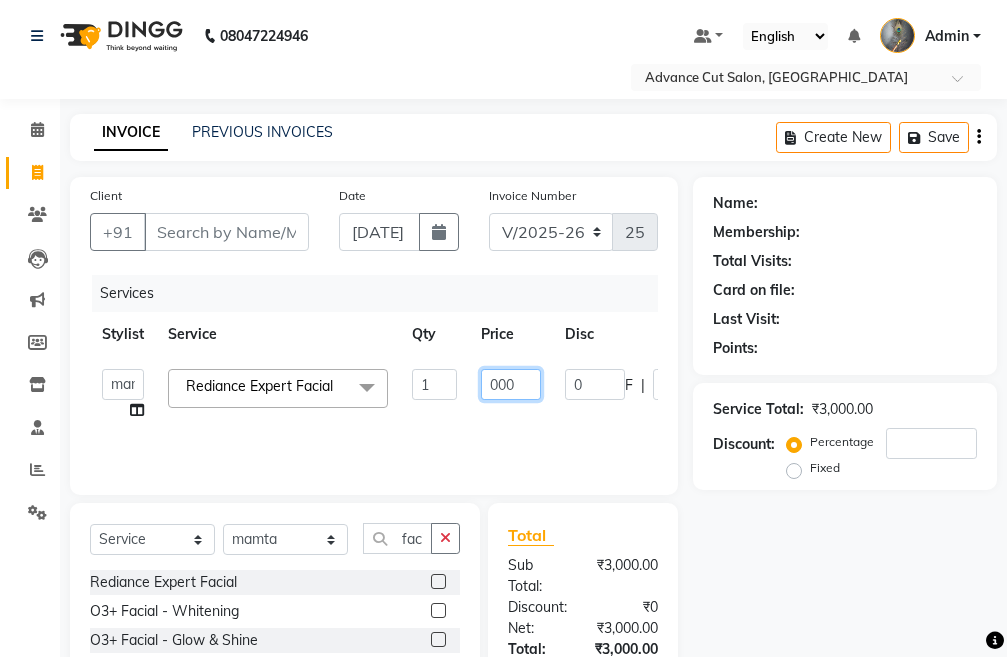 type on "4000" 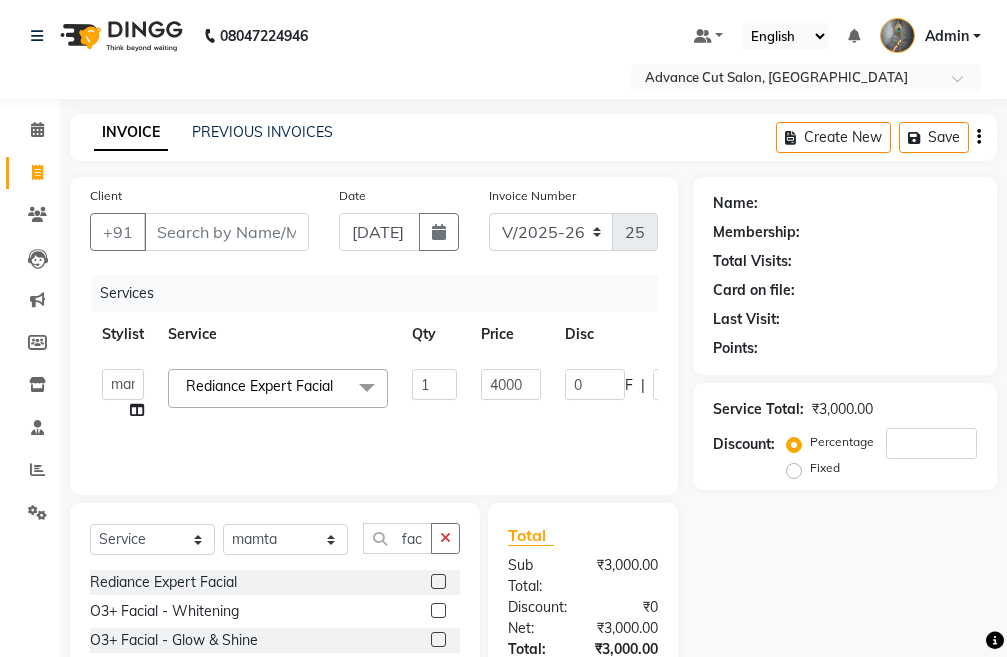 click on "Admin   chahit   COUNTOR   gourav   hardeep   mamta   manisha   MONISH   navi   NOSHAD ALI   purvi   sachin   shatnam   sunny   tip  Rediance Expert Facial  x Kerasmooth 7 Hair Botox Organic Hair Treatment Moisture Tretment hair wash & blow dry GK Keratin Threading Taxes raga Dtan face fruit Bleach Mavi treatment Poof treatment Nanoplastia Prebooking Mens makeup Wax hand & leg Nail cutting Perming O3 dtan kerateen sara dtan cheryls oxyferm oxy sara Casmara Prestige (F) 127 Clean-up (F) 122 Clean-up with Mask (F) 123 Whitening (F) 124 Totaly Floeless Rediance Expert Facial Age Perfectnist Casmara Vitamin Veg. Skinora Papaya Marshmellow (F) 128 Blanch (F) 129 Upendice (F) 130 Sothys Goji (F) 131 Casmara Gold Face (oxy/D-Tan) (F) 133 Face (Cheryls Oxyderm) (F) 134 Arms (F) 136 Legs (F) 137 Front/ Back (F) 138 Full Body (F) 139 face (Organic D-ten) 02 Classic Manicure (F) 140 PediPie Manicure (F) 141 Alga Manicure (F) 142 Classic Pedicure (F) 143 PediPie Pedicure (F) 144 Alga Pedicure (F) 145 Eye make up 149 1" 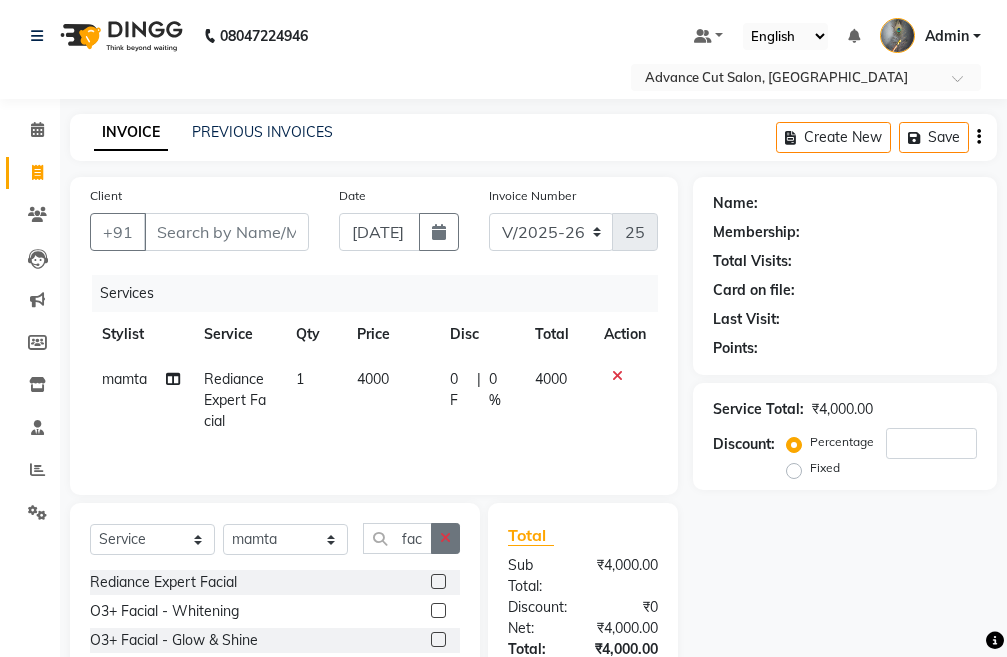 click 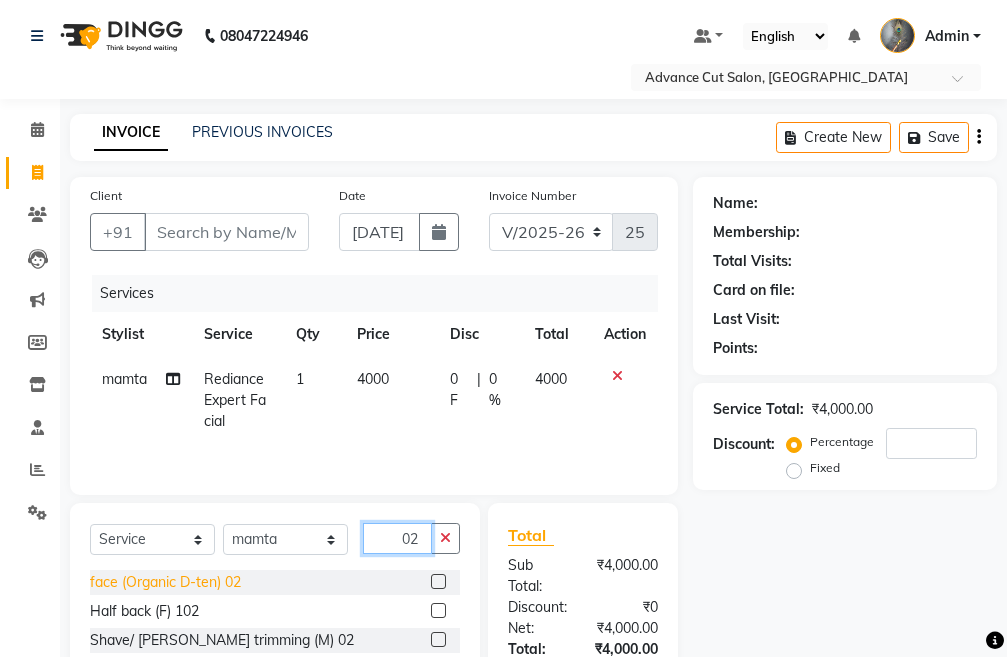 type on "02" 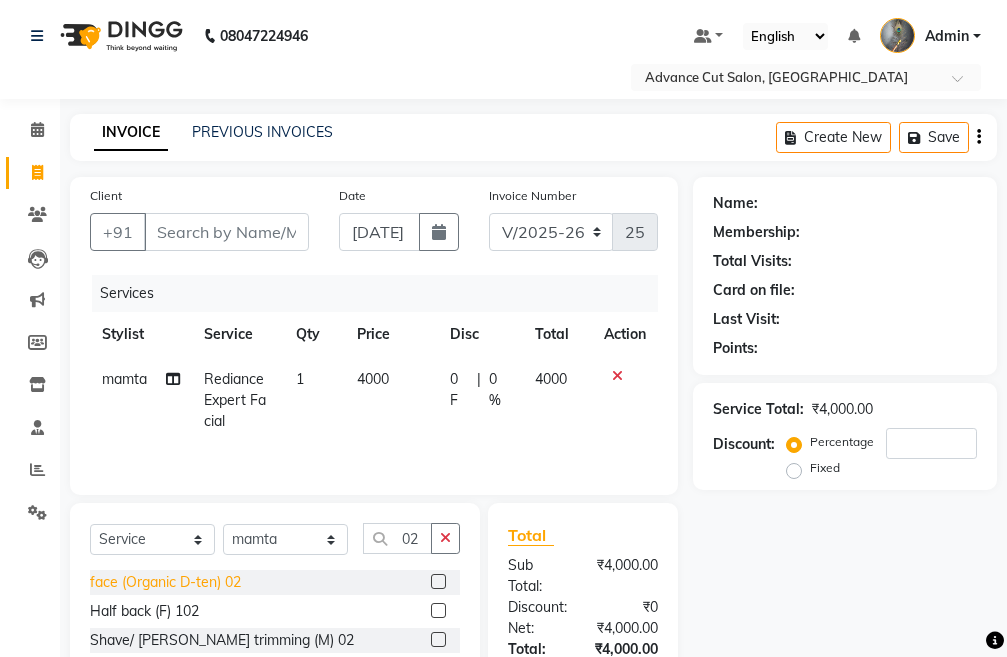 click on "face (Organic D-ten) 02" 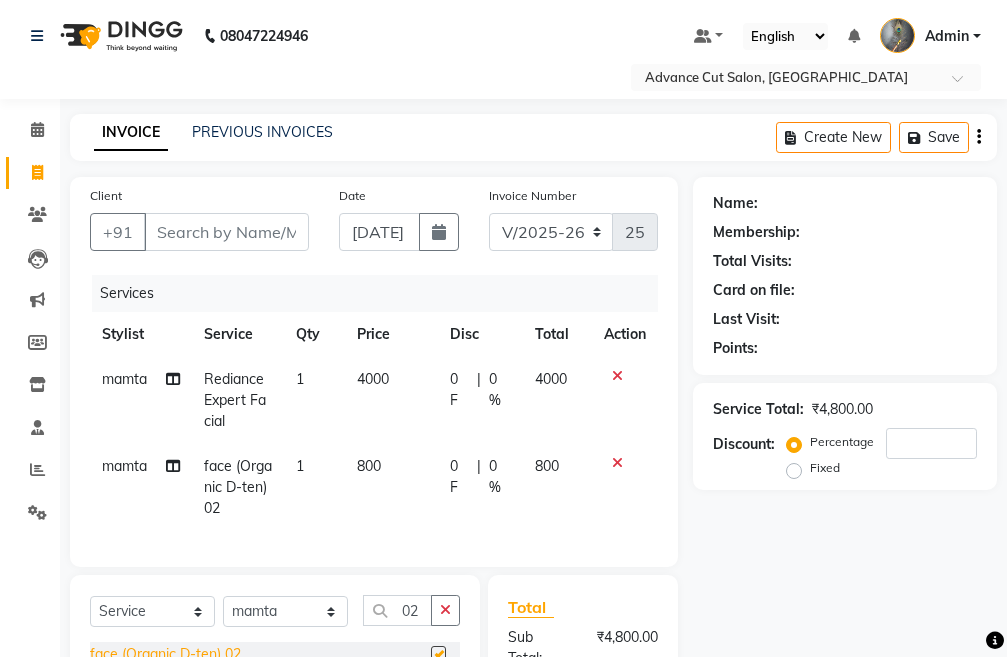 checkbox on "false" 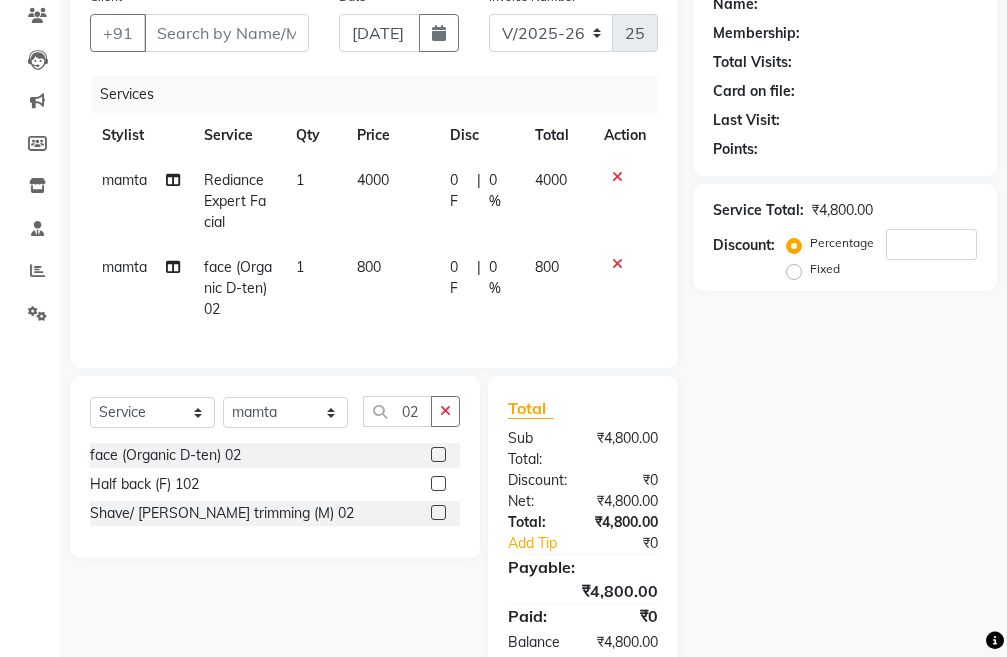 scroll, scrollTop: 200, scrollLeft: 0, axis: vertical 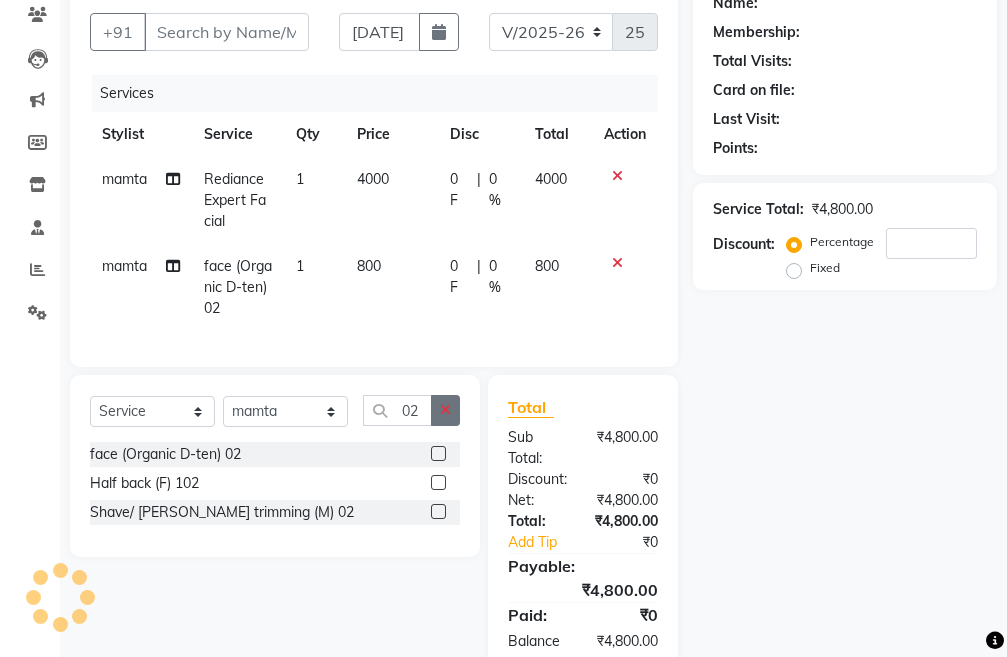 click 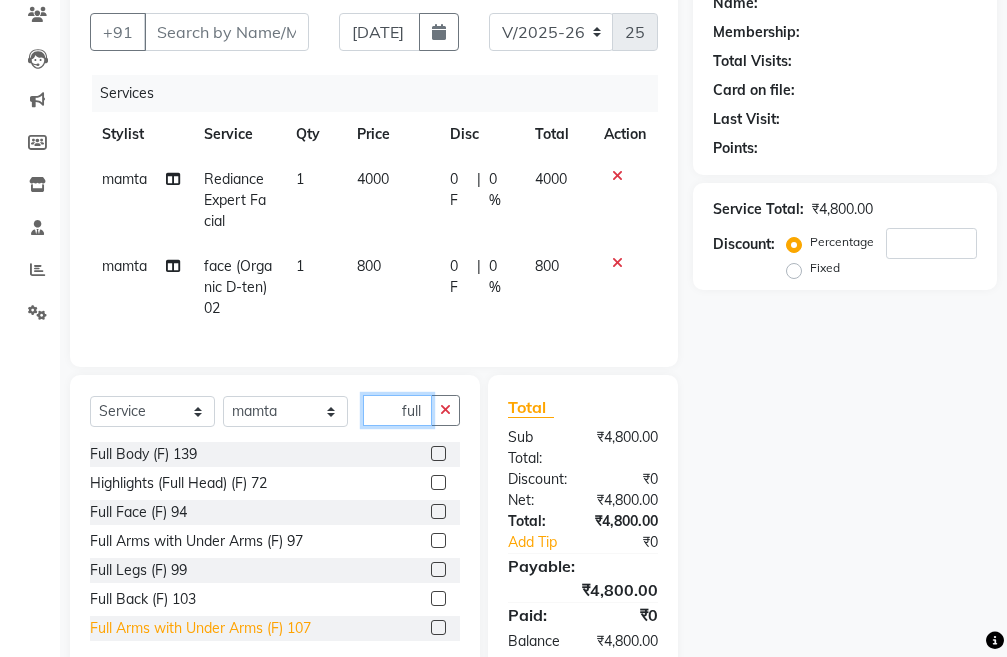 type on "full" 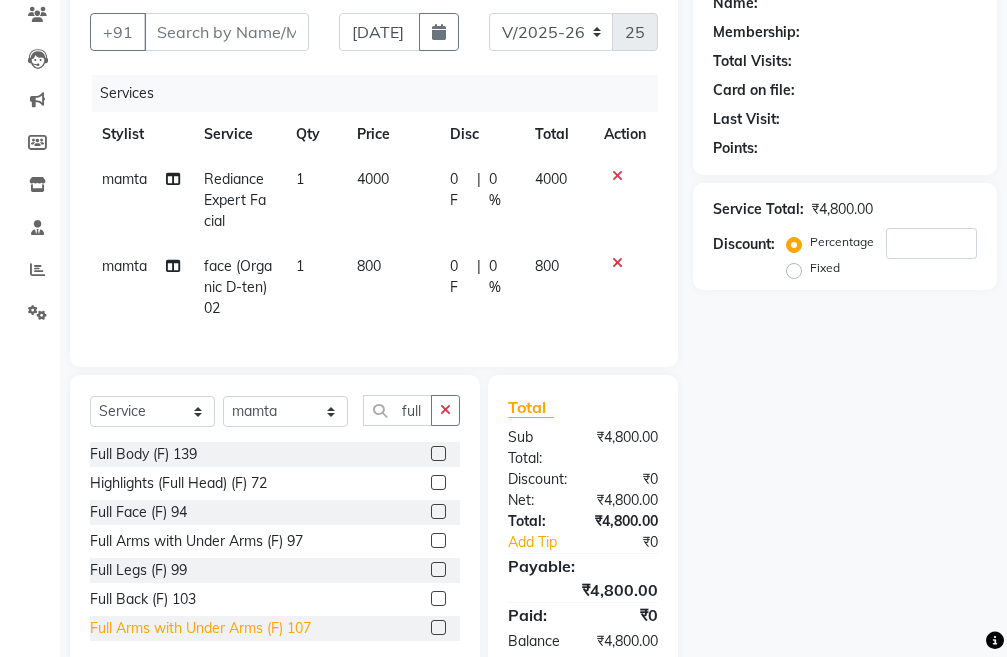 click on "Full Arms with Under Arms (F) 107" 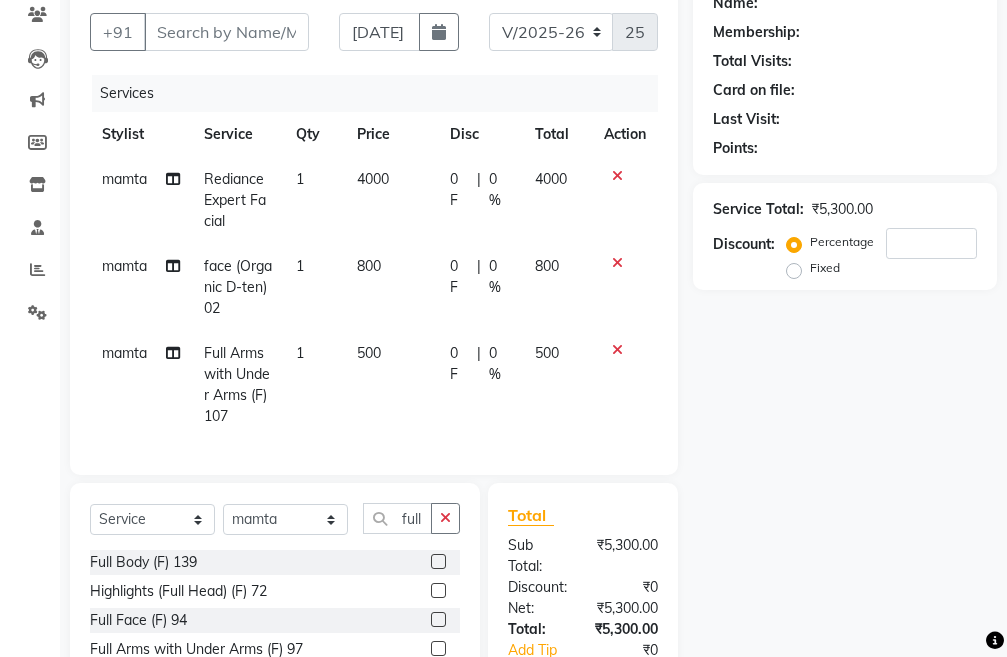 checkbox on "false" 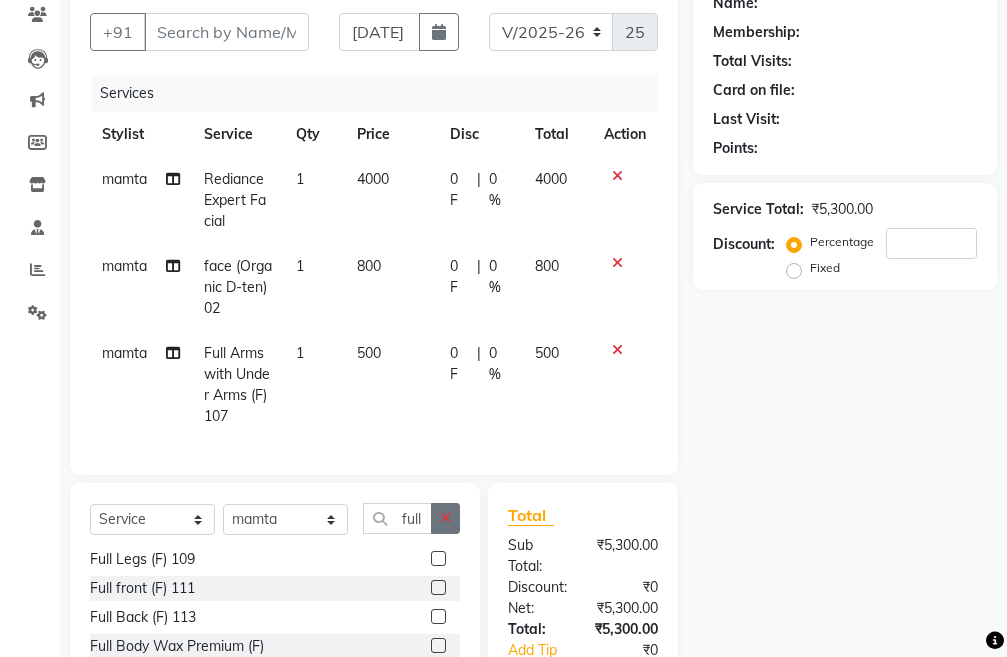 click 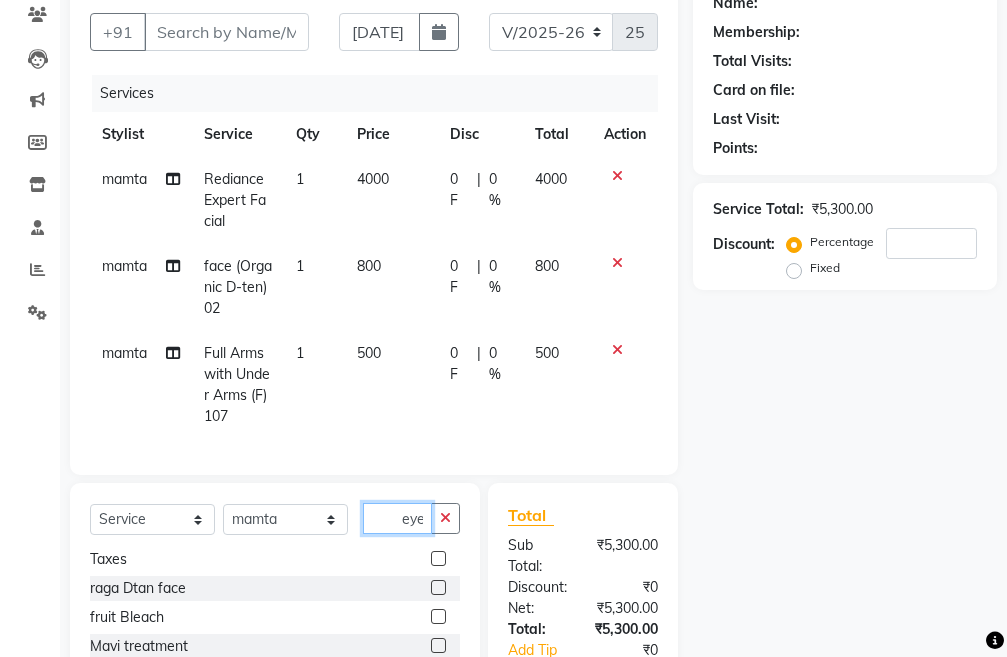 scroll, scrollTop: 0, scrollLeft: 0, axis: both 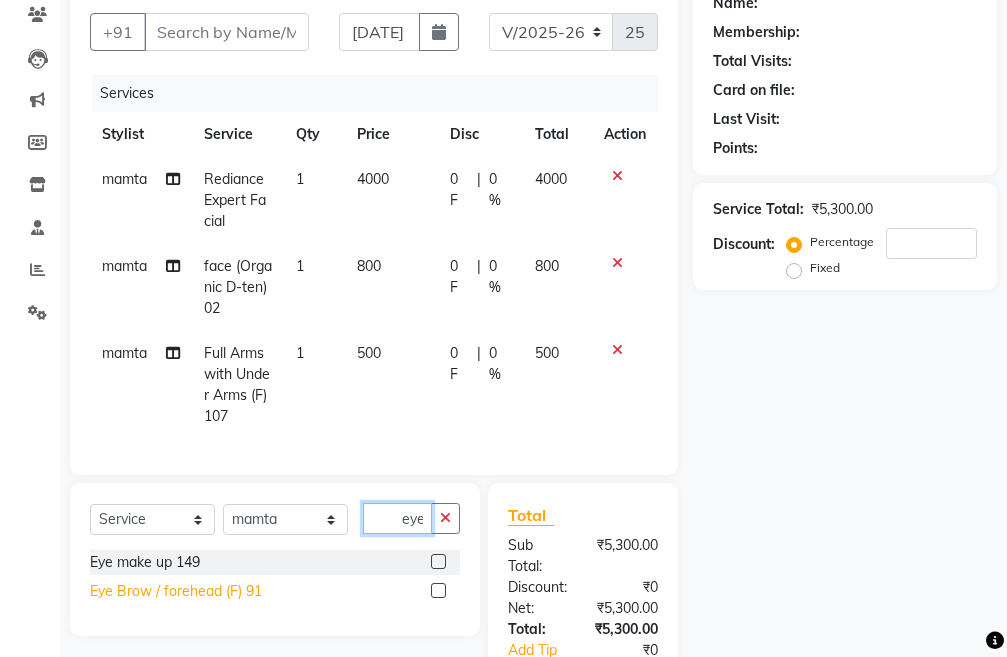 type on "eye" 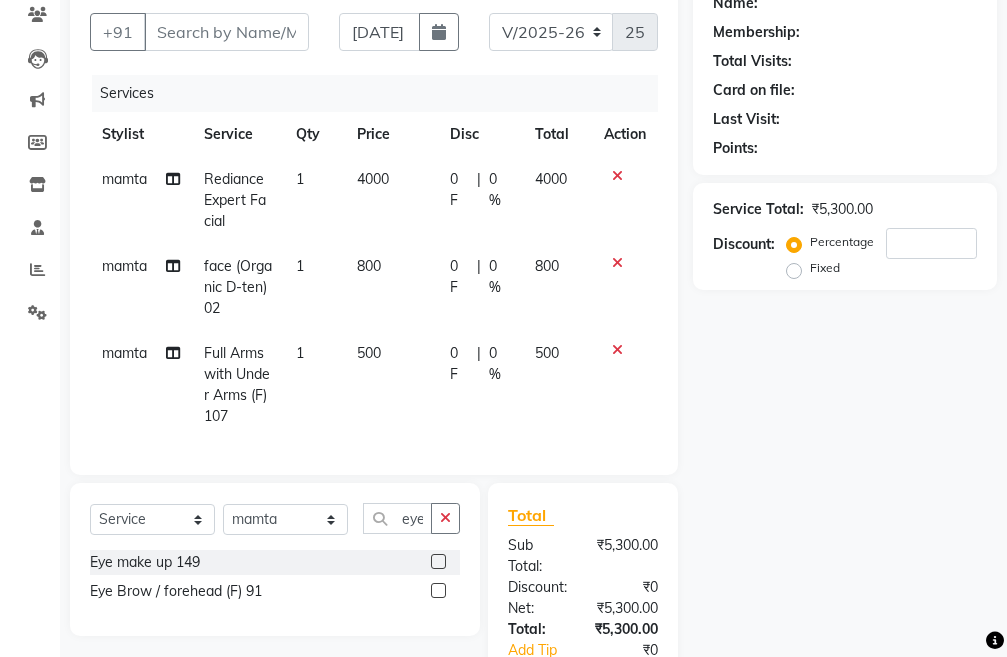 click on "Eye Brow / forehead (F) 91" 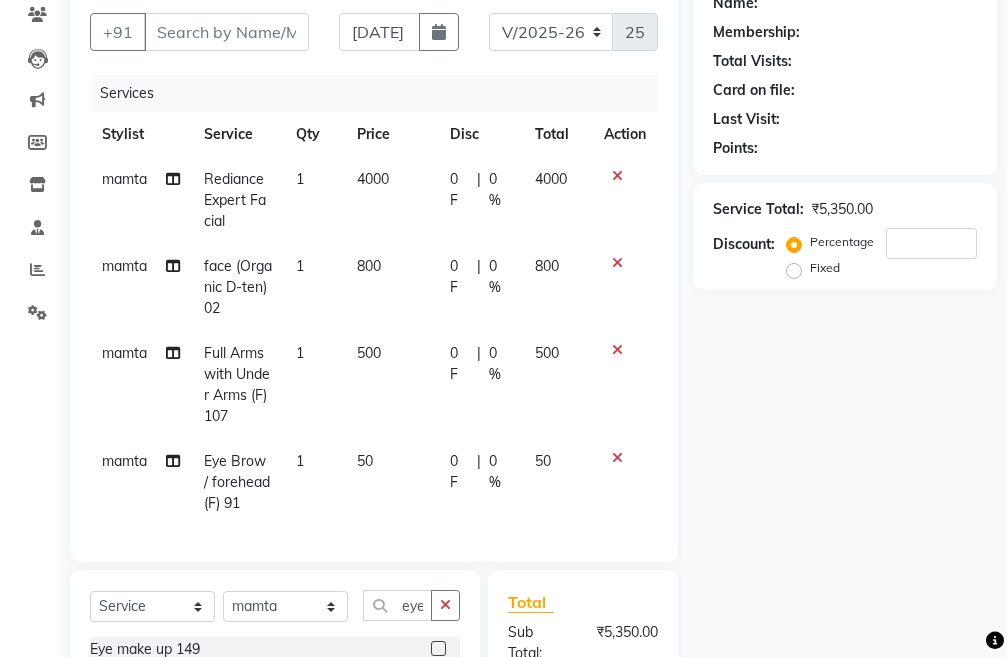 checkbox on "false" 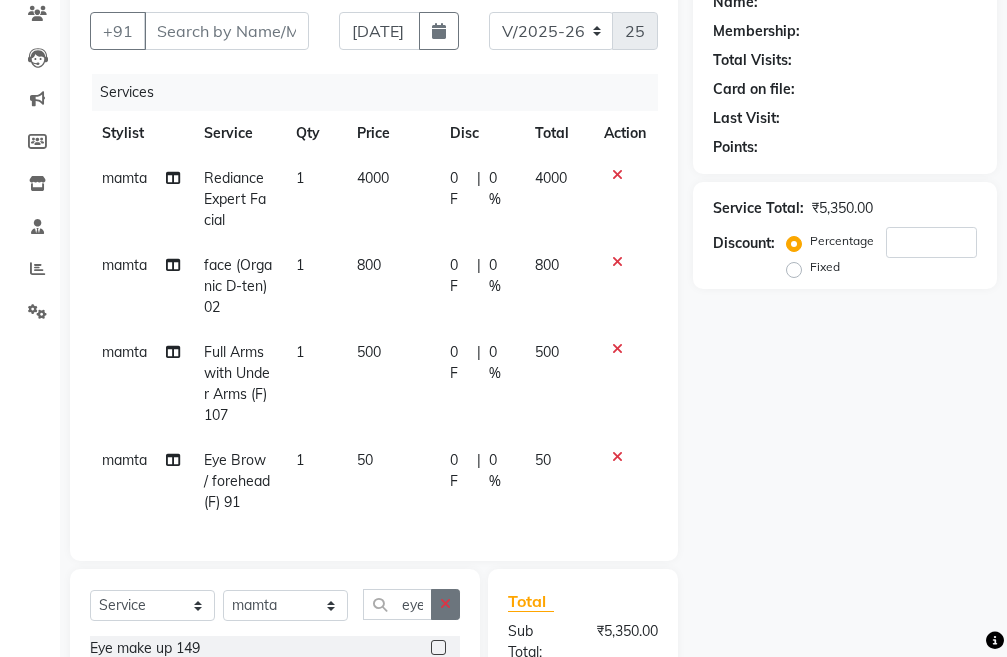 scroll, scrollTop: 478, scrollLeft: 0, axis: vertical 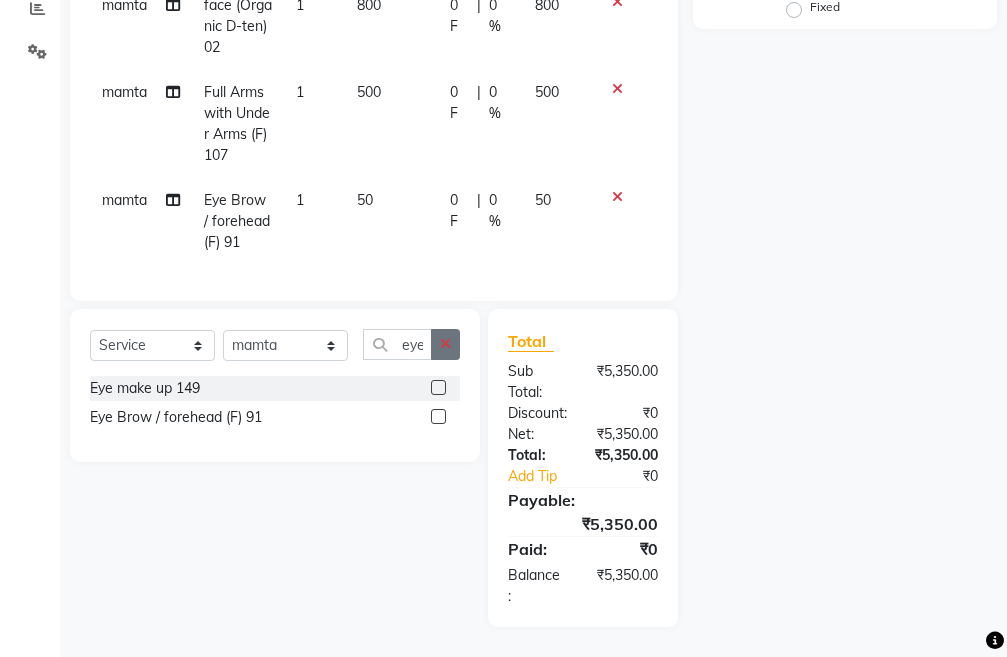 click 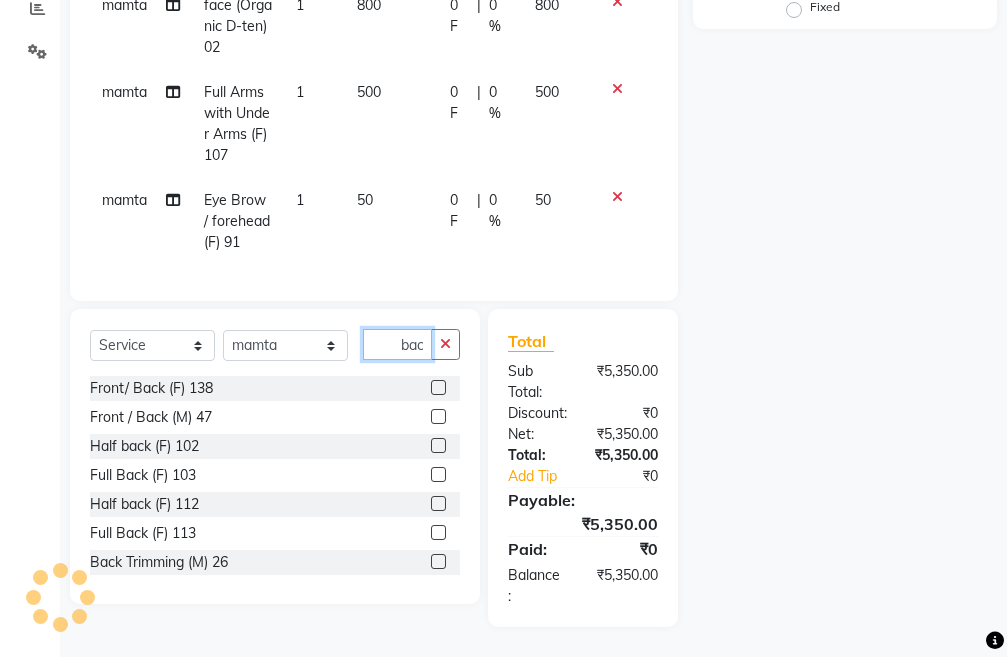 scroll, scrollTop: 0, scrollLeft: 8, axis: horizontal 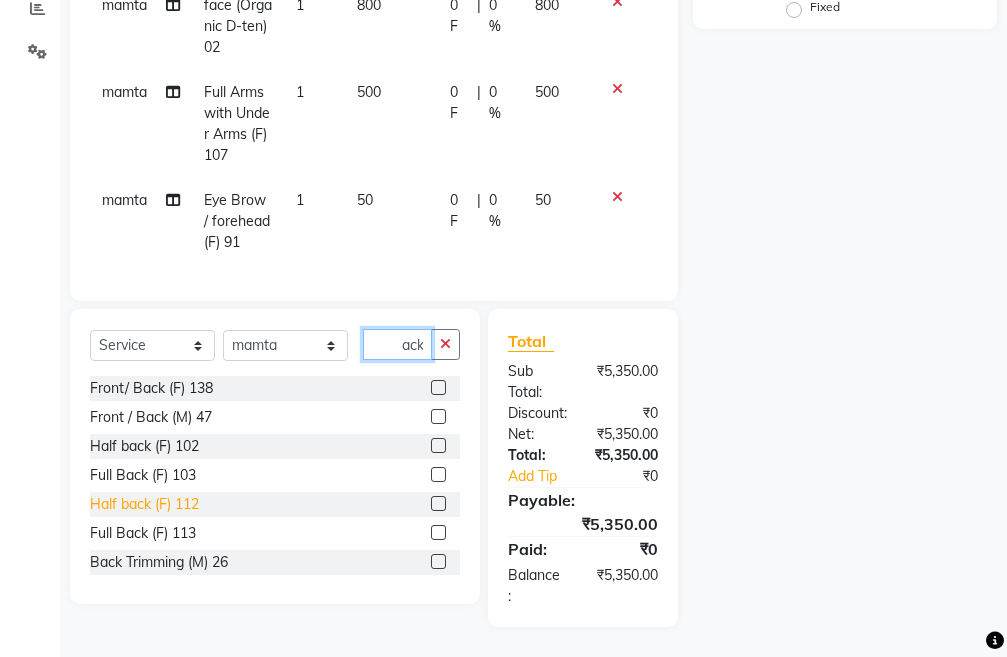 type on "back" 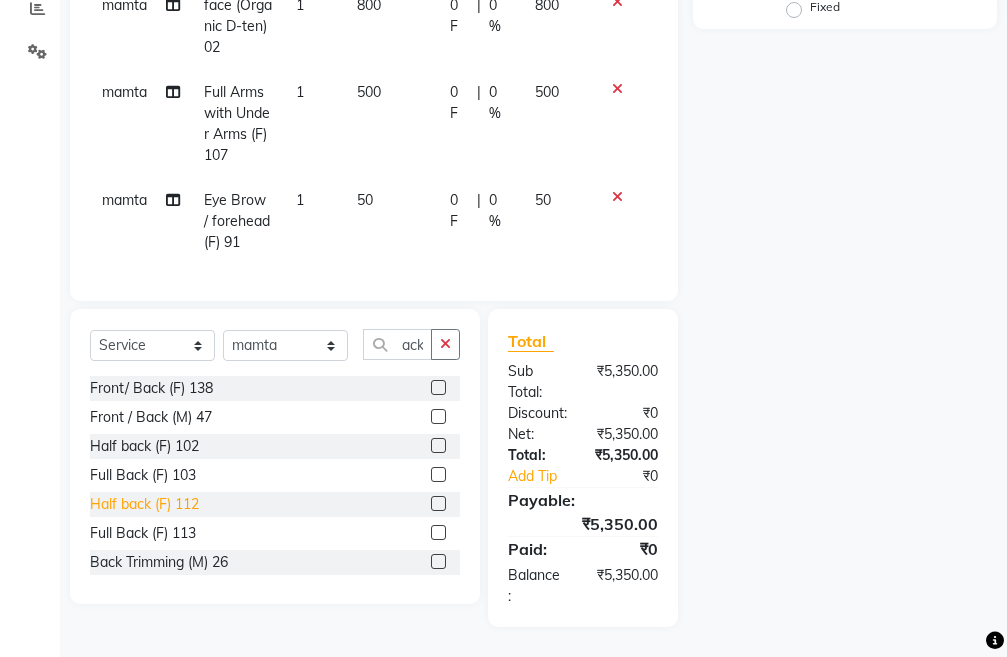 click on "Half back (F) 112" 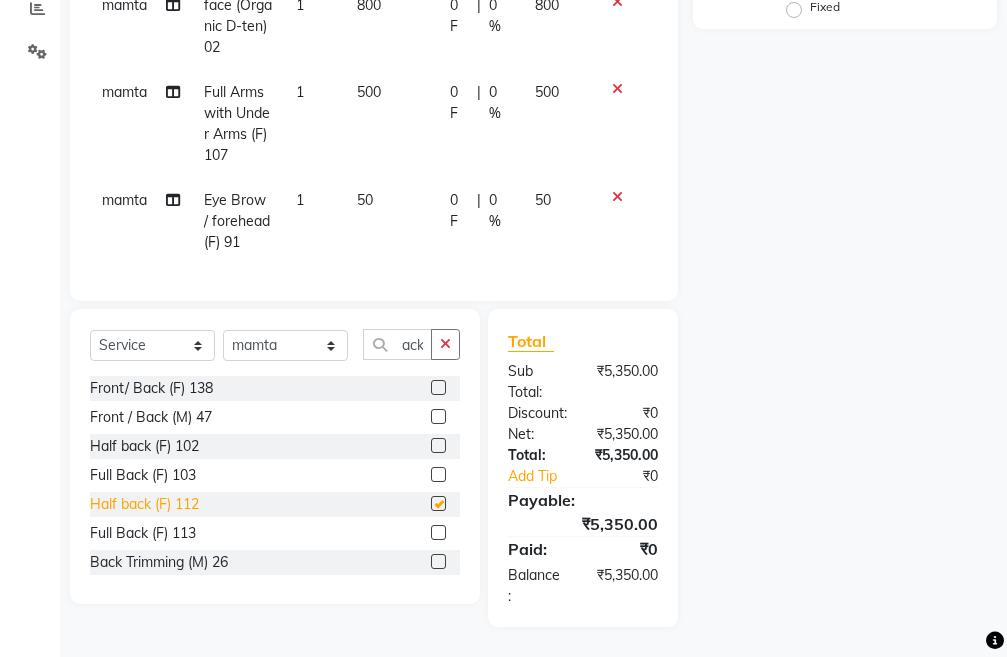 scroll, scrollTop: 0, scrollLeft: 0, axis: both 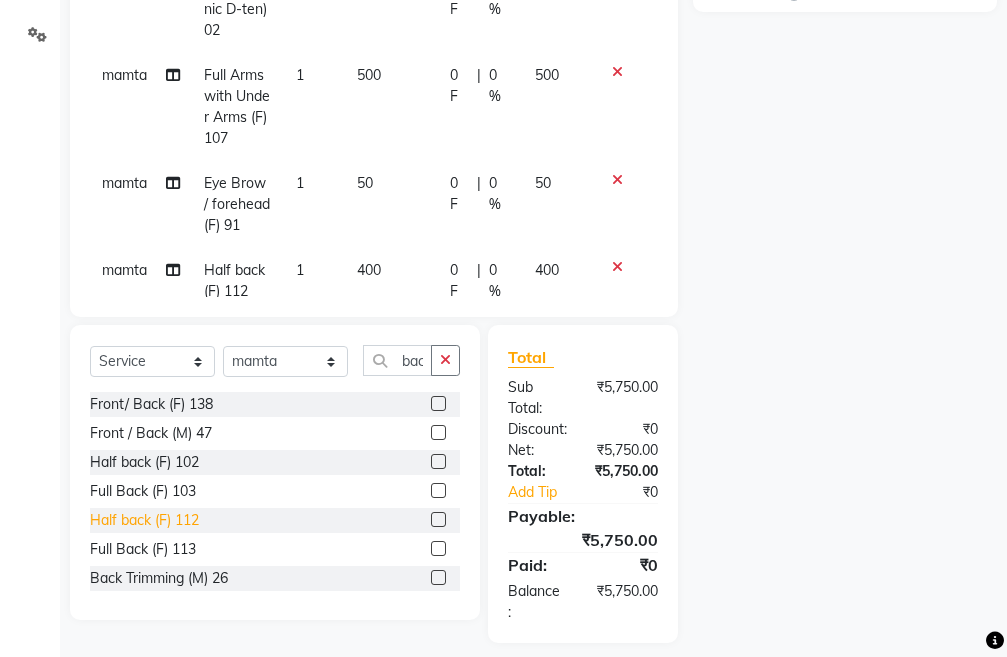 checkbox on "false" 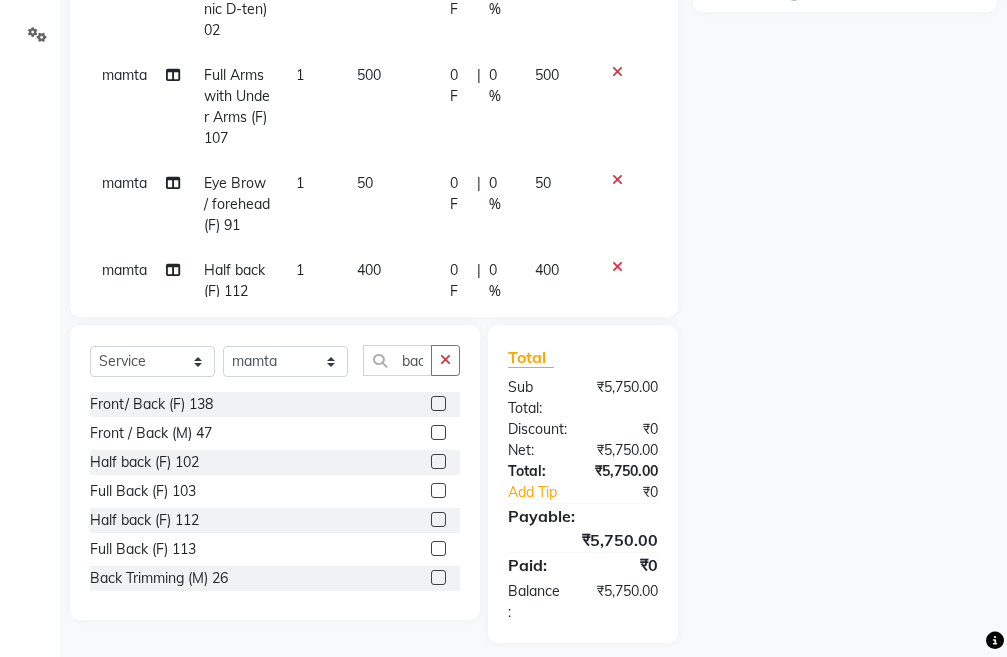 scroll, scrollTop: 494, scrollLeft: 0, axis: vertical 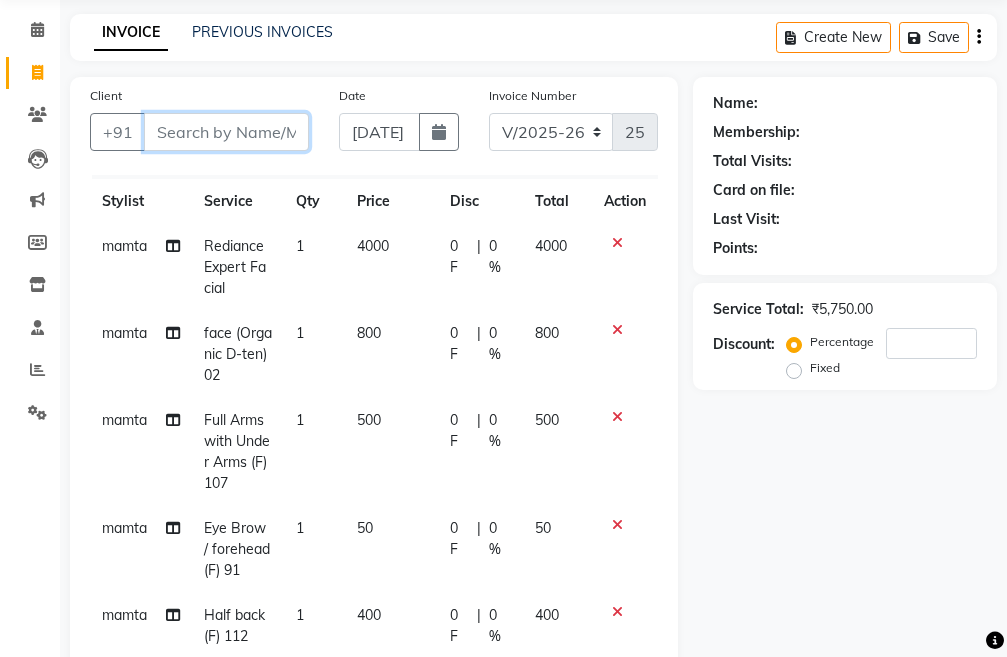 click on "Client" at bounding box center (226, 132) 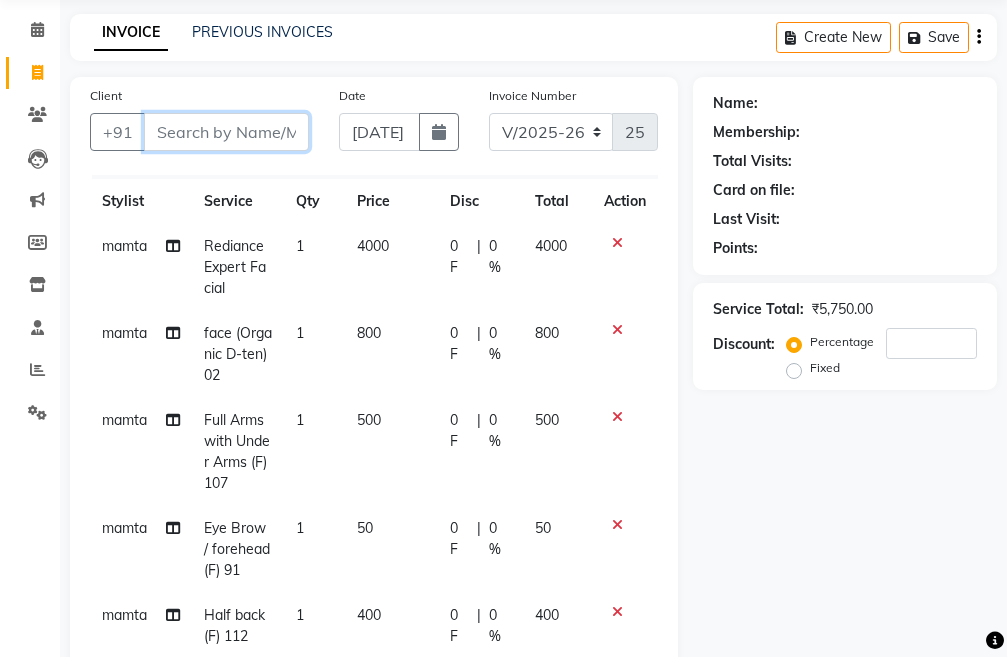 type on "9" 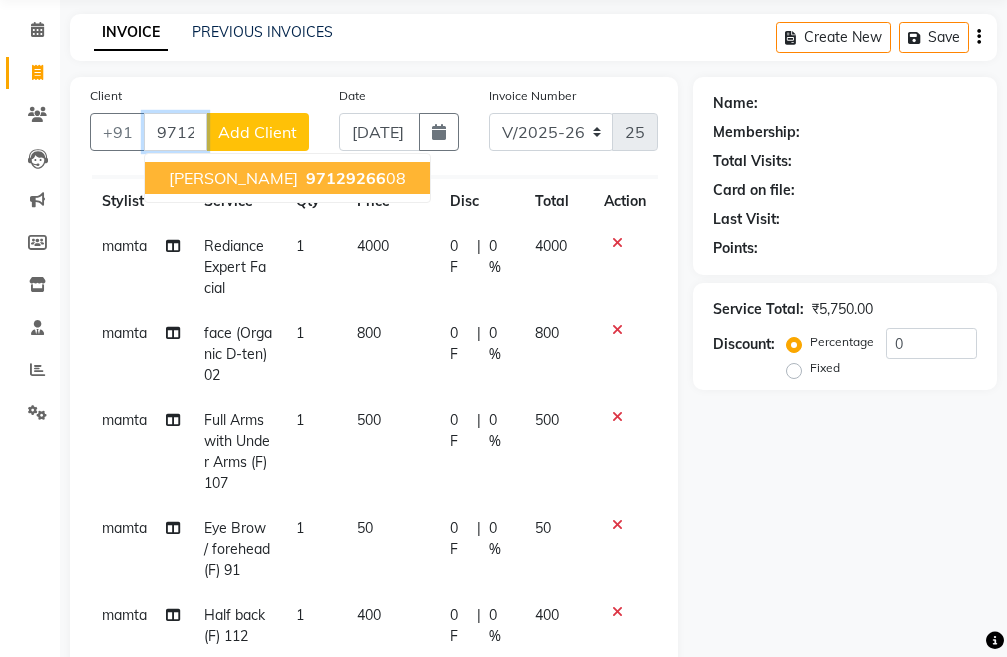 click on "mayank   97129266 08" at bounding box center [287, 178] 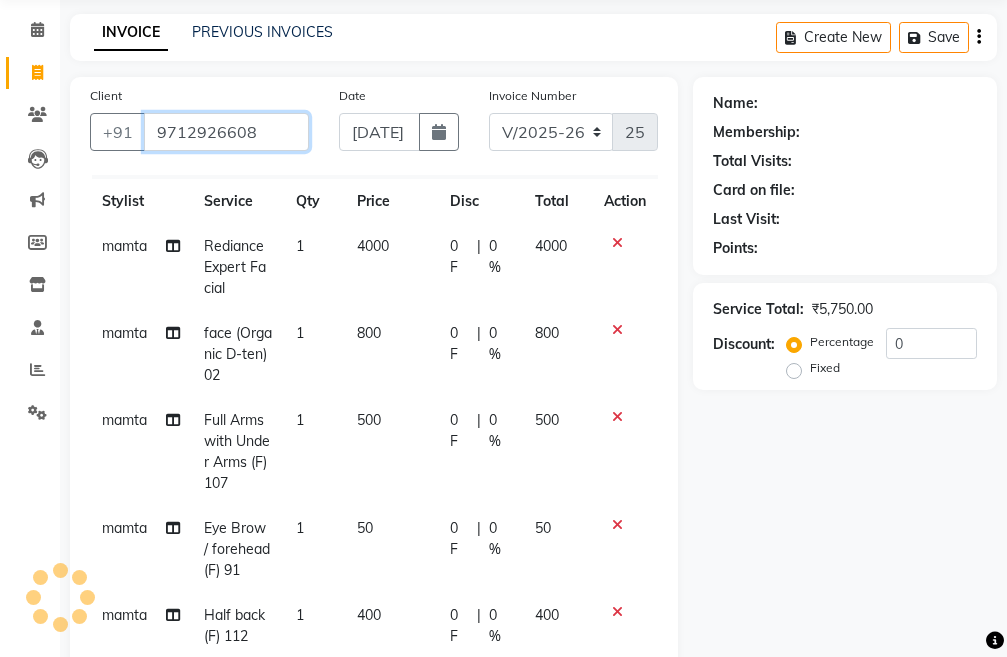 type on "9712926608" 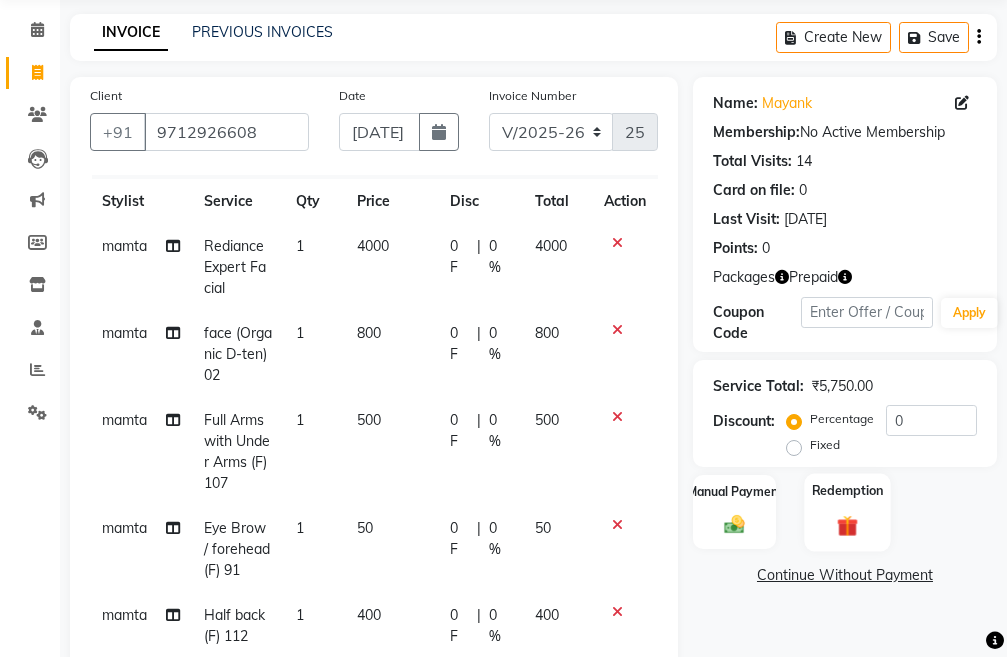 click on "Redemption" 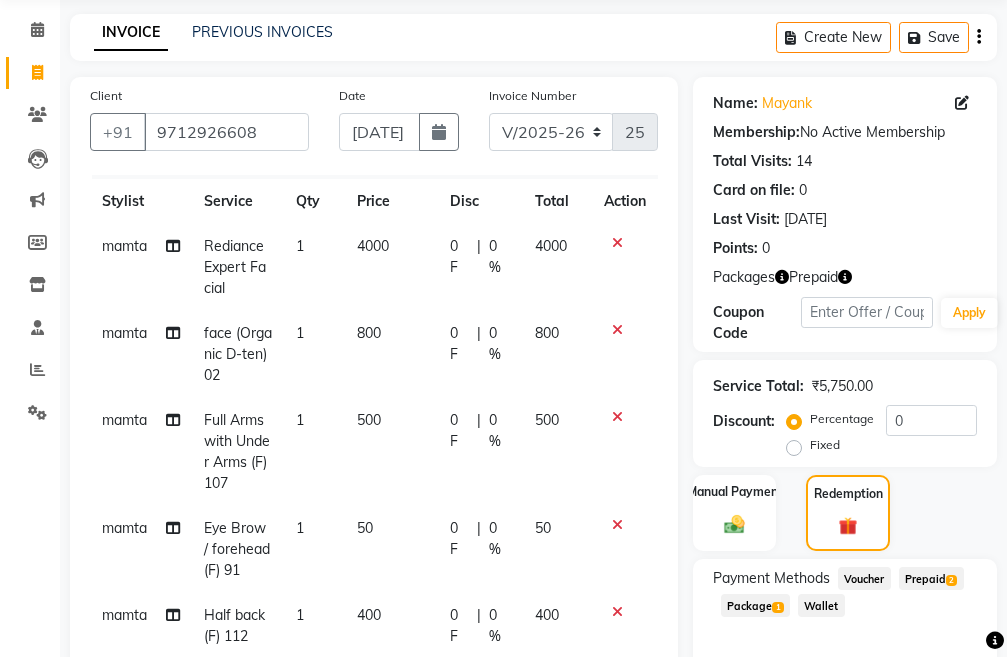 scroll, scrollTop: 538, scrollLeft: 0, axis: vertical 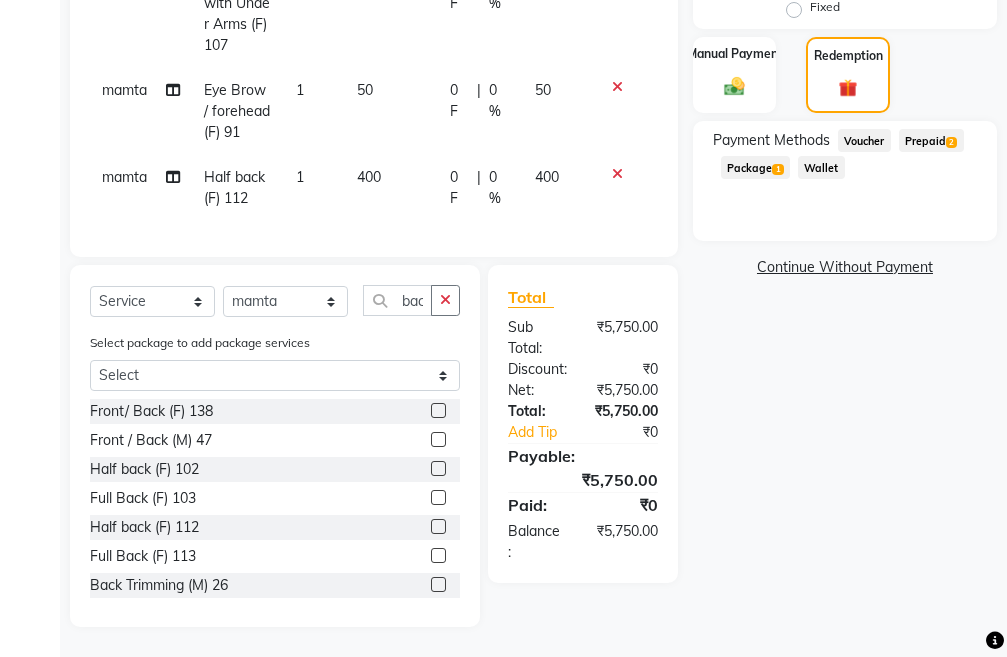 click on "Prepaid  2" 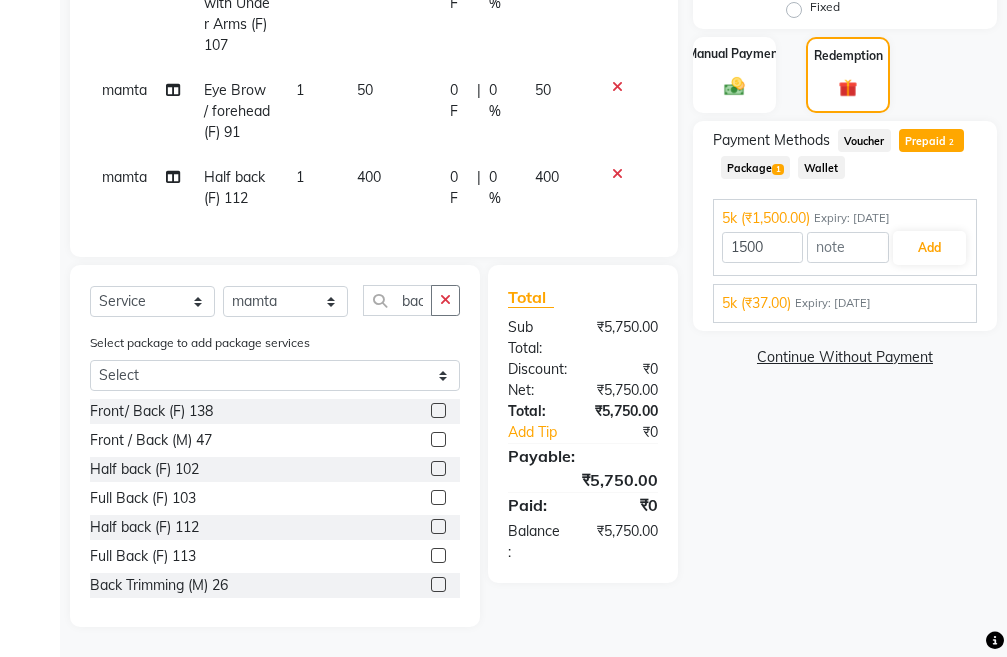 click on "Package  1" 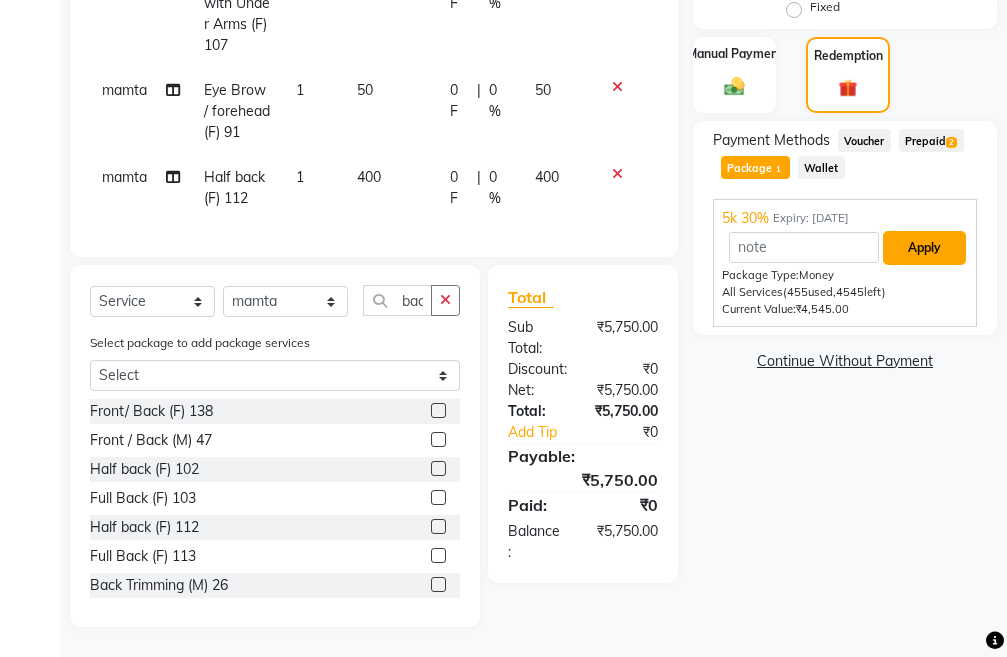 click on "Apply" at bounding box center (924, 248) 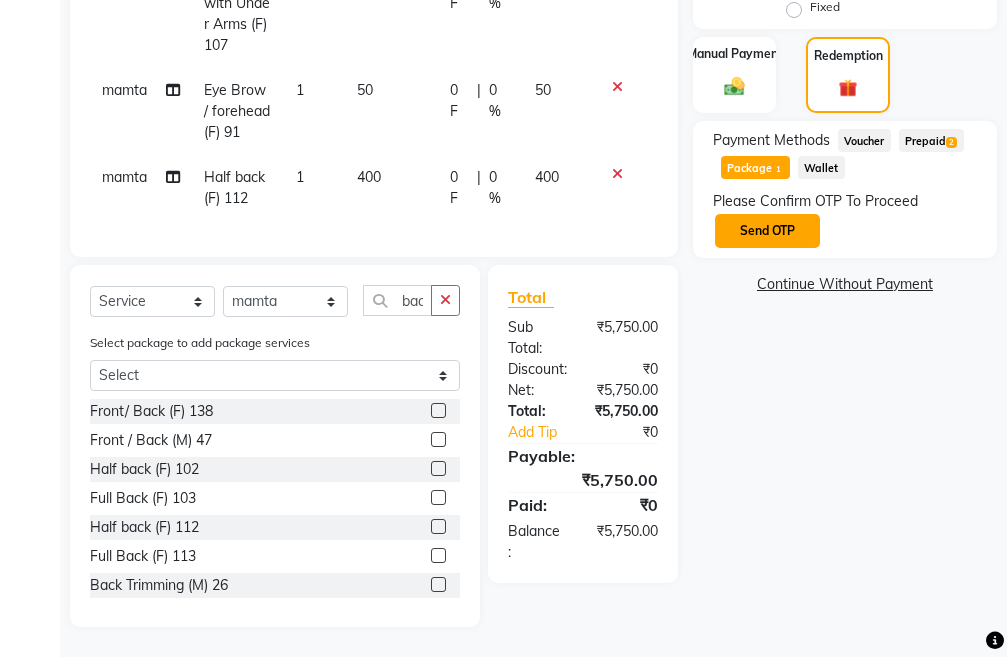 click on "Send OTP" 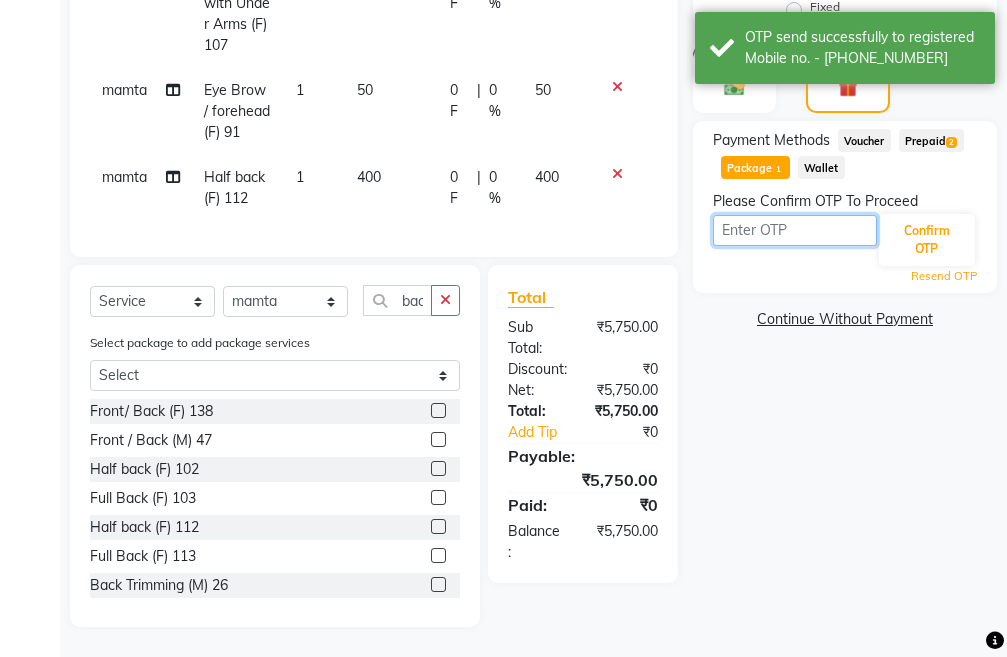 click at bounding box center (795, 230) 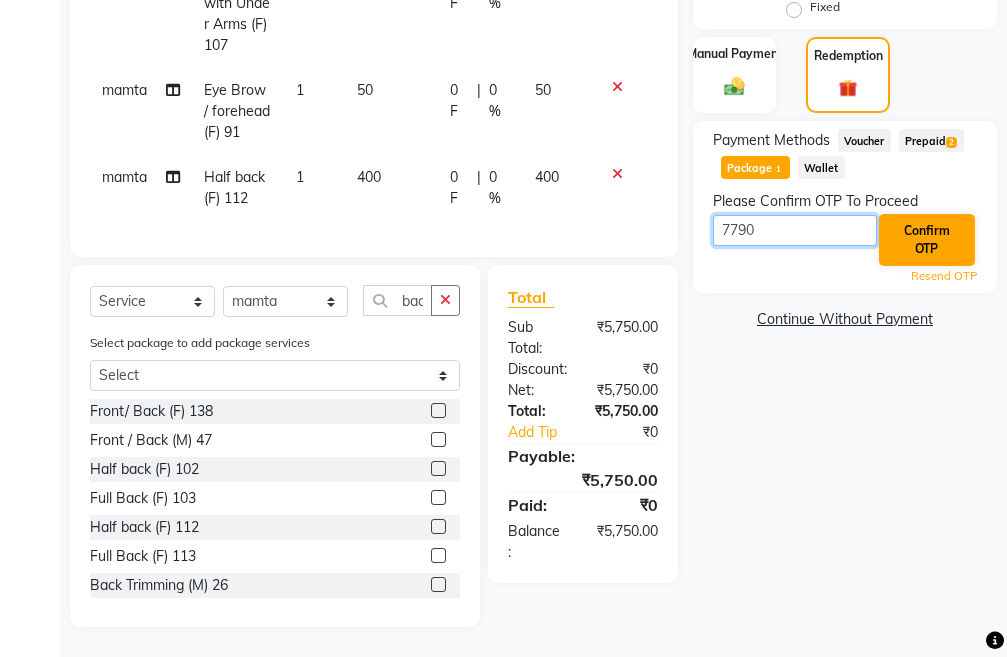 type on "7790" 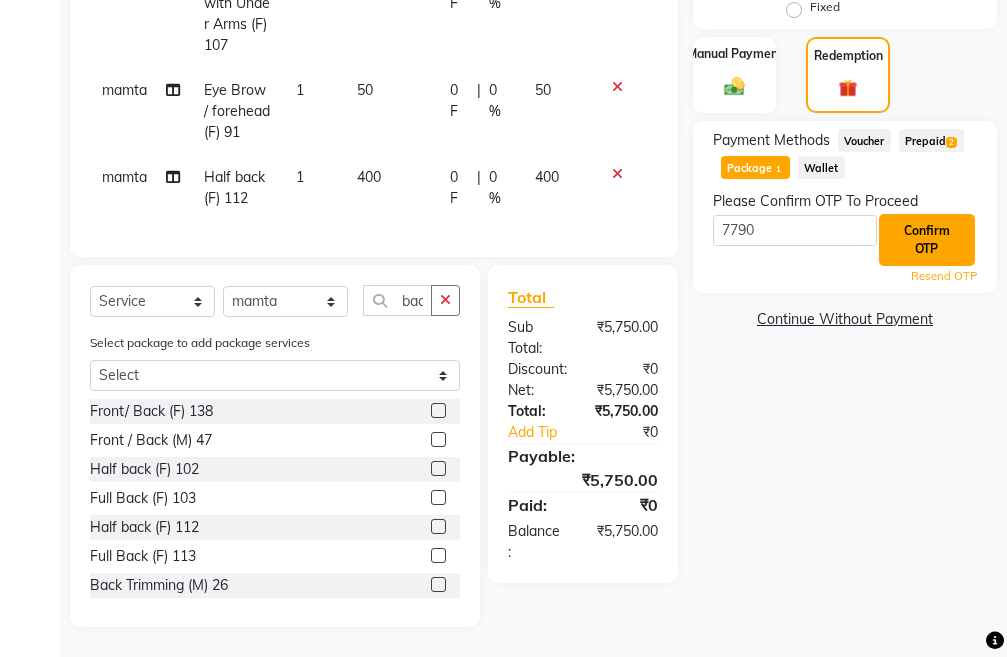 click on "Confirm OTP" 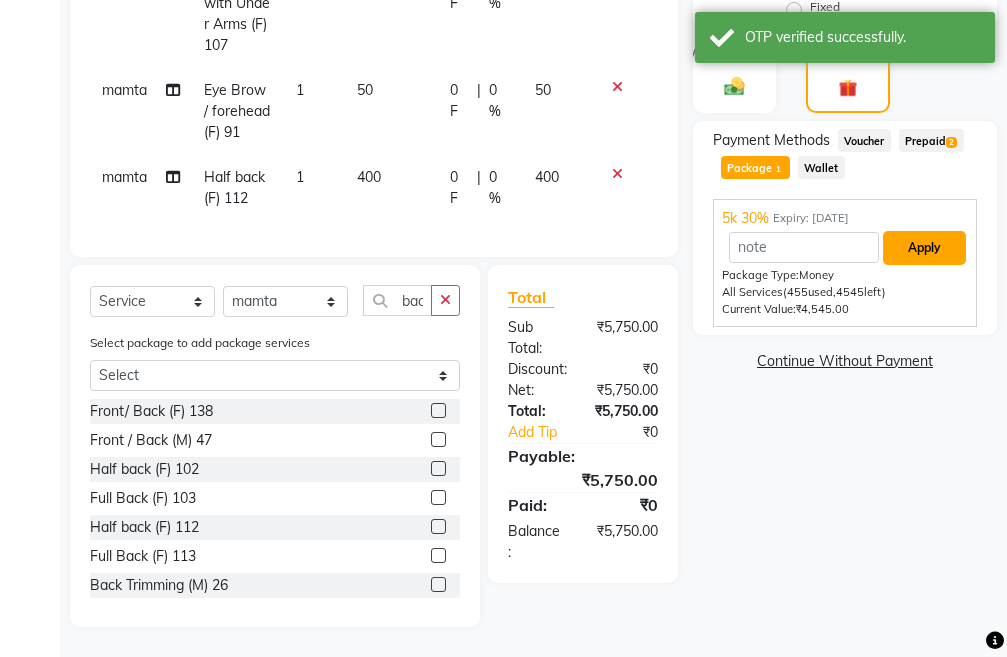 click on "Apply" at bounding box center (924, 248) 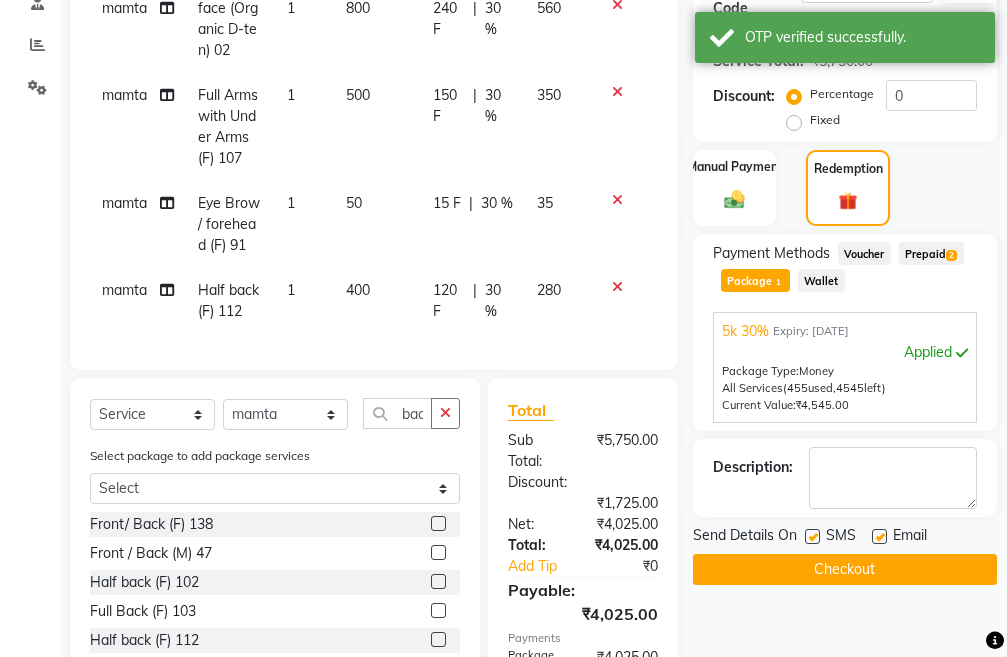 scroll, scrollTop: 578, scrollLeft: 0, axis: vertical 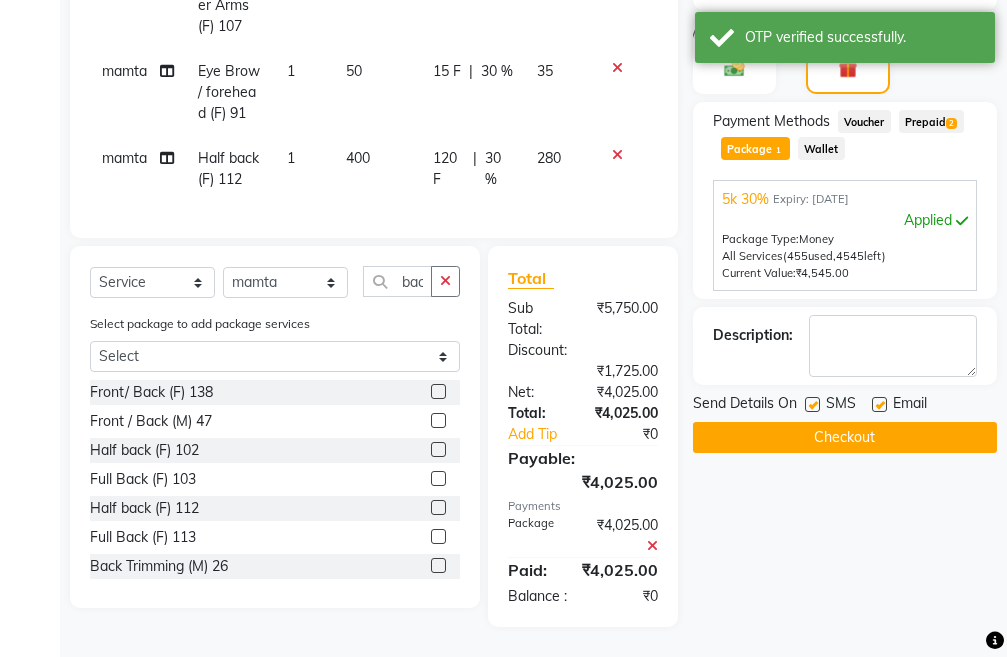 click on "Checkout" 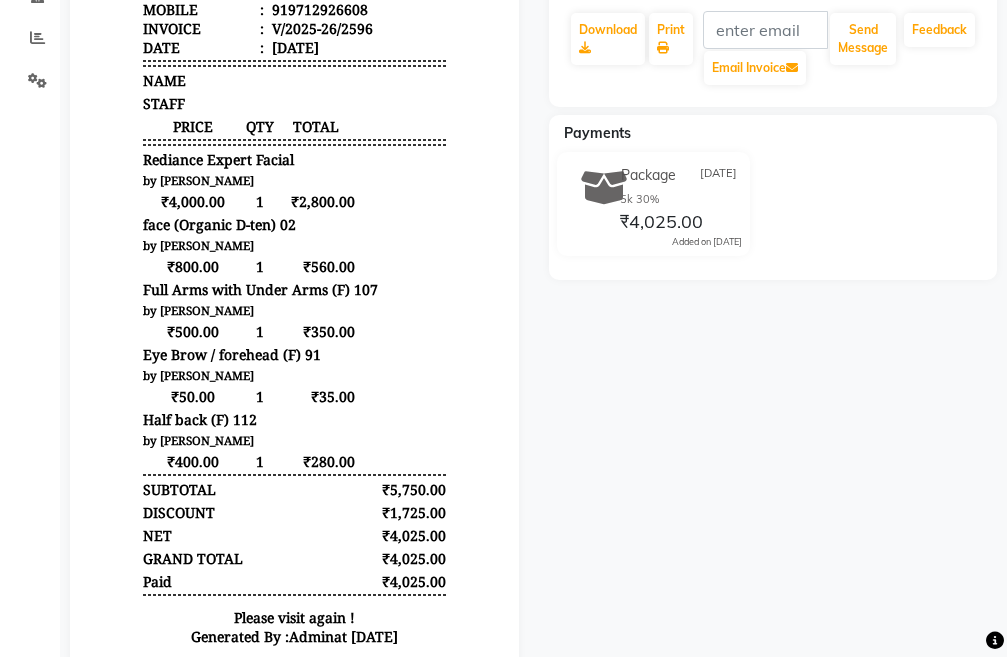 scroll, scrollTop: 482, scrollLeft: 0, axis: vertical 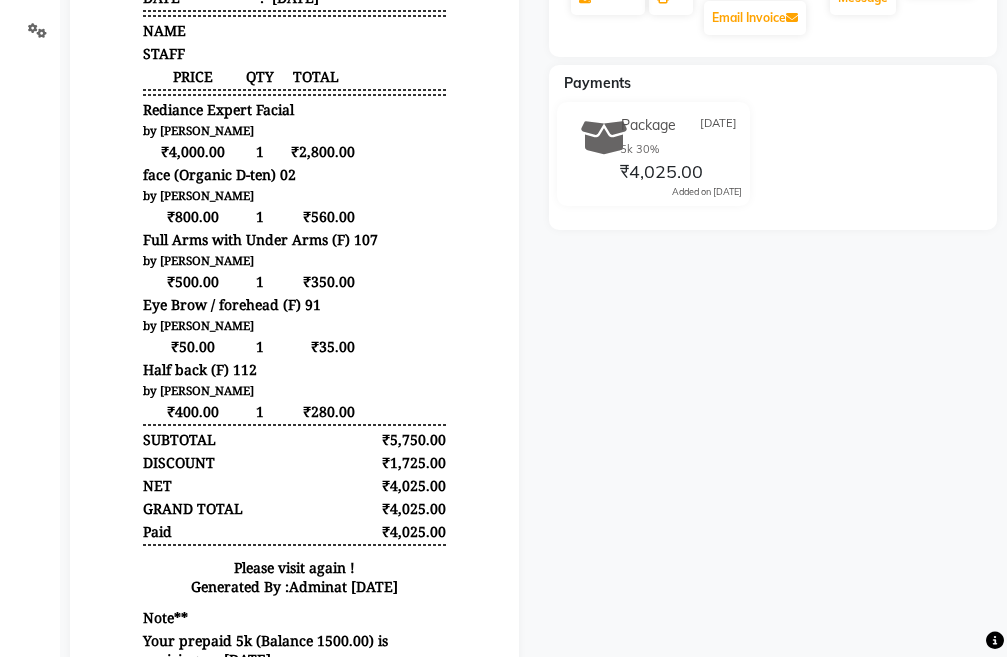 drag, startPoint x: 376, startPoint y: 471, endPoint x: 414, endPoint y: 472, distance: 38.013157 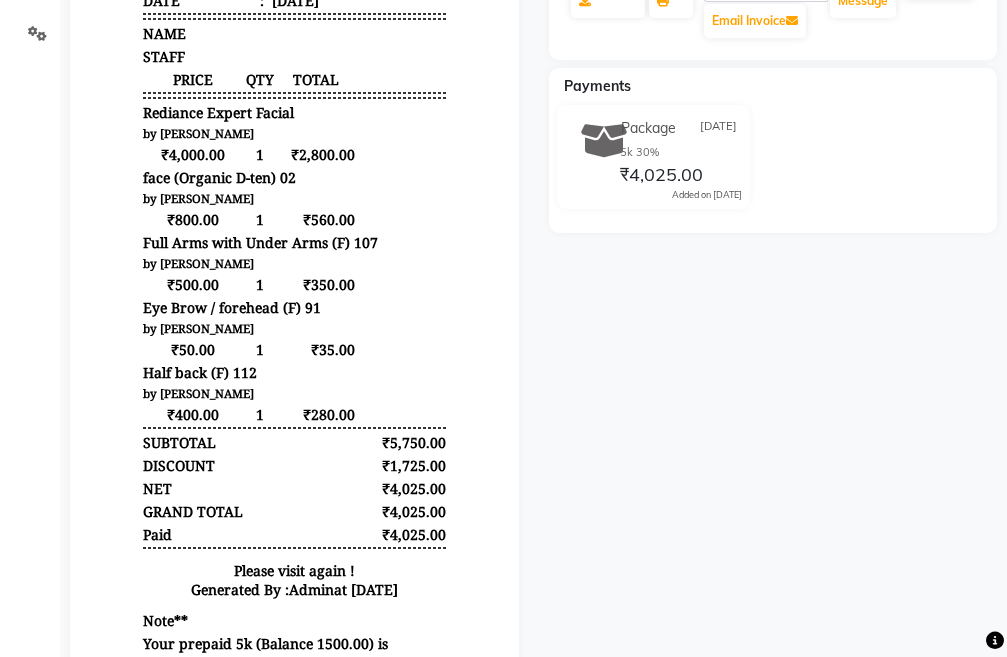 scroll, scrollTop: 0, scrollLeft: 0, axis: both 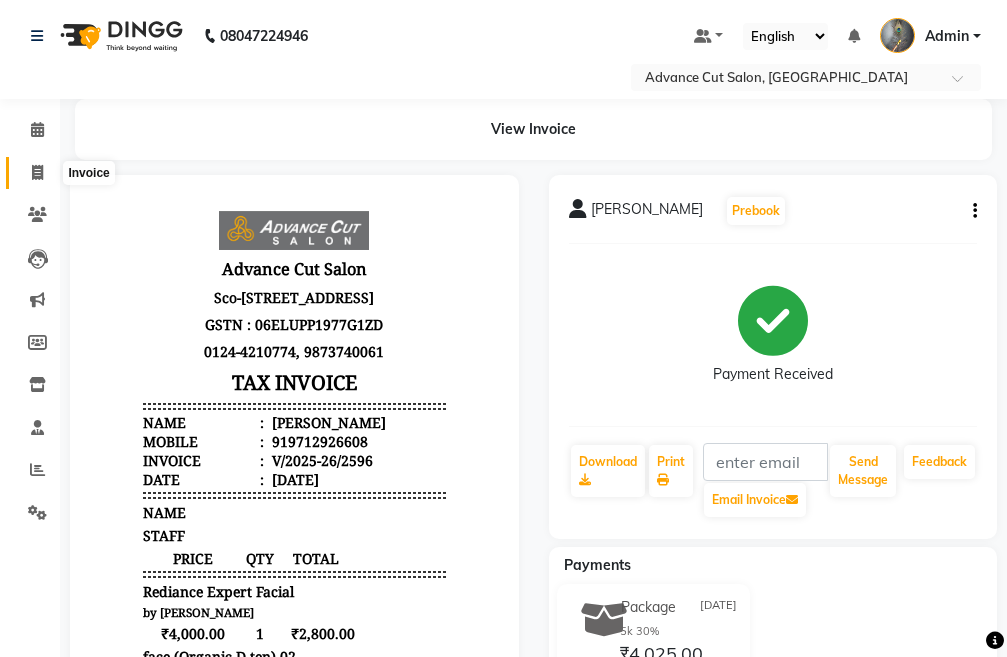 click 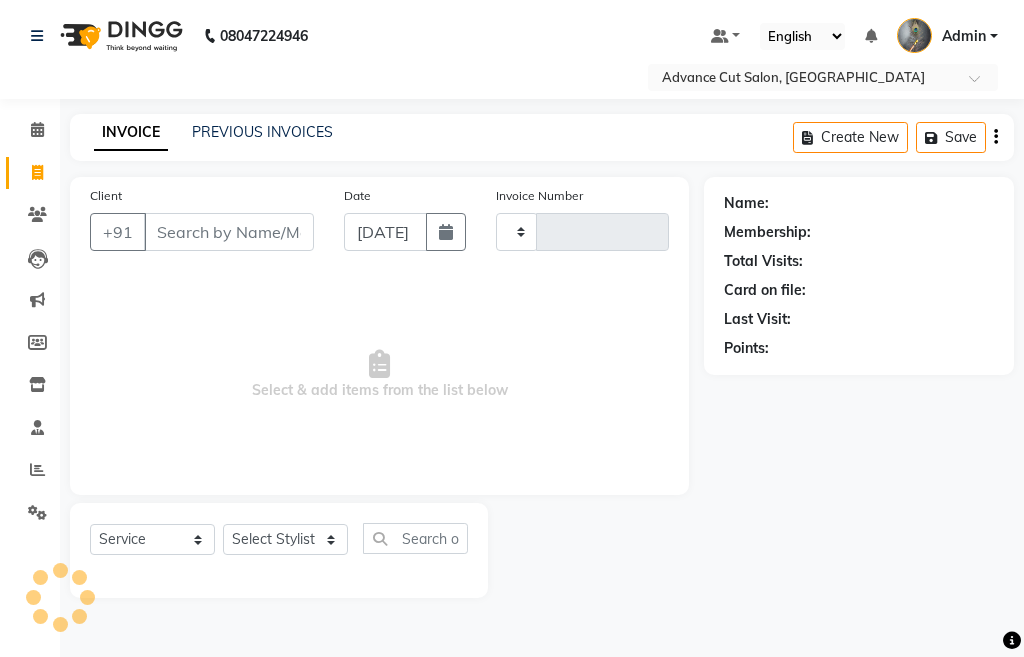 type on "2597" 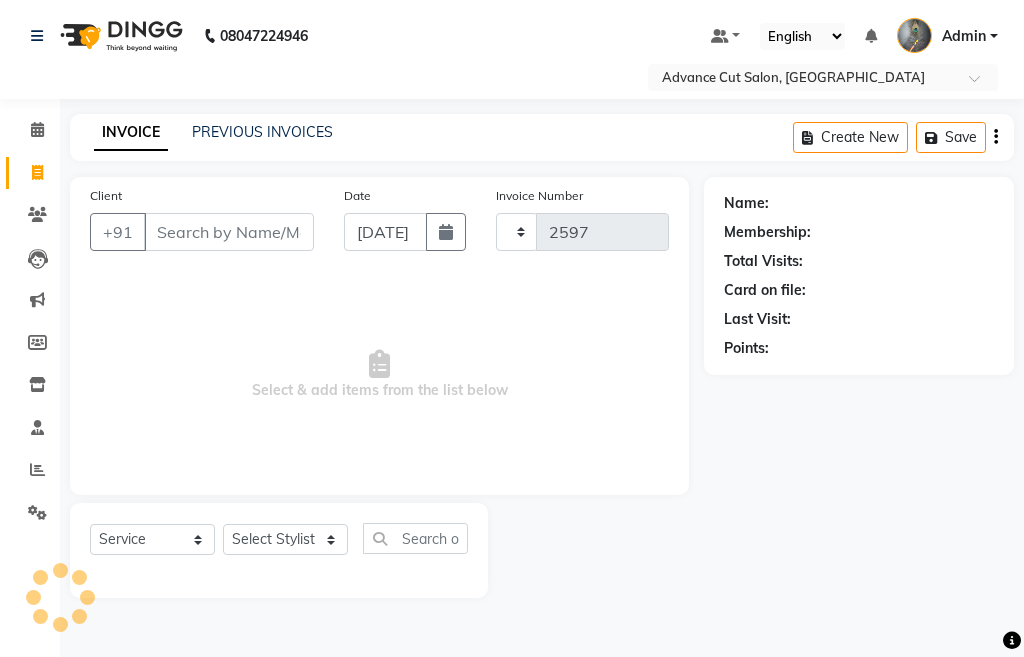 select on "4939" 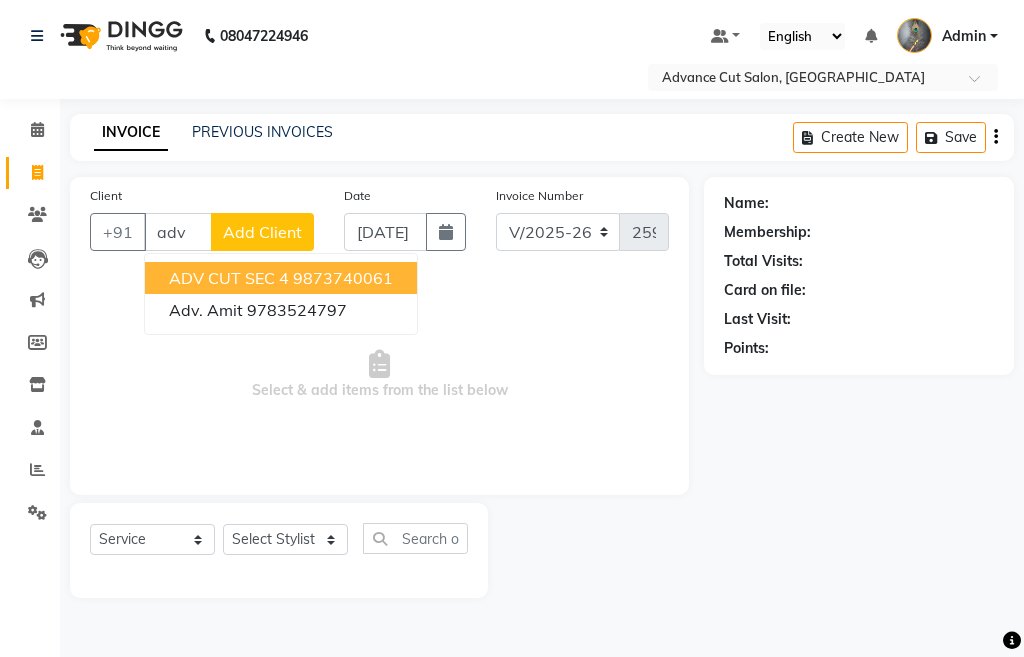 click on "ADV CUT SEC 4" at bounding box center [229, 278] 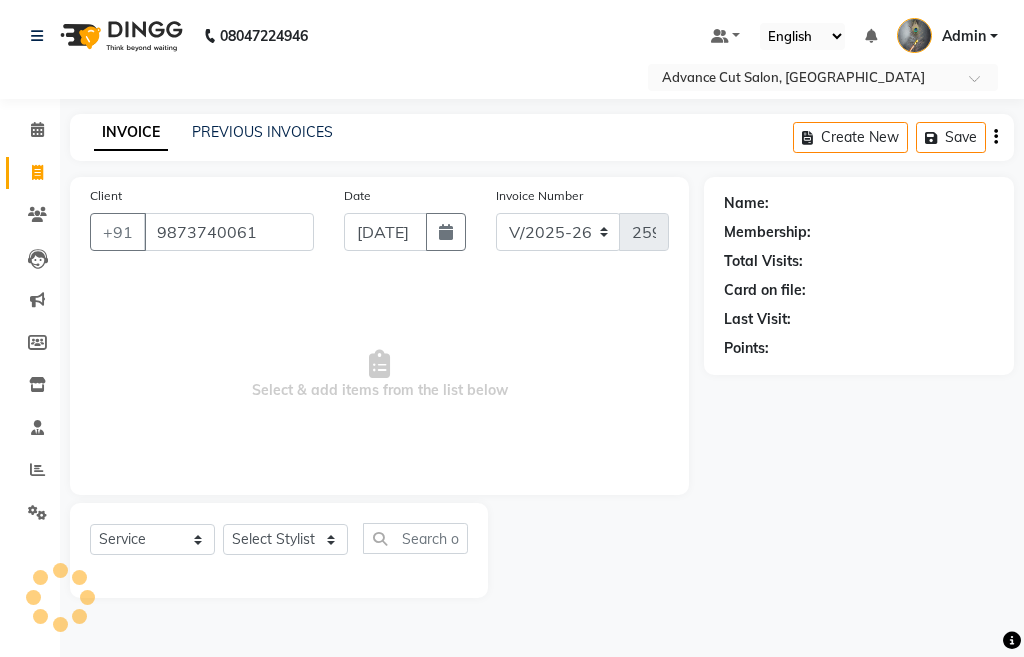 type on "9873740061" 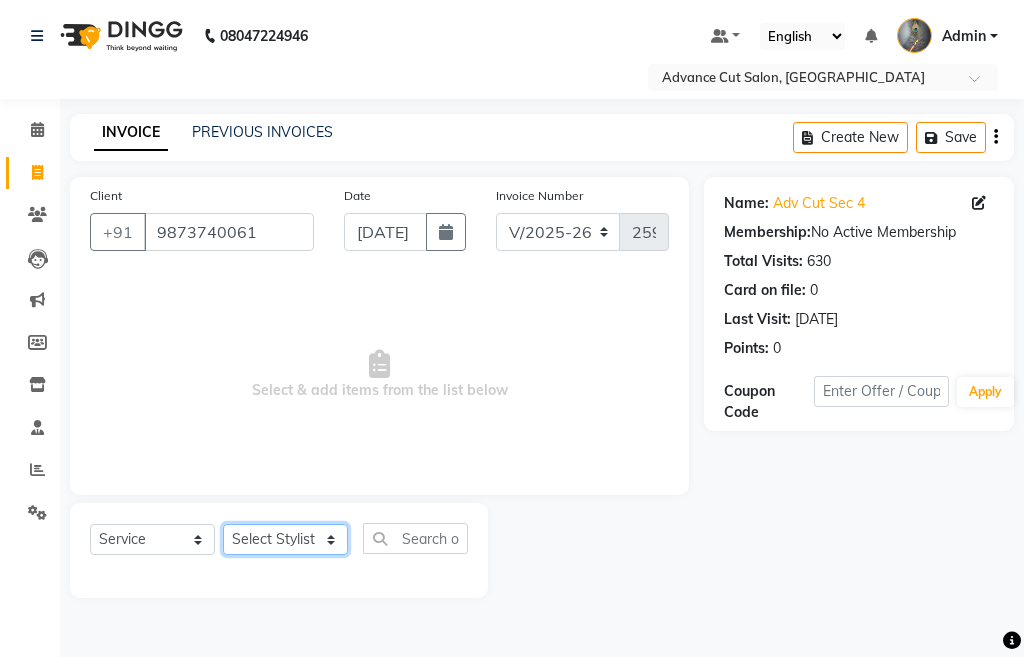 drag, startPoint x: 258, startPoint y: 529, endPoint x: 258, endPoint y: 610, distance: 81 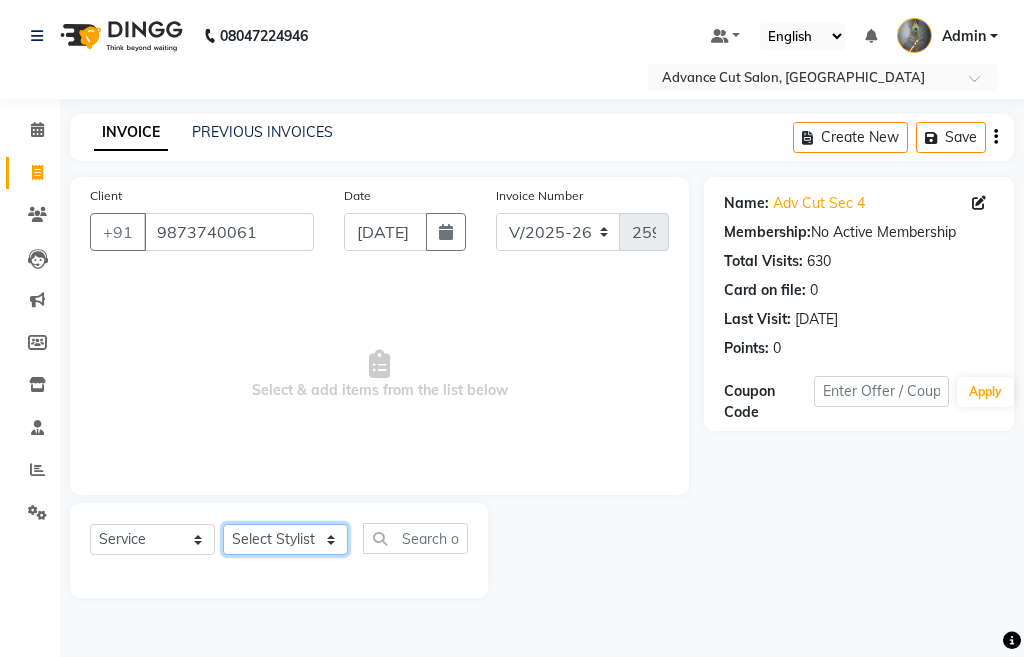 select on "38522" 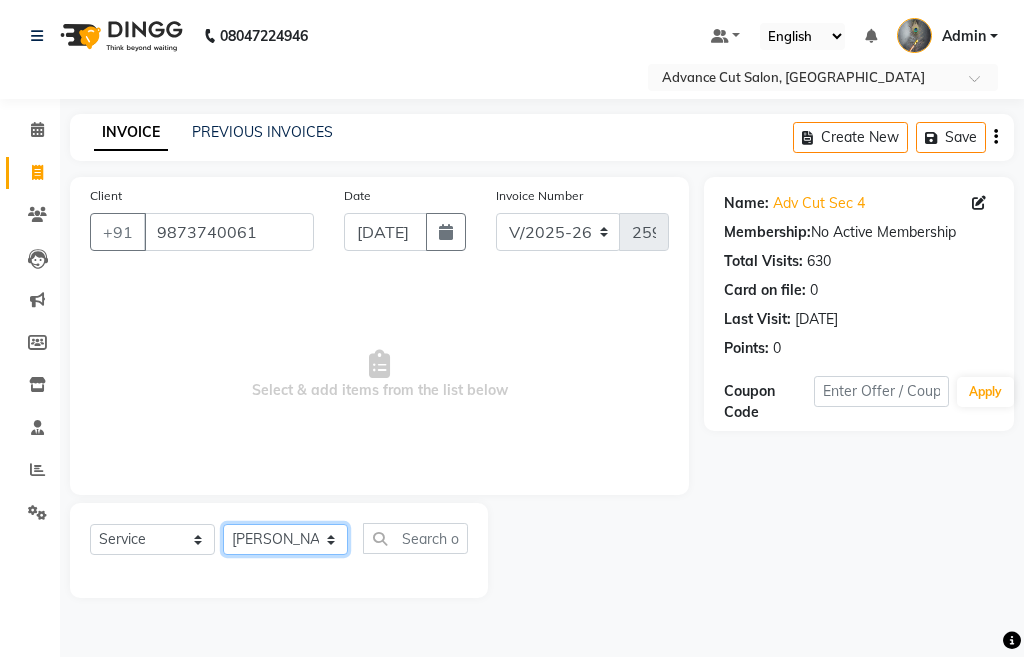 click on "Select Stylist Admin chahit COUNTOR [PERSON_NAME] mamta [PERSON_NAME] navi [PERSON_NAME] [PERSON_NAME] [PERSON_NAME] sunny tip" 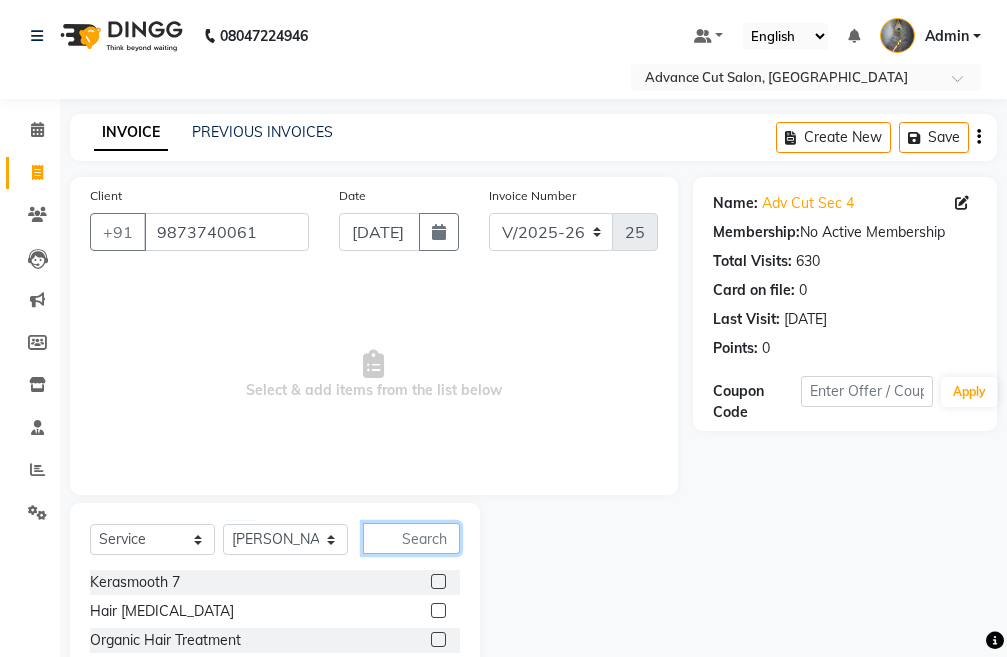 click 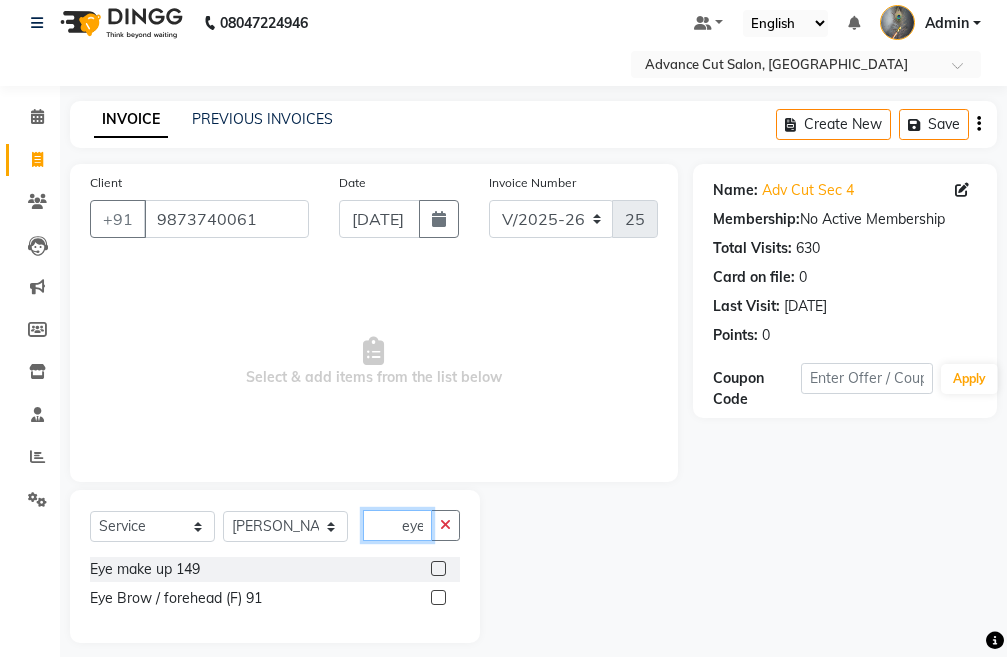 scroll, scrollTop: 29, scrollLeft: 0, axis: vertical 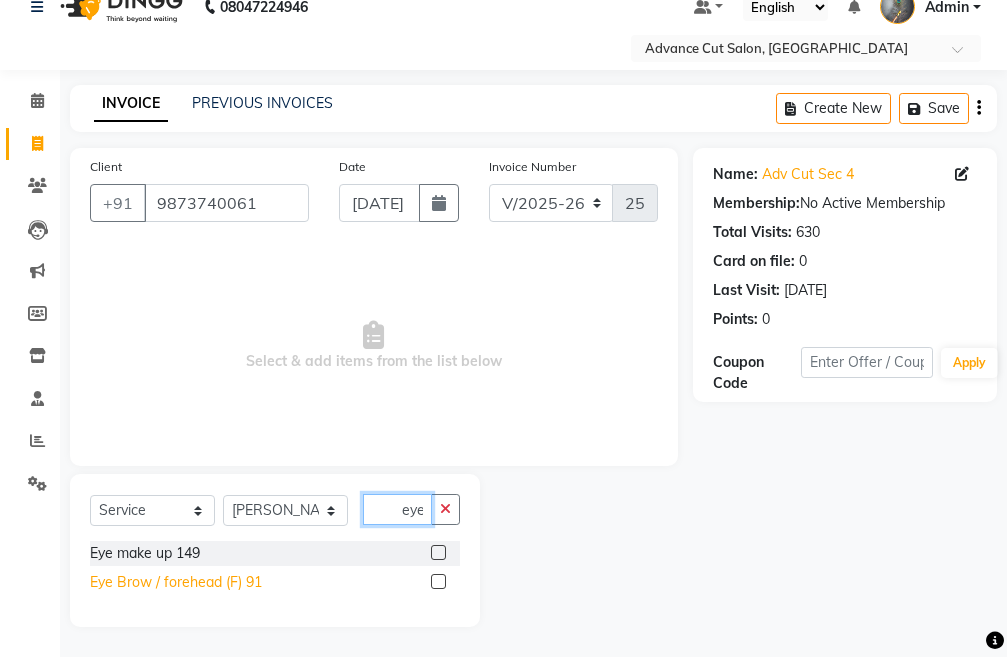 type on "eye" 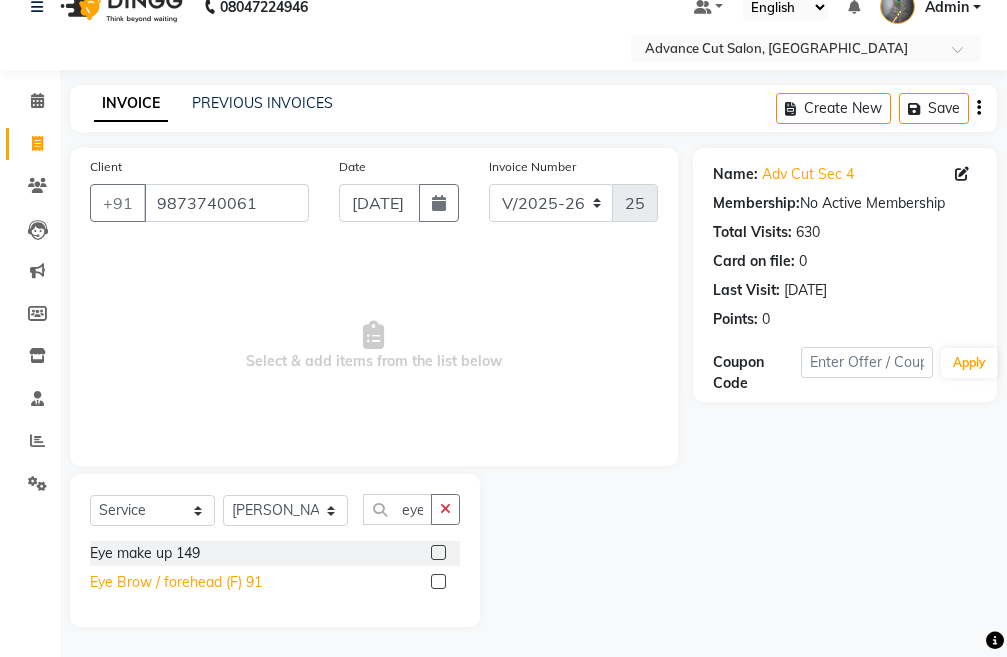 click on "Eye Brow / forehead (F) 91" 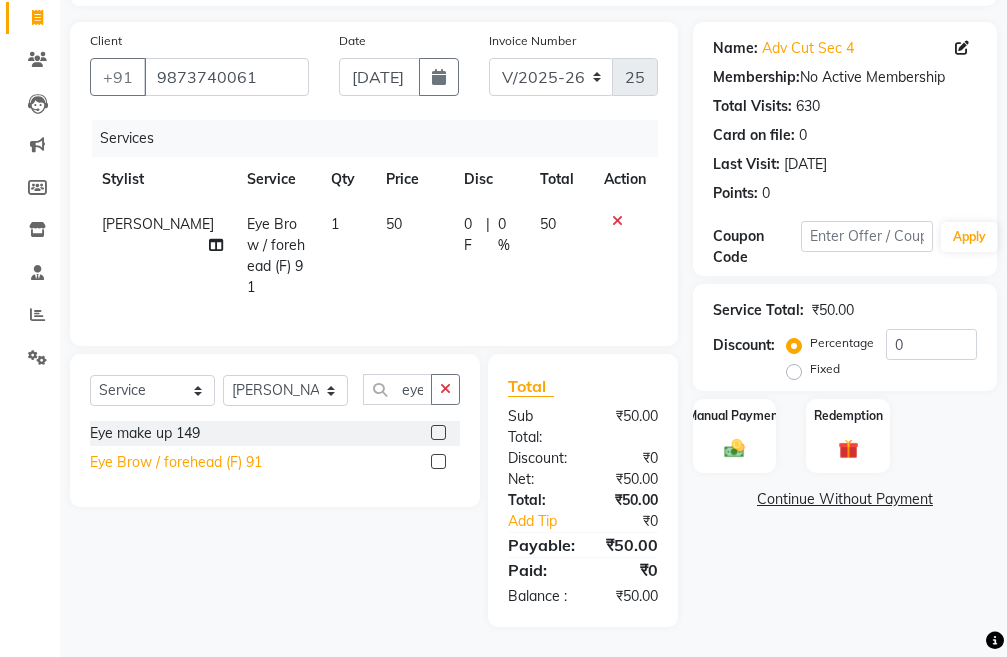 scroll, scrollTop: 196, scrollLeft: 0, axis: vertical 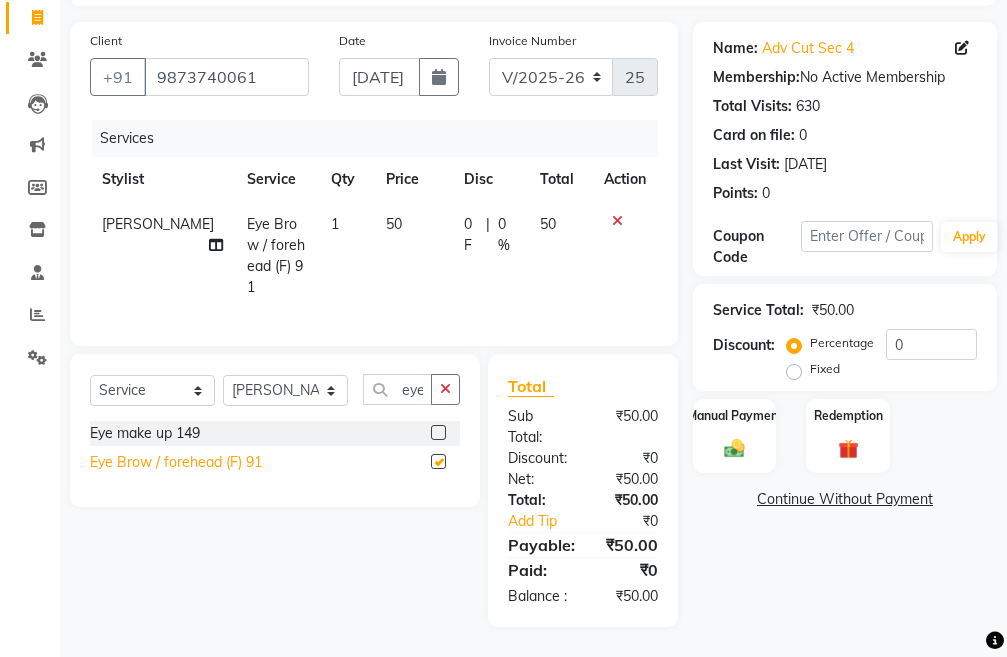 checkbox on "false" 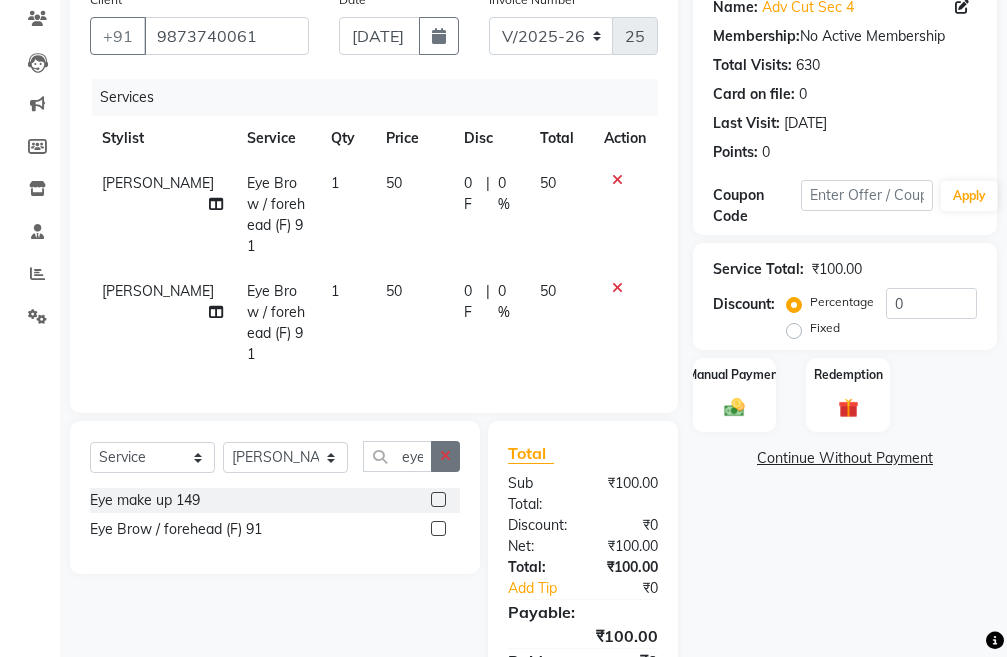 click 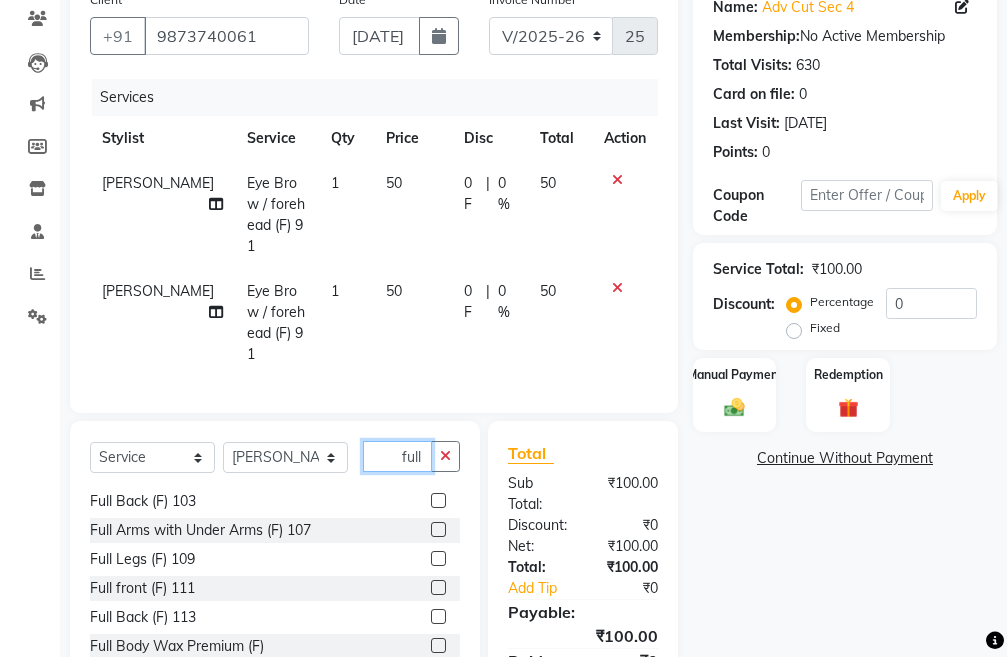 scroll, scrollTop: 0, scrollLeft: 0, axis: both 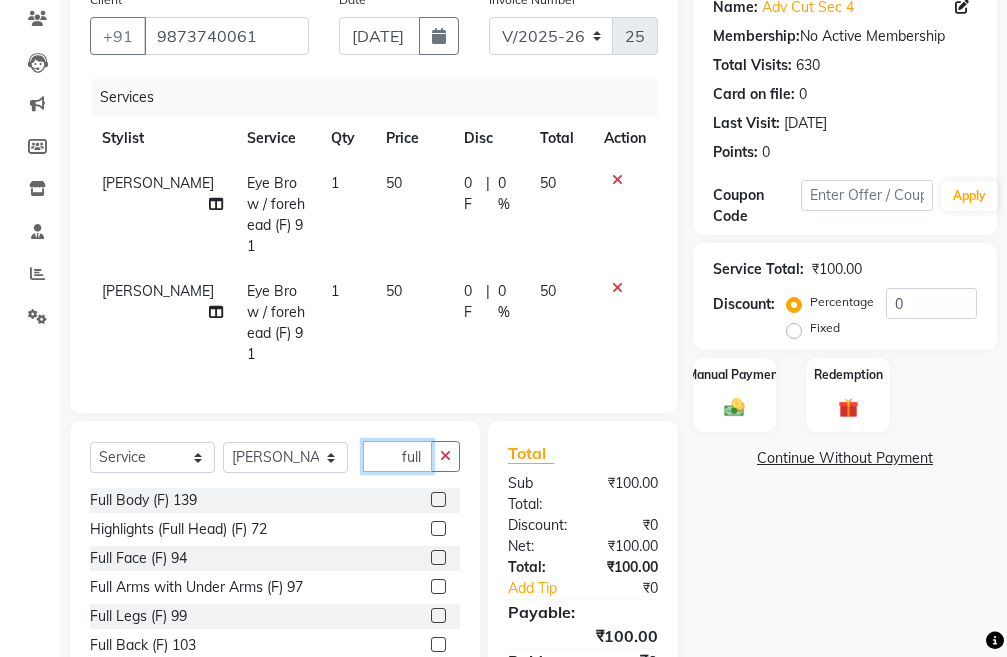 type on "full" 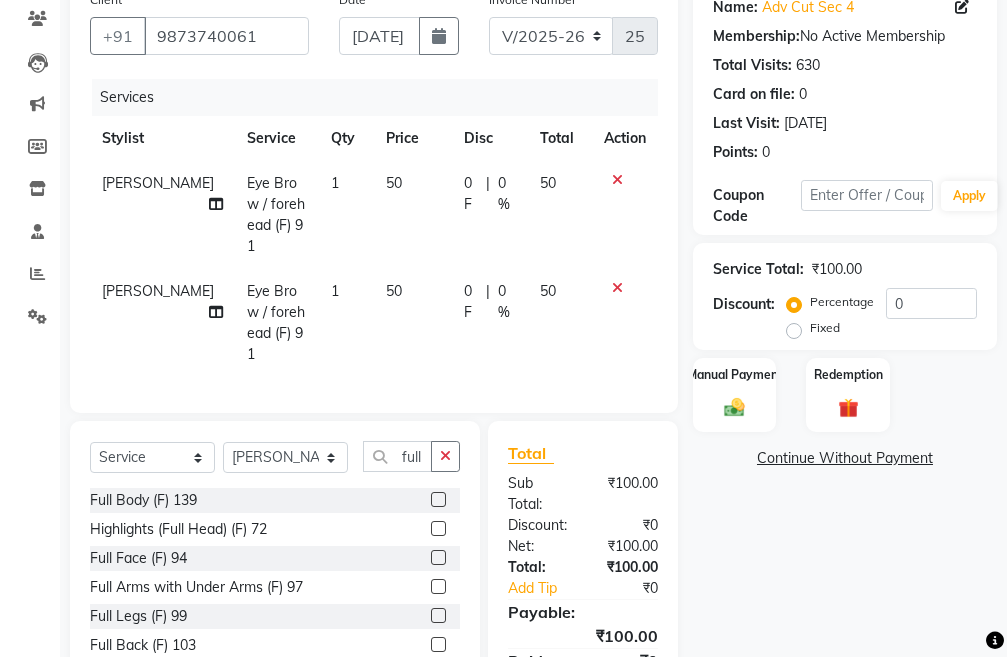 click on "Full Arms with Under Arms (F) 107" 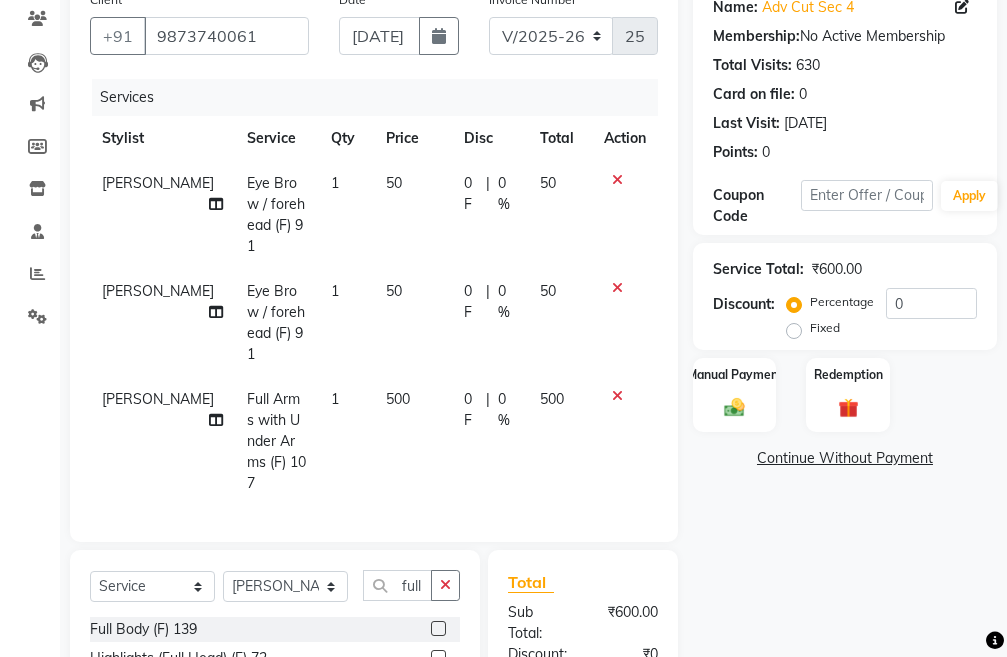 checkbox on "false" 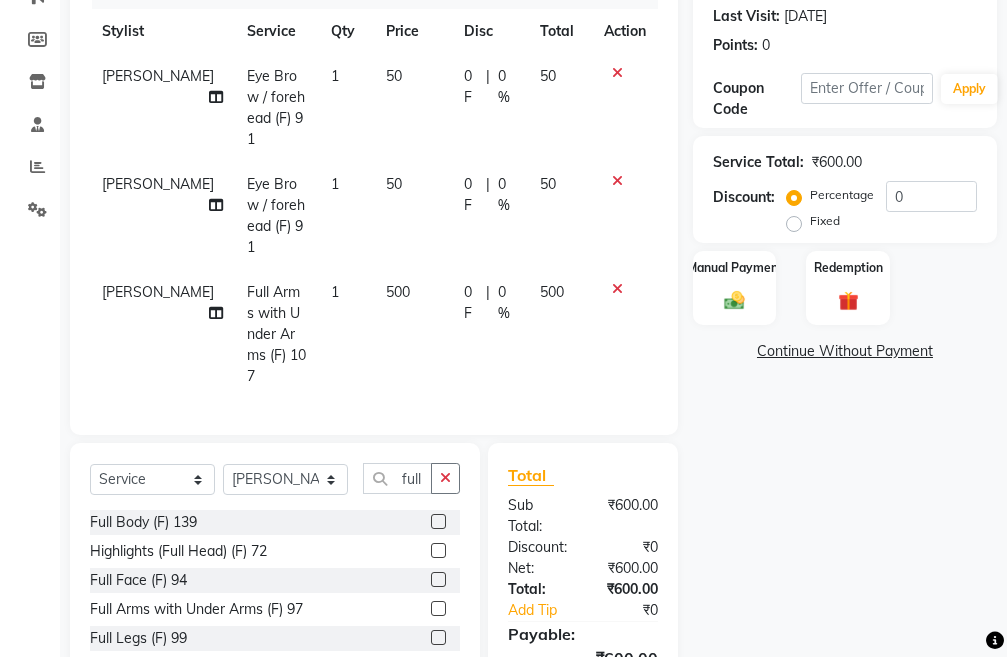 scroll, scrollTop: 391, scrollLeft: 0, axis: vertical 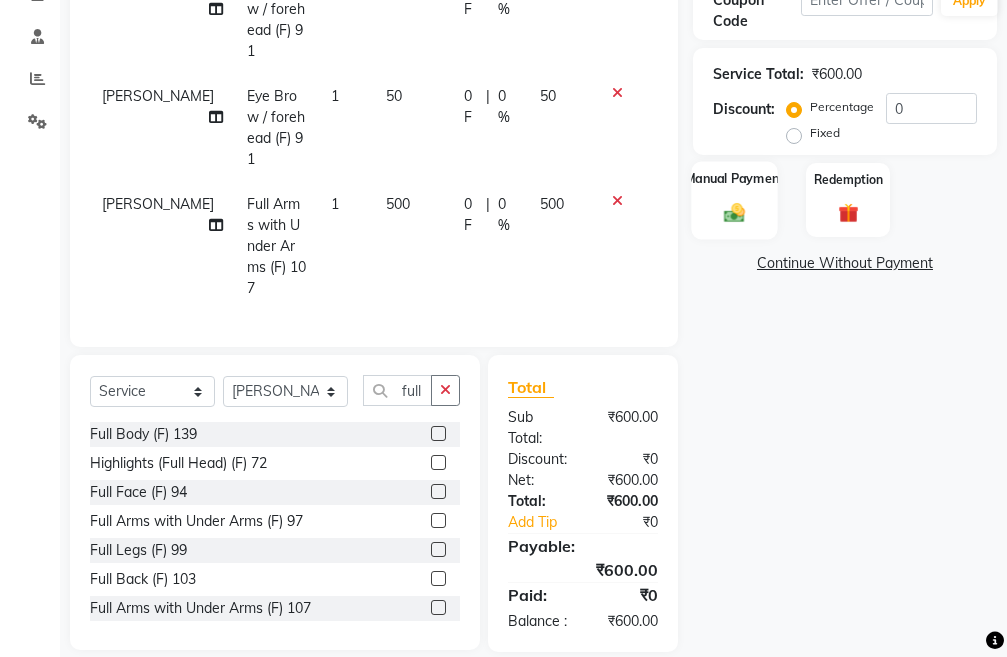 click 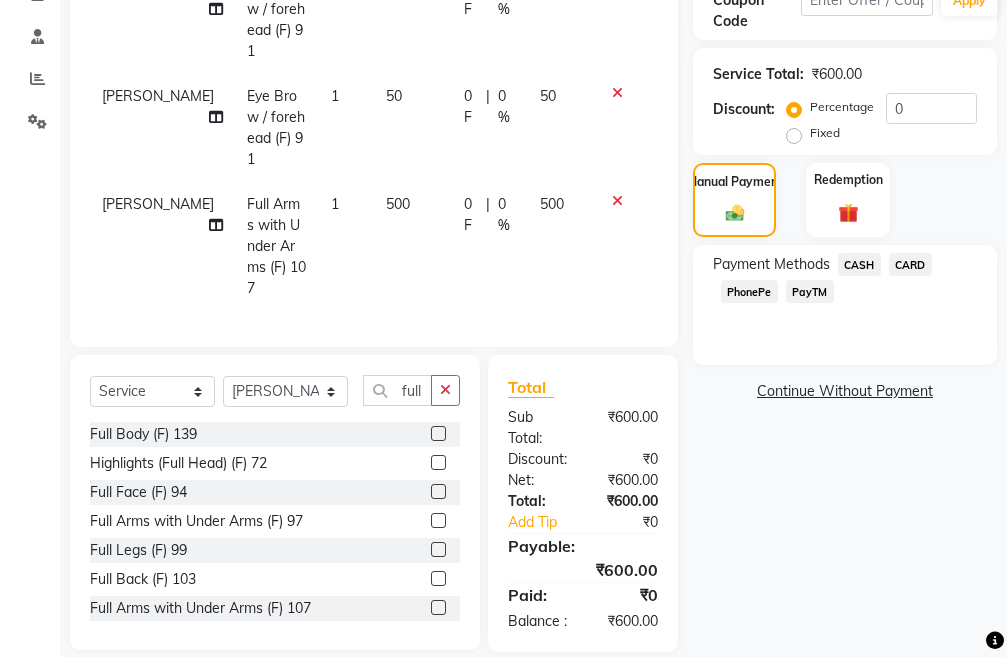 click on "PayTM" 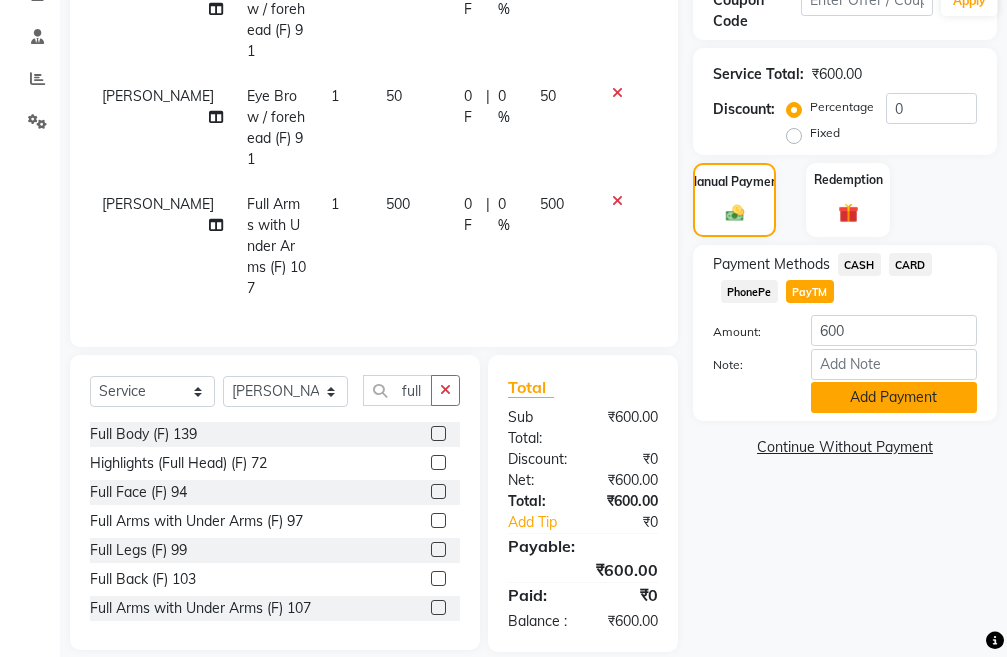 click on "Add Payment" 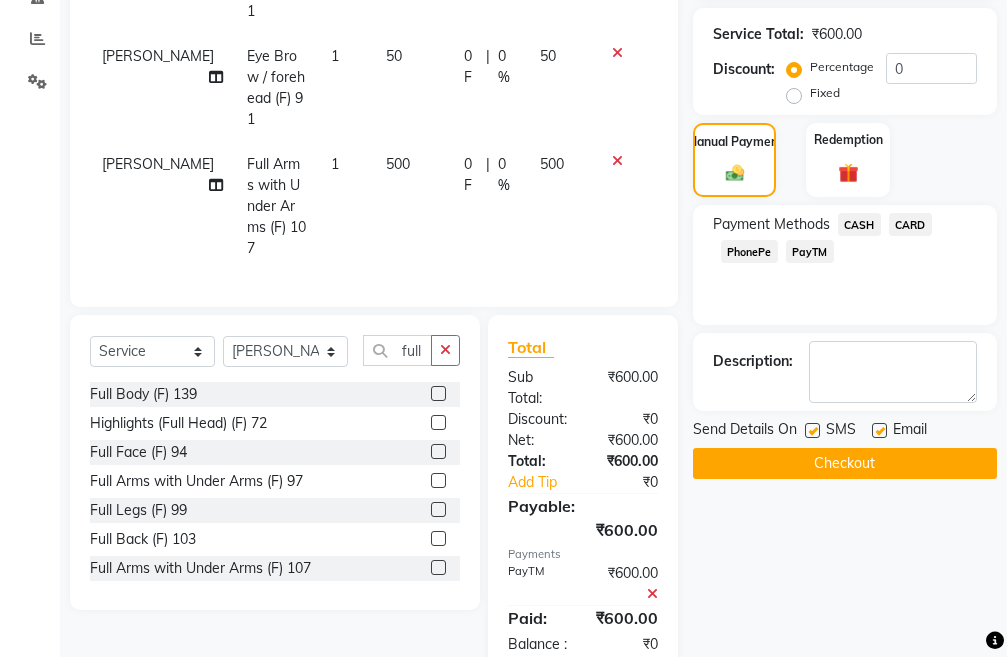 scroll, scrollTop: 454, scrollLeft: 0, axis: vertical 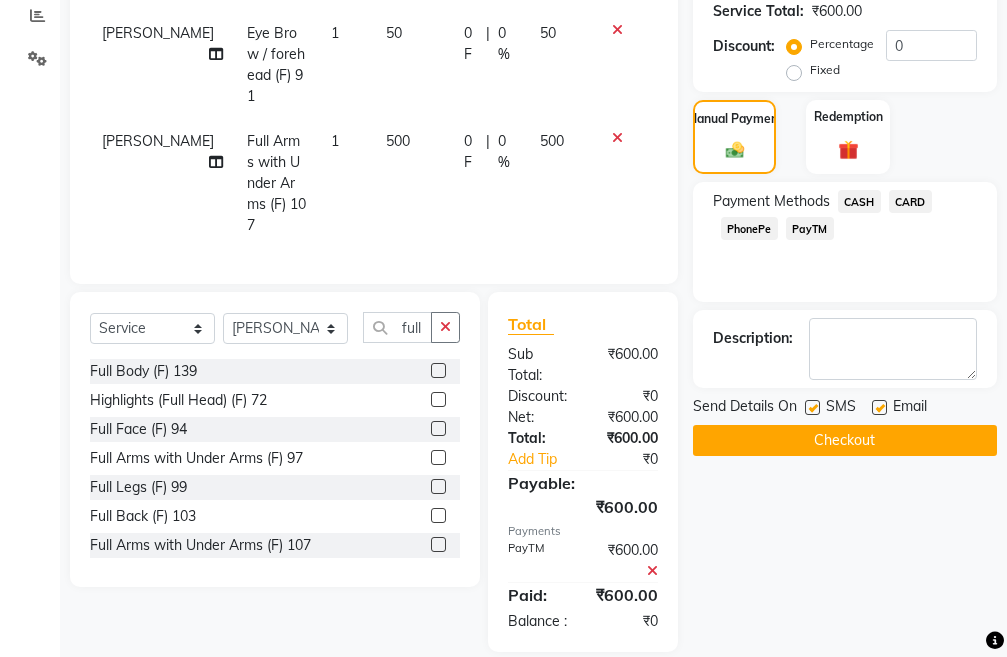 click on "Checkout" 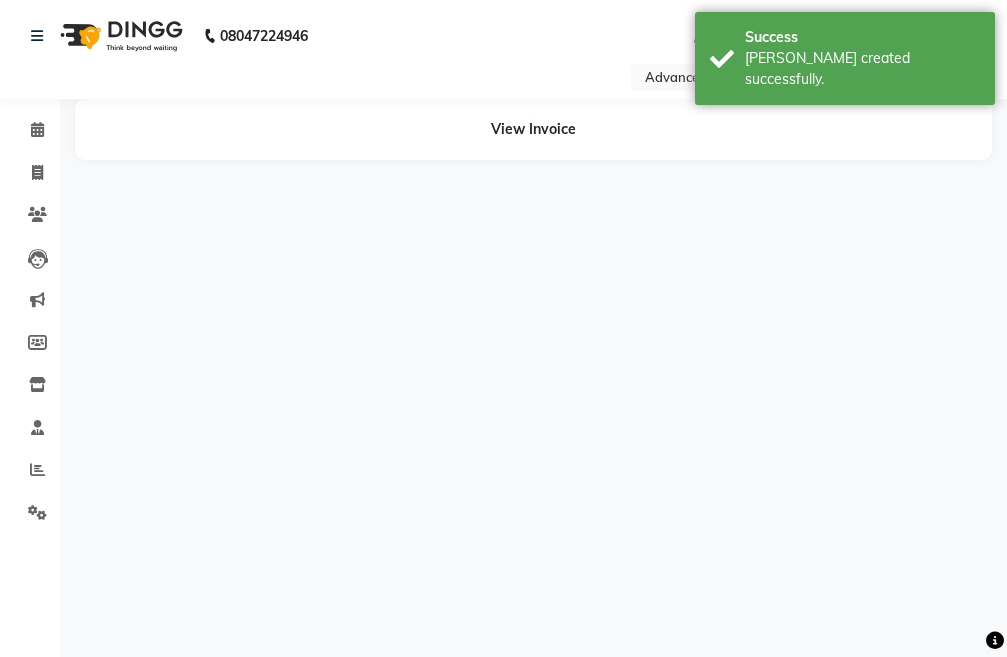 scroll, scrollTop: 0, scrollLeft: 0, axis: both 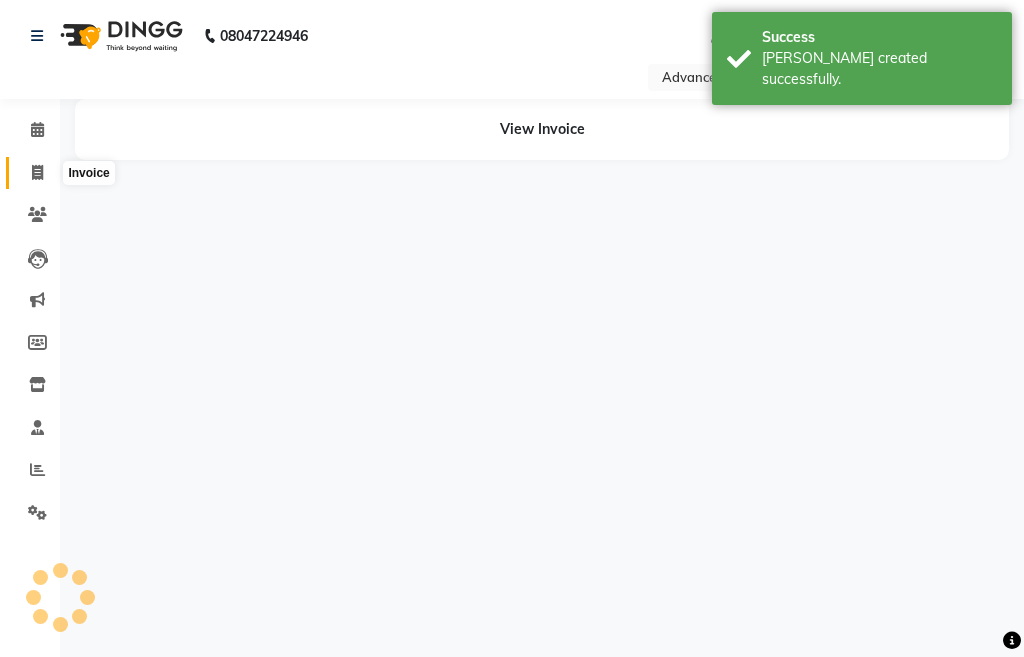 click 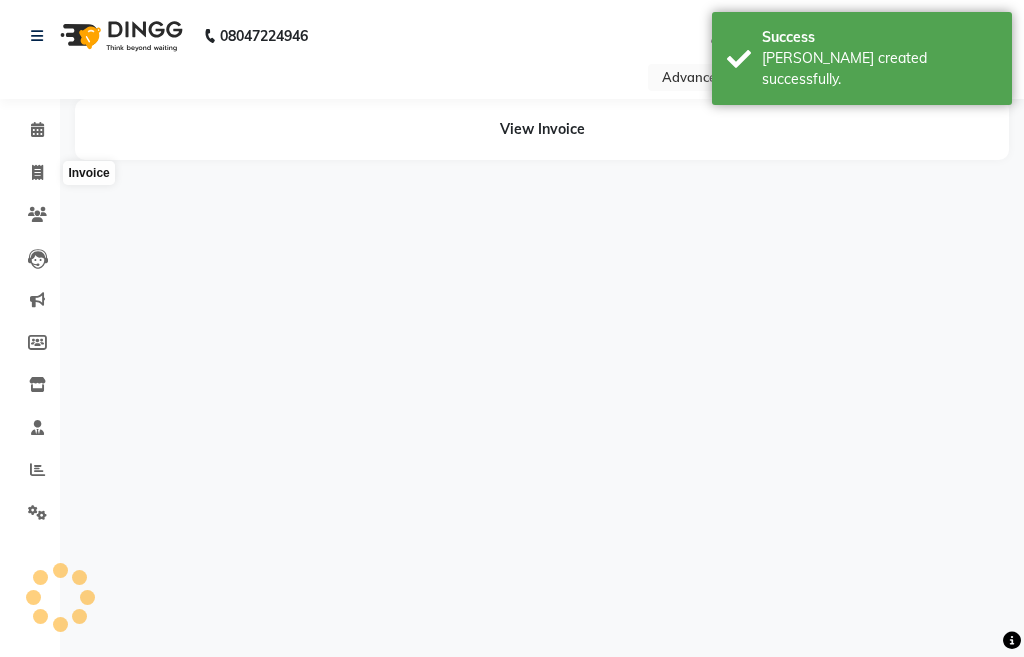 select on "service" 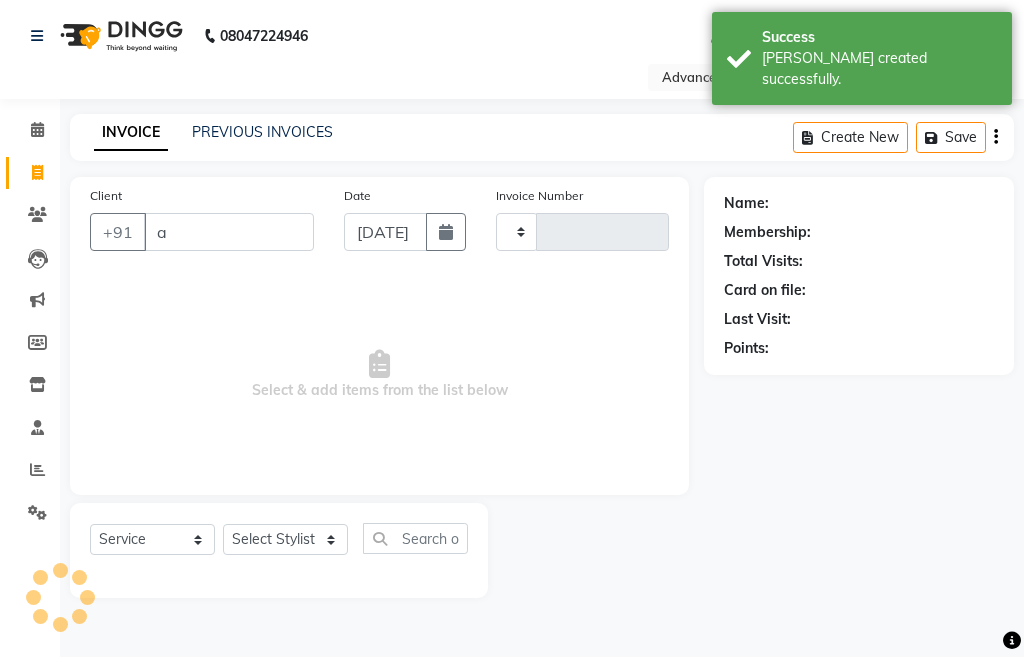 type on "ad" 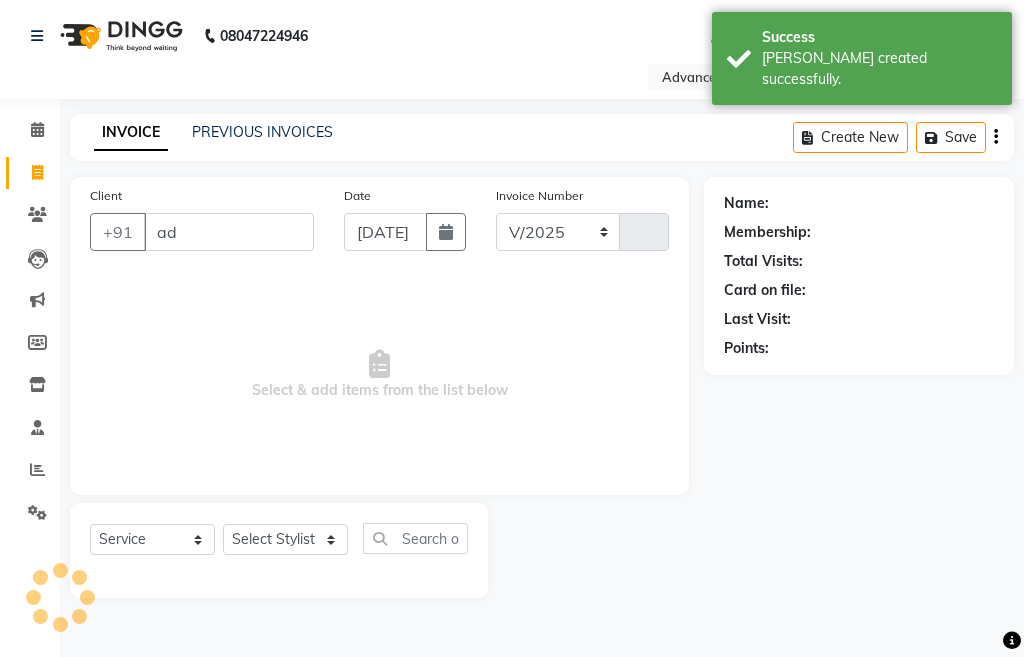 select on "4939" 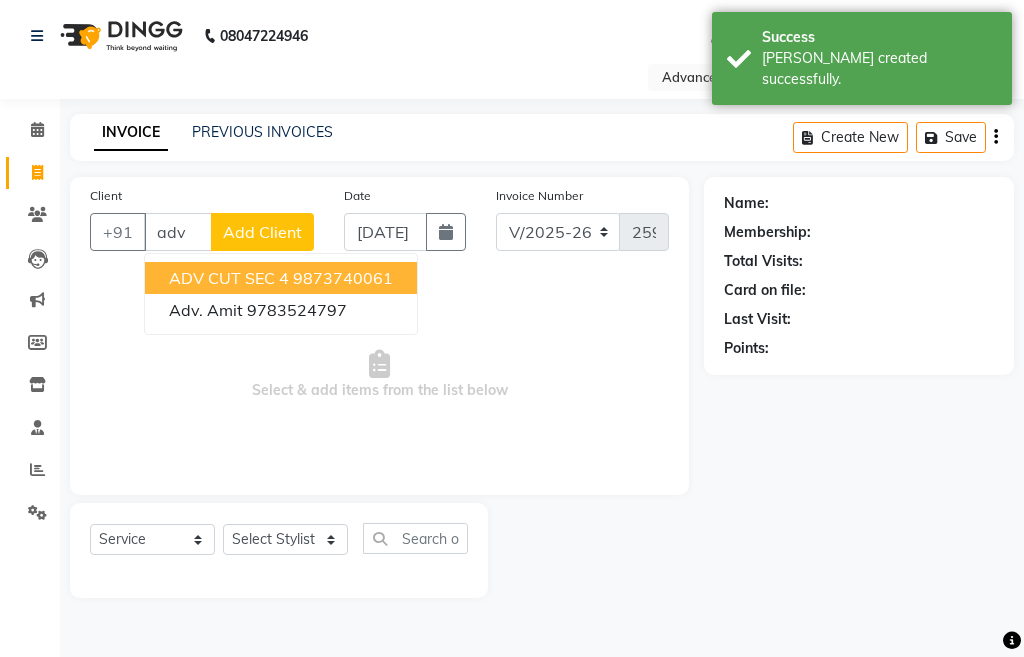 click on "ADV CUT SEC 4" at bounding box center [229, 278] 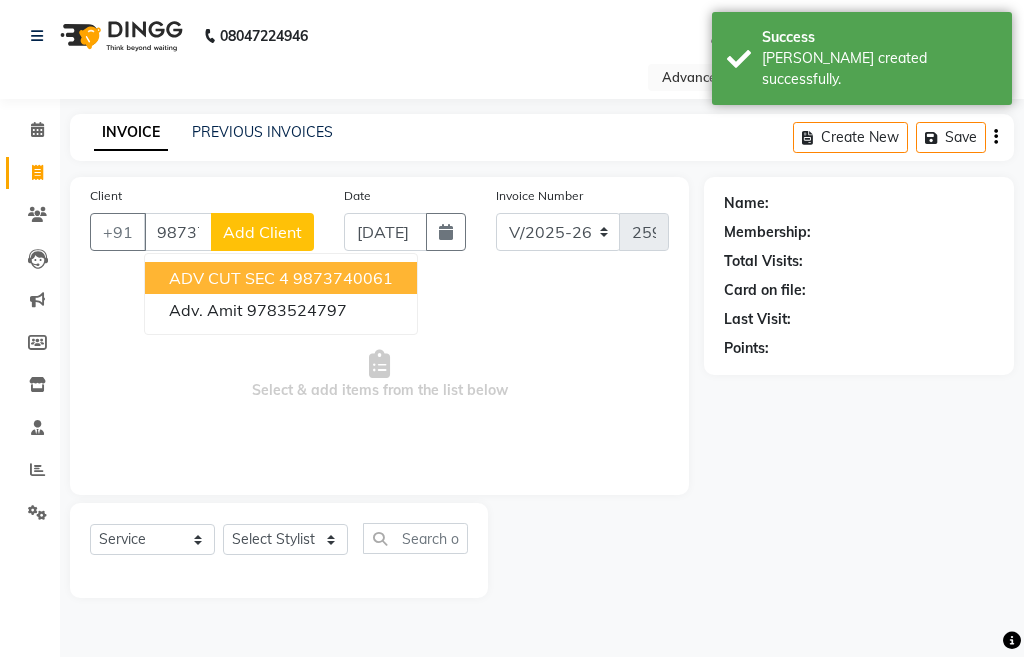type on "9873740061" 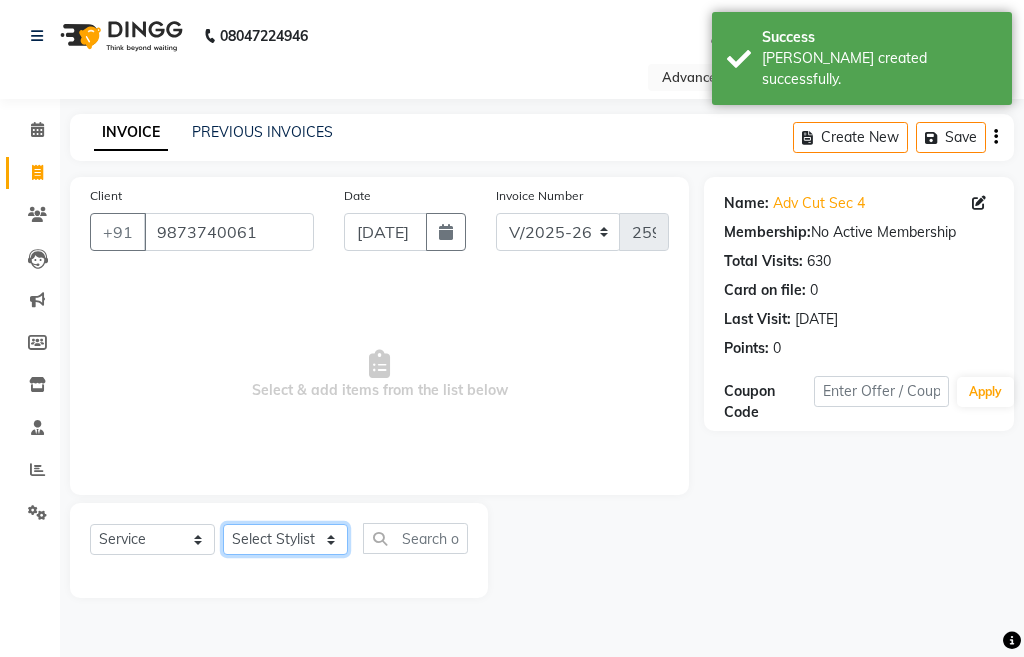 click on "Select Stylist Admin chahit COUNTOR [PERSON_NAME] mamta [PERSON_NAME] navi [PERSON_NAME] [PERSON_NAME] [PERSON_NAME] sunny tip" 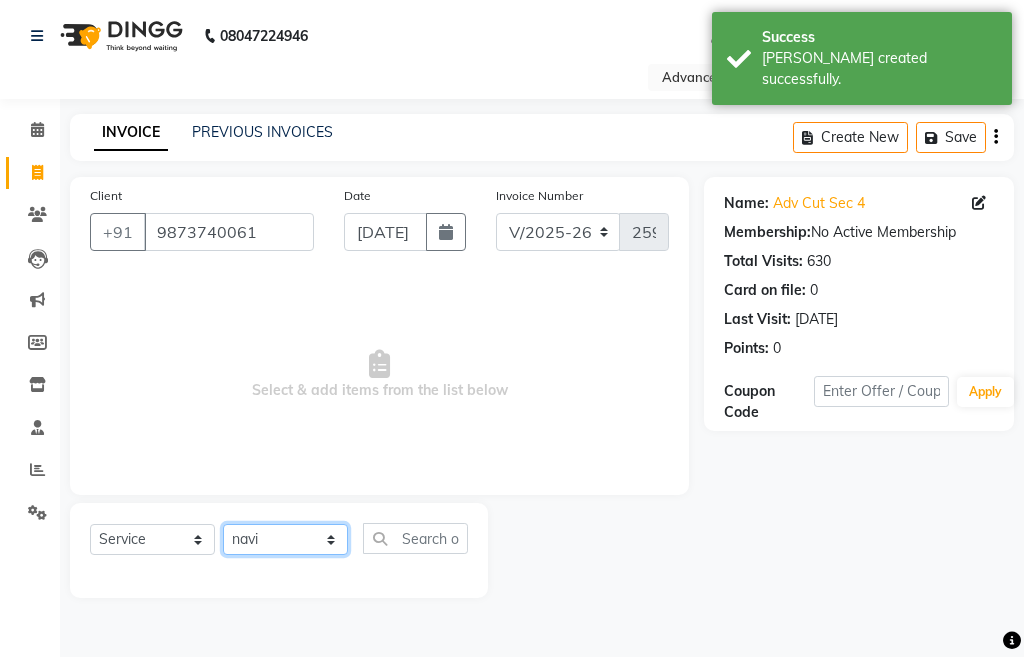 click on "Select Stylist Admin chahit COUNTOR [PERSON_NAME] mamta [PERSON_NAME] navi [PERSON_NAME] [PERSON_NAME] [PERSON_NAME] sunny tip" 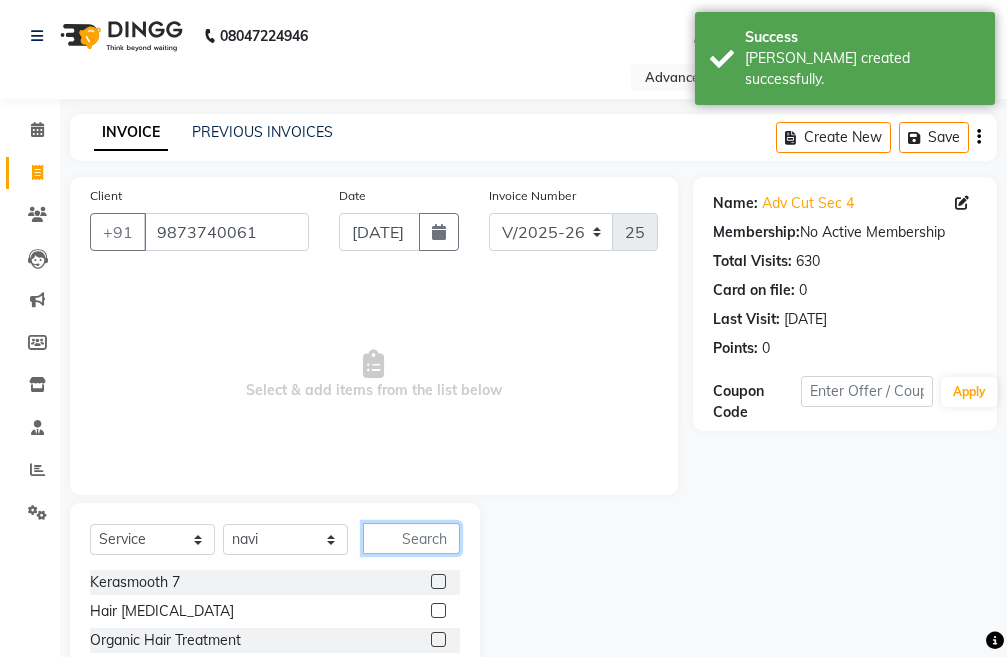click 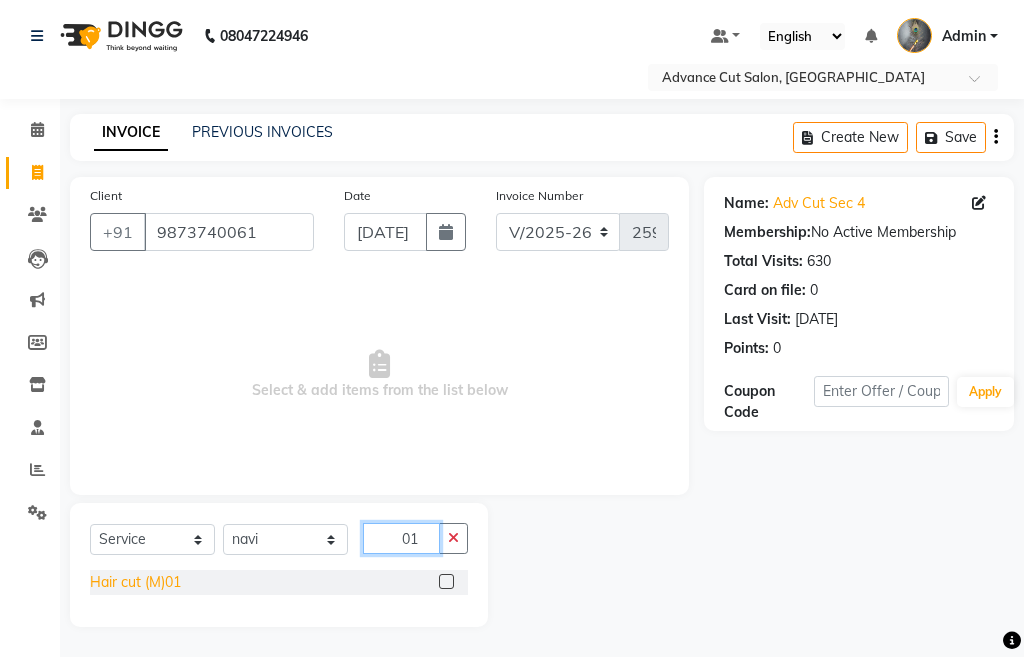 type on "01" 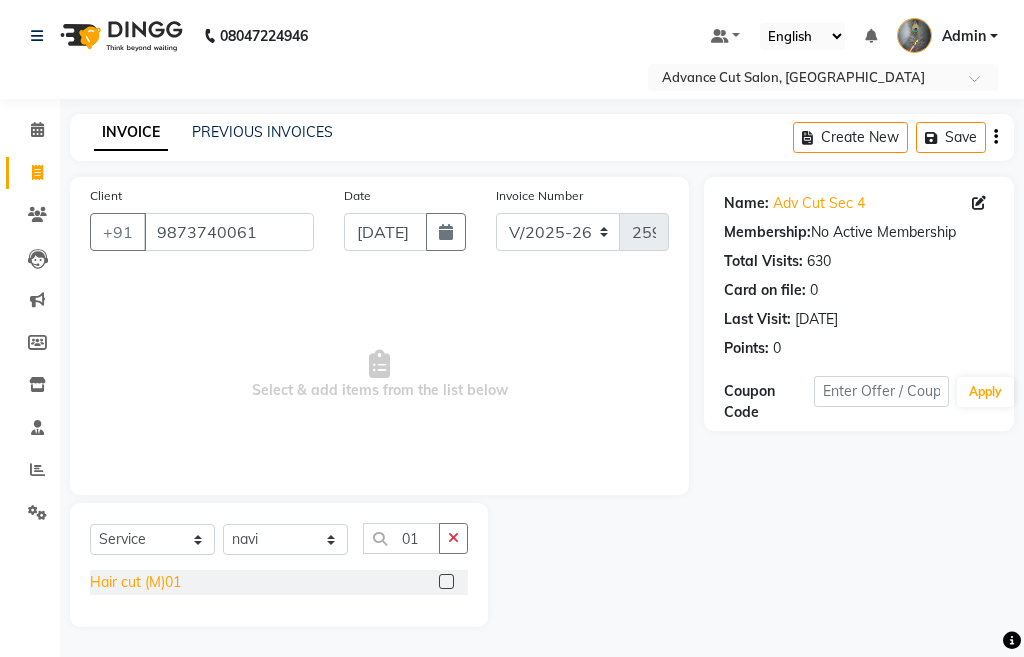click on "Hair cut (M)01" 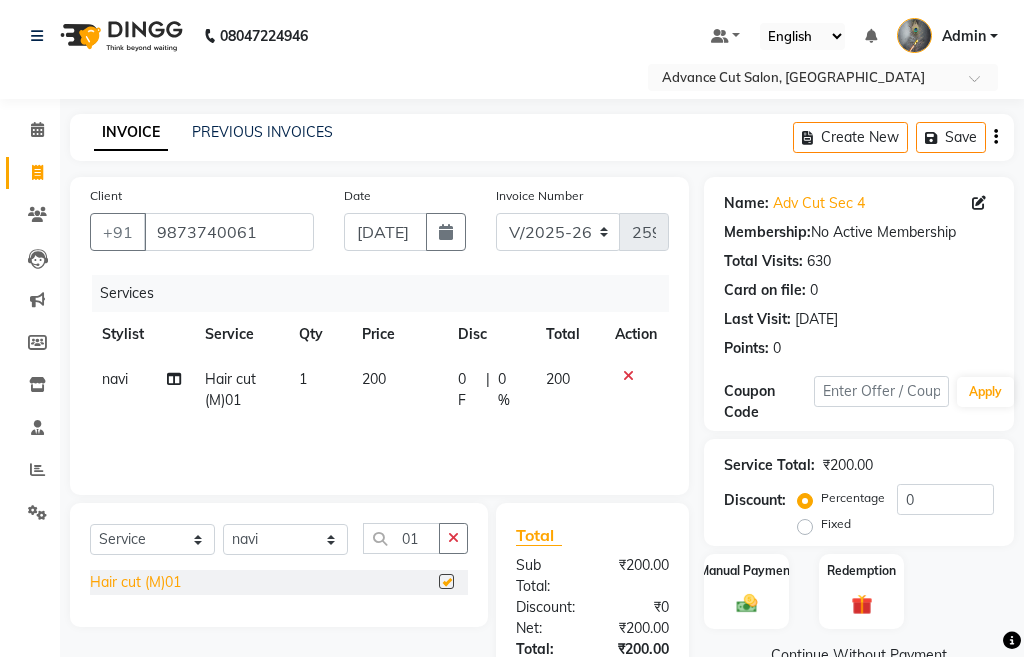 checkbox on "false" 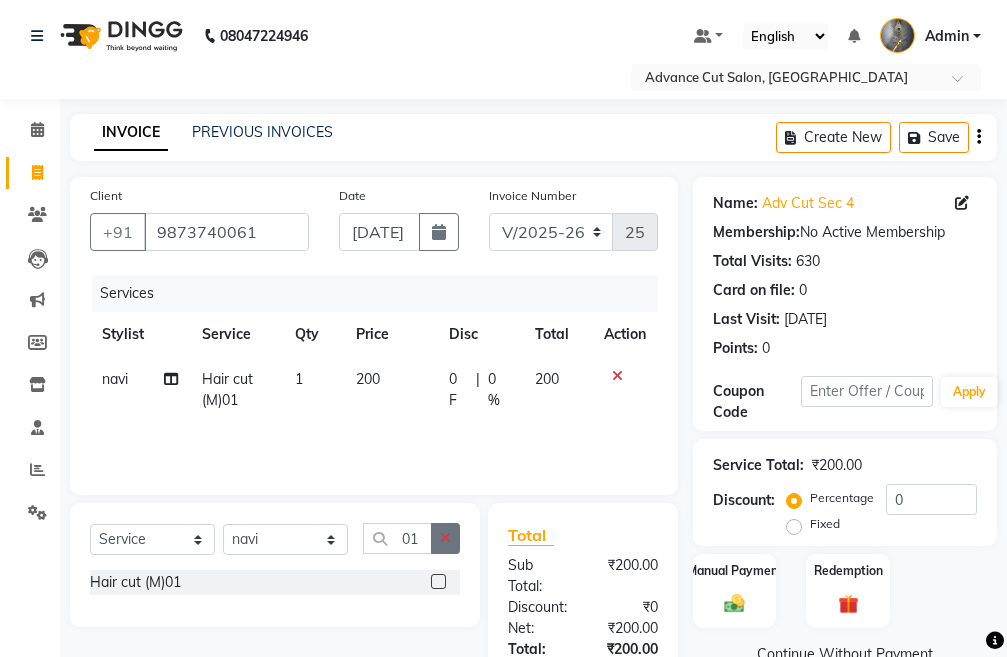 click 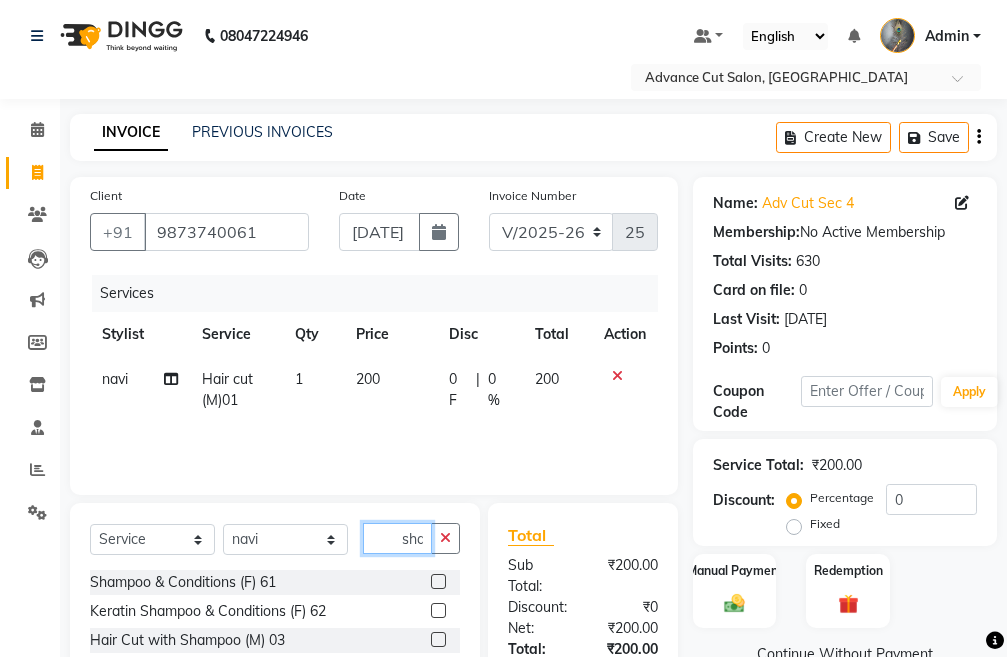 scroll, scrollTop: 0, scrollLeft: 13, axis: horizontal 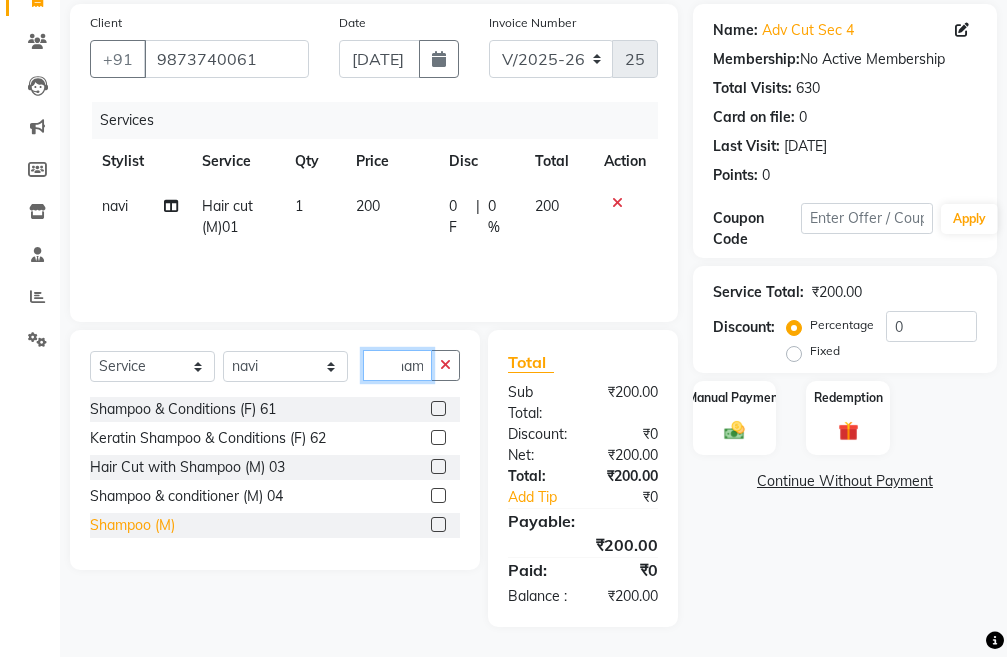 type on "sham" 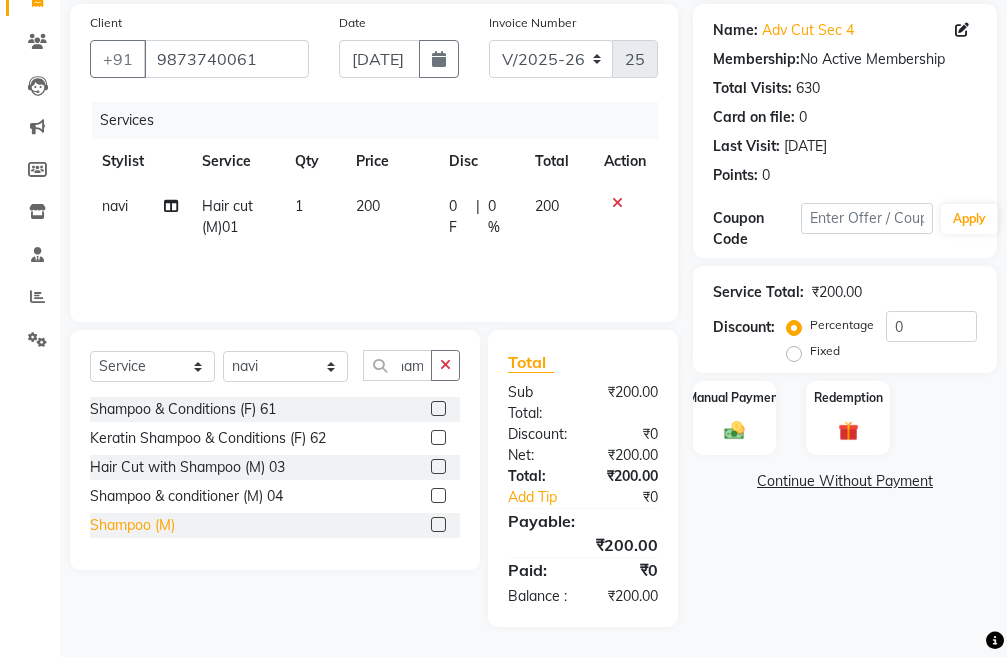 click on "Shampoo (M)" 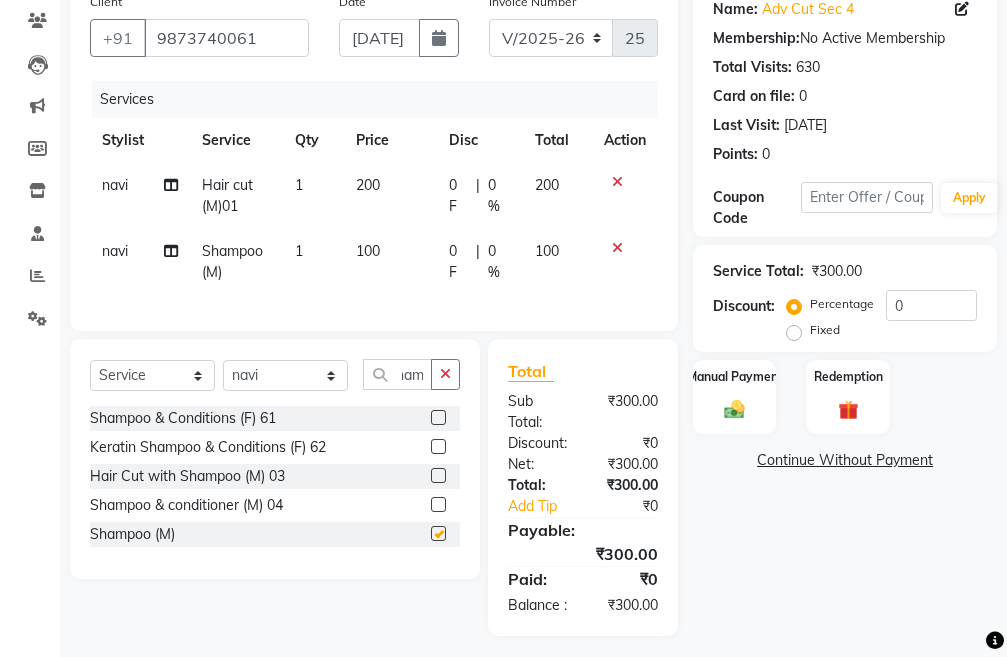 scroll, scrollTop: 0, scrollLeft: 0, axis: both 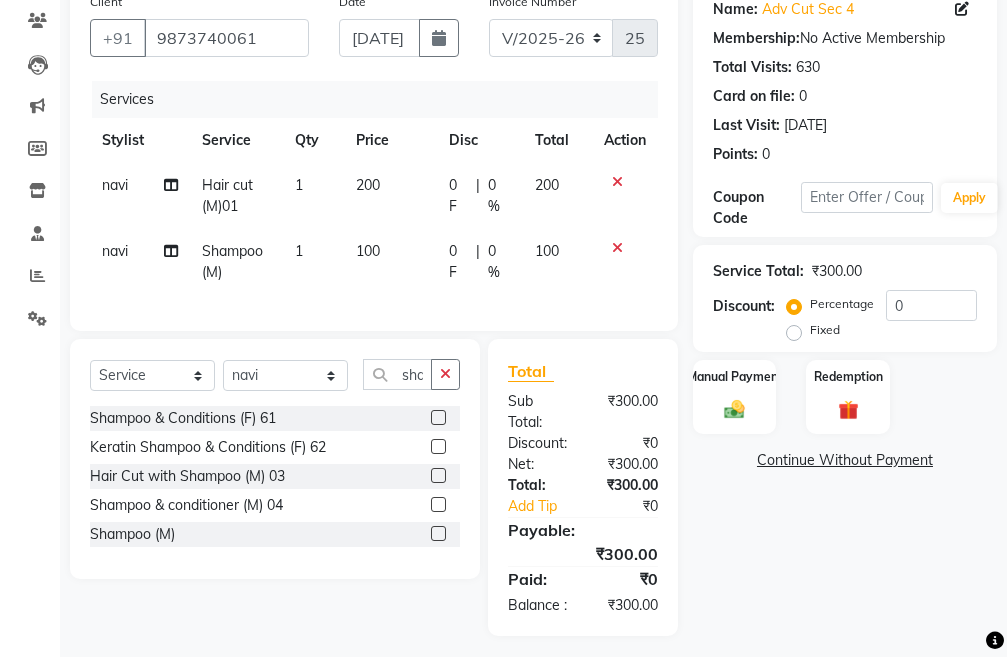checkbox on "false" 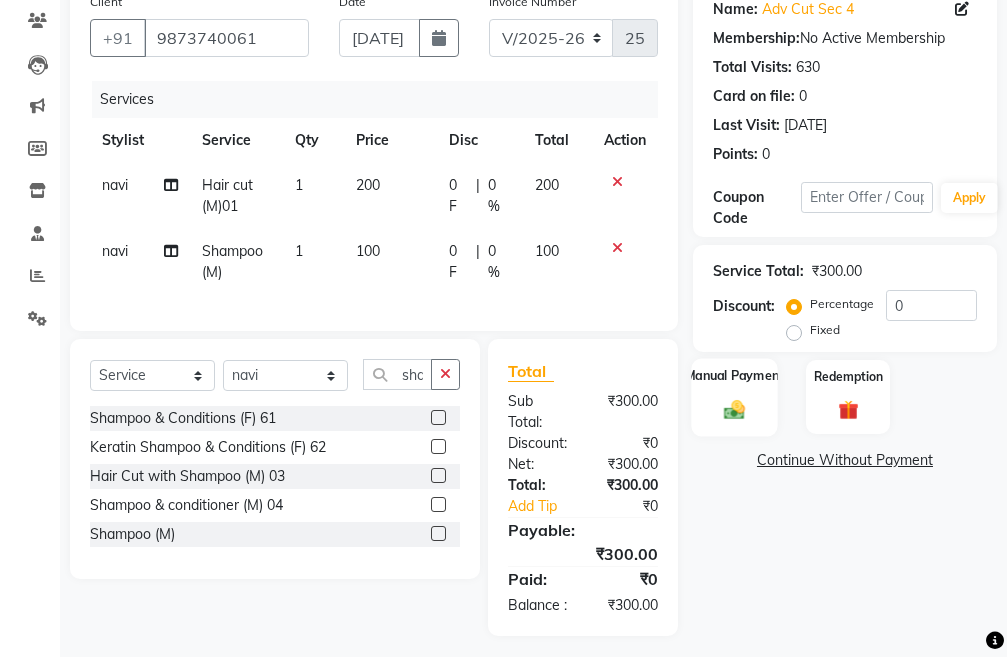 click on "Manual Payment" 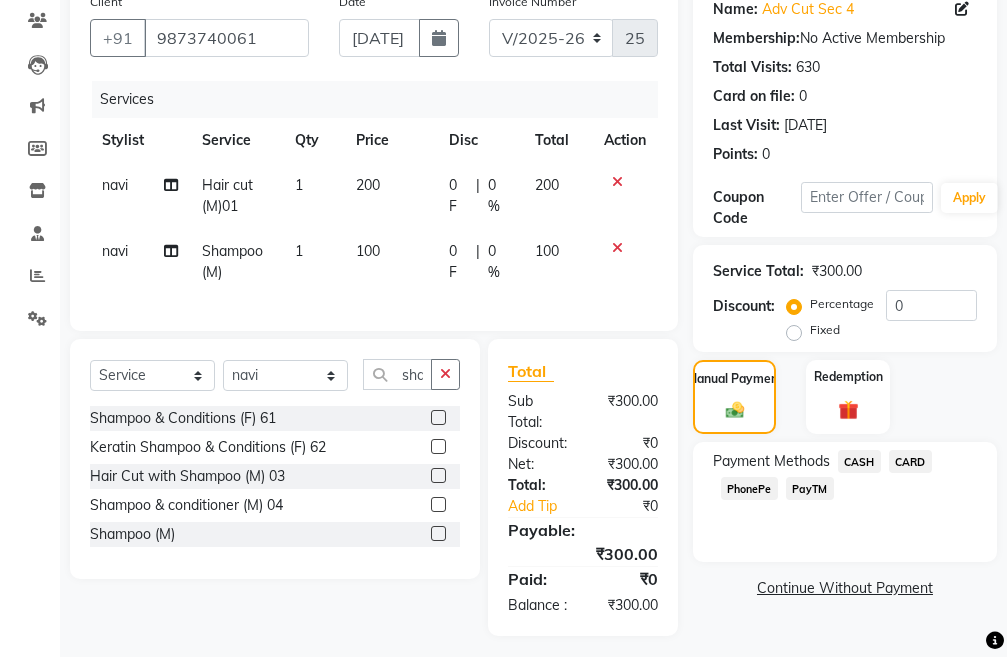 click on "PayTM" 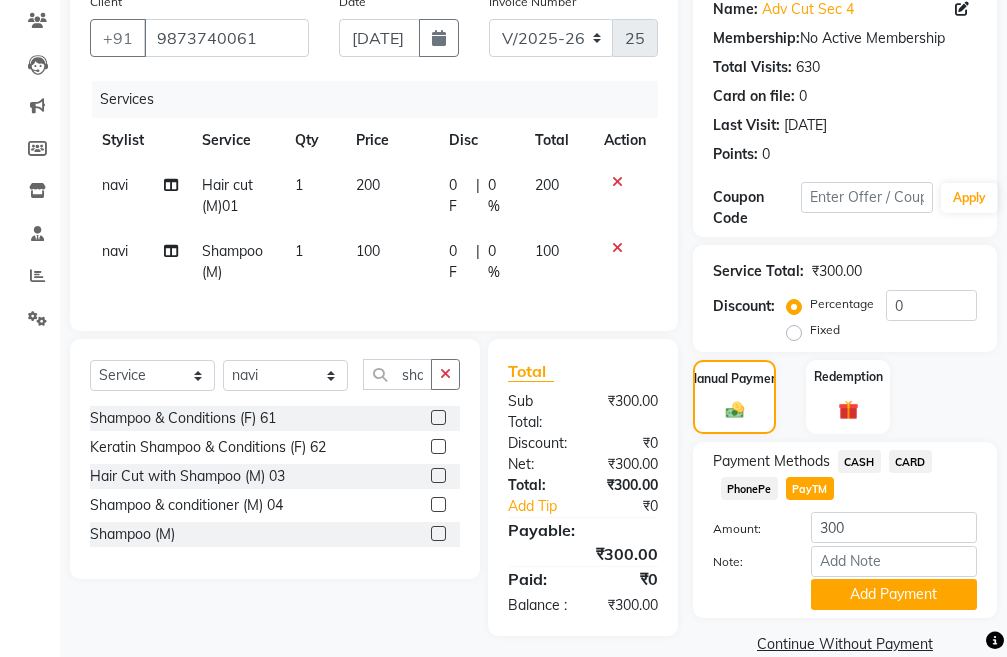 scroll, scrollTop: 241, scrollLeft: 0, axis: vertical 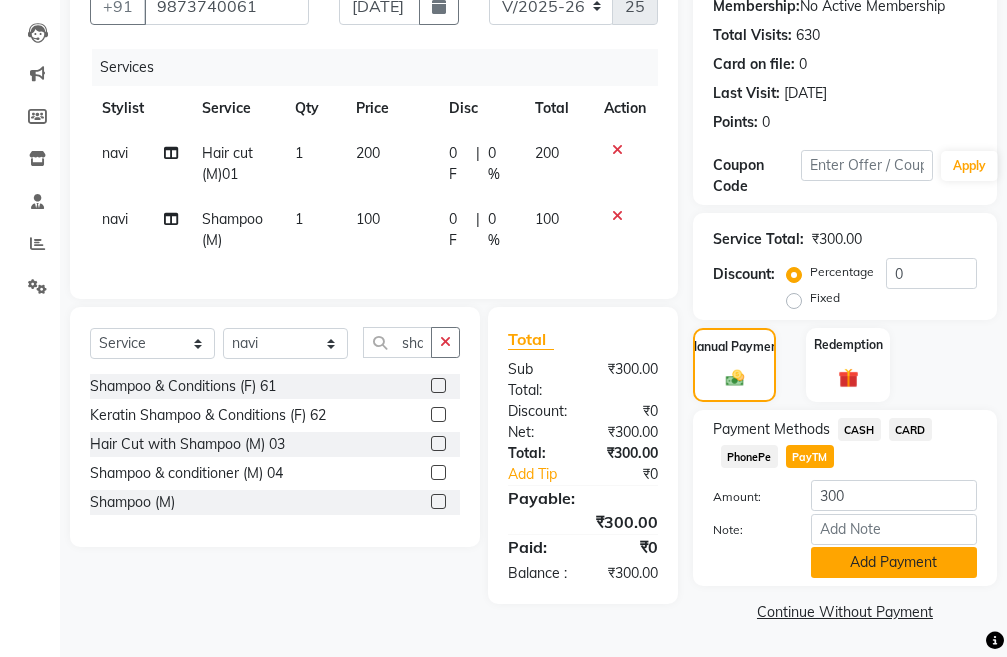 click on "Add Payment" 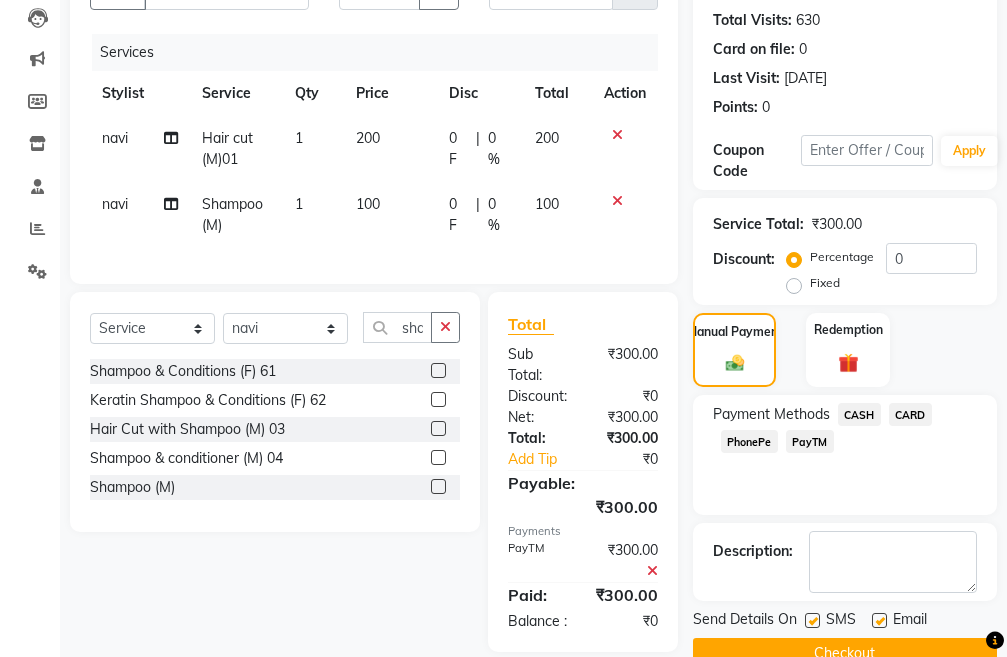 scroll, scrollTop: 304, scrollLeft: 0, axis: vertical 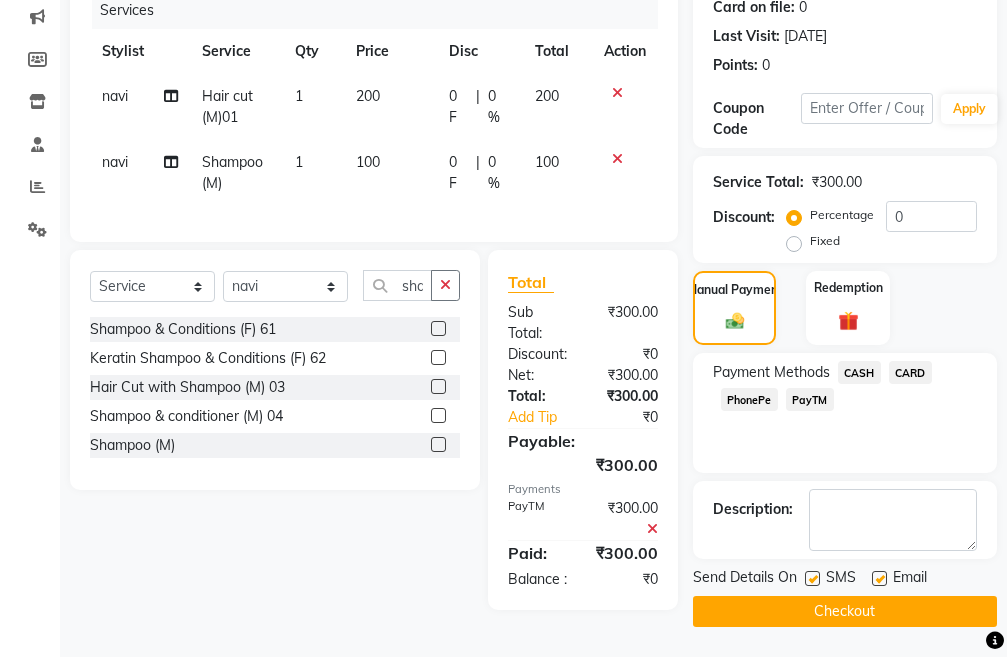 click on "Checkout" 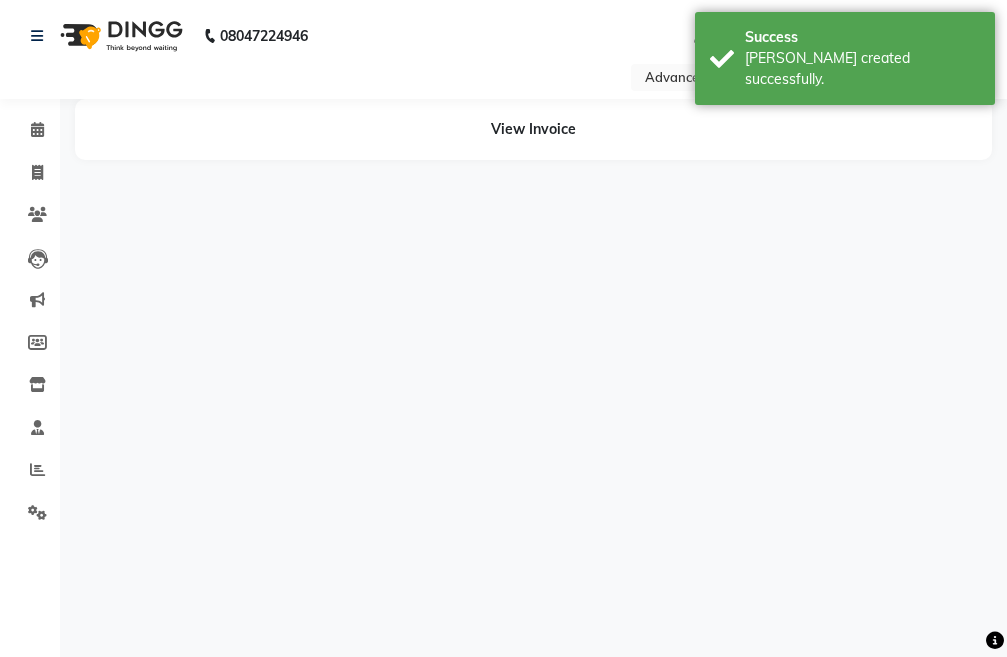 scroll, scrollTop: 0, scrollLeft: 0, axis: both 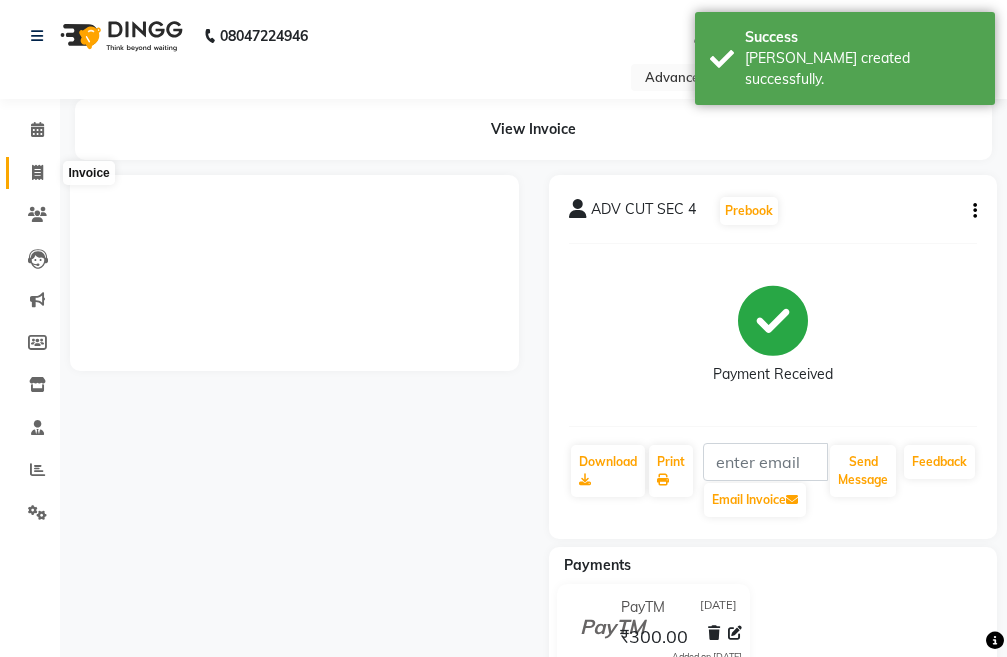 click 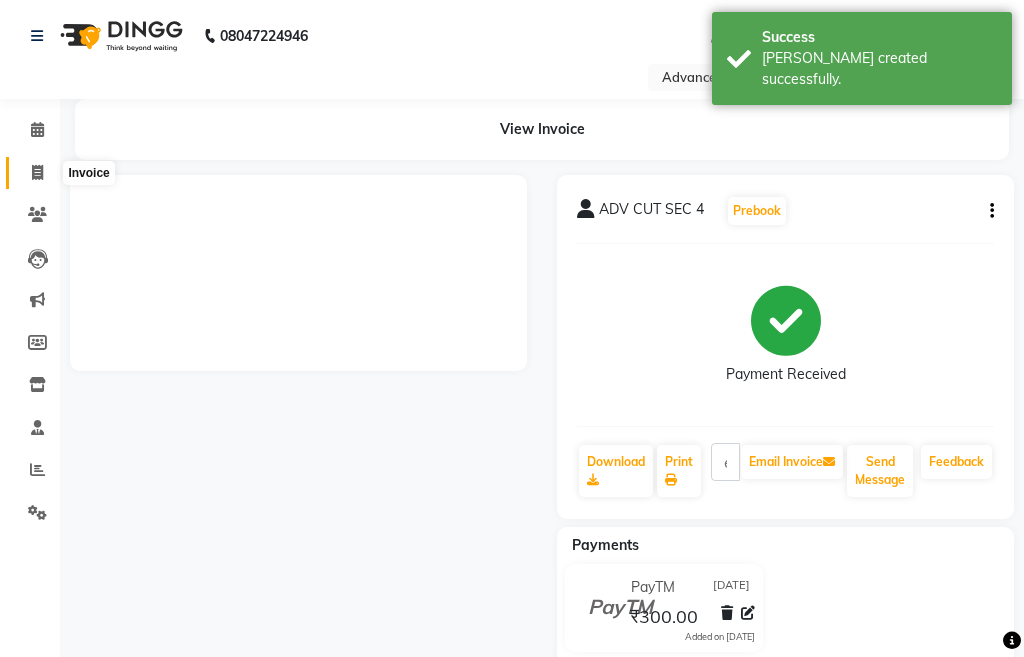 select on "service" 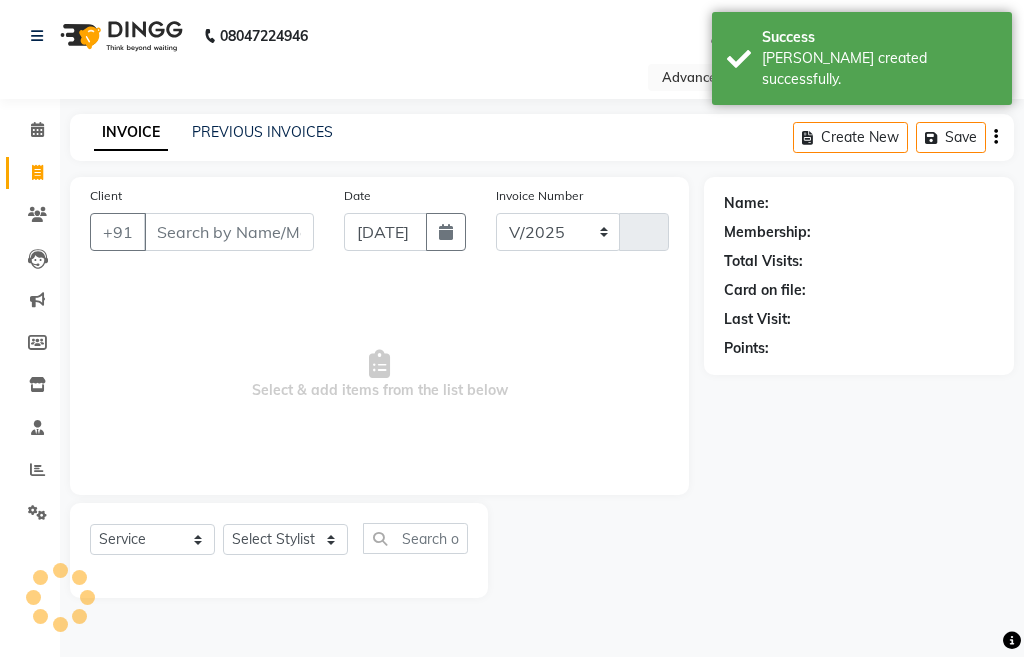 select on "4939" 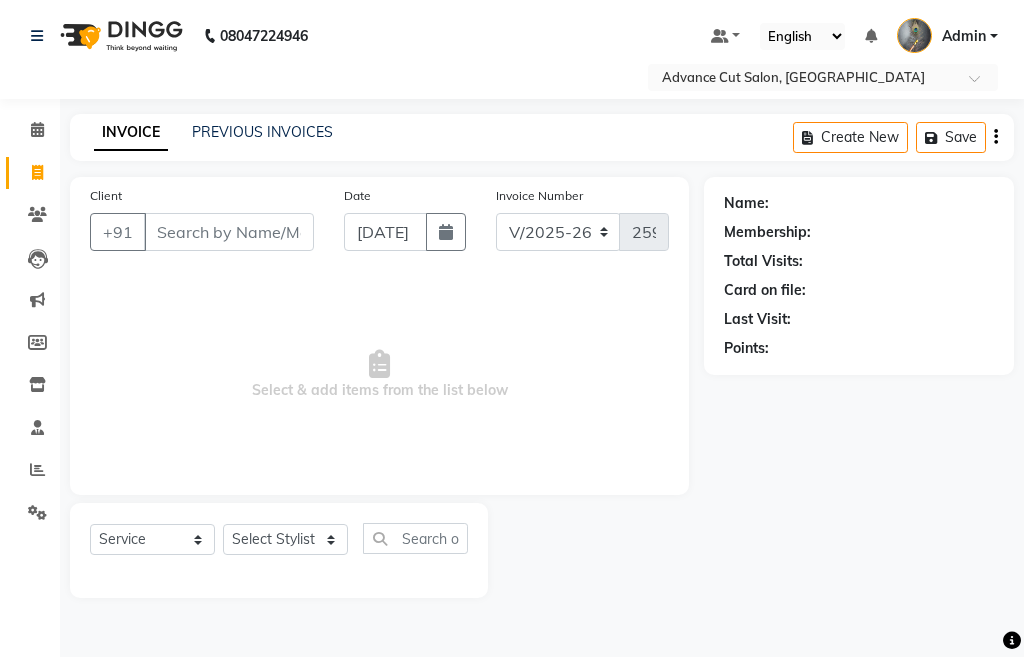 click on "Client" at bounding box center [229, 232] 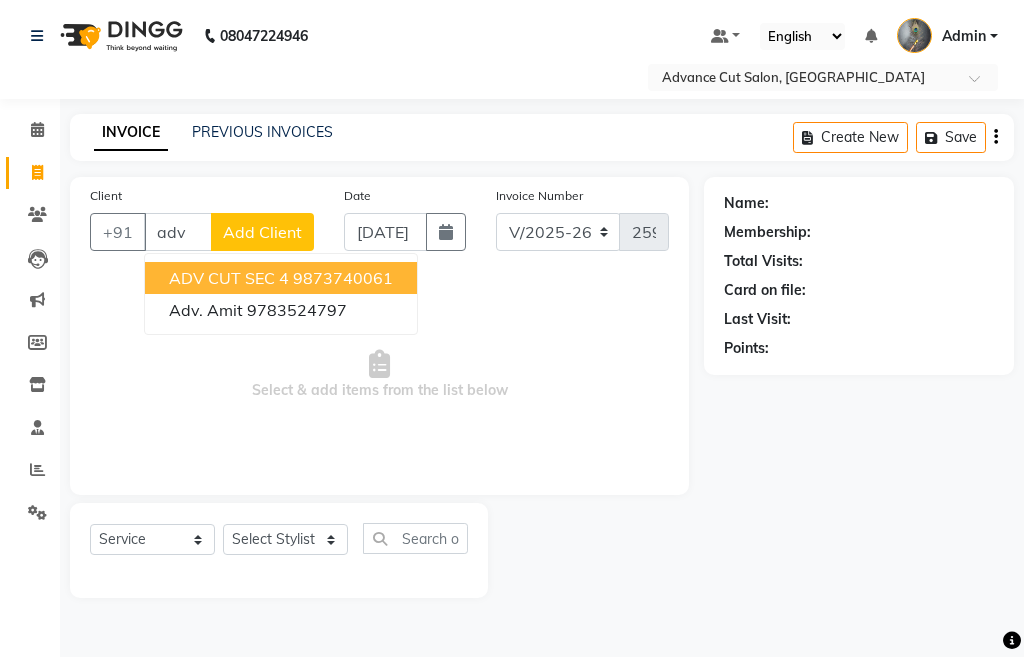 click on "ADV CUT SEC 4" at bounding box center (229, 278) 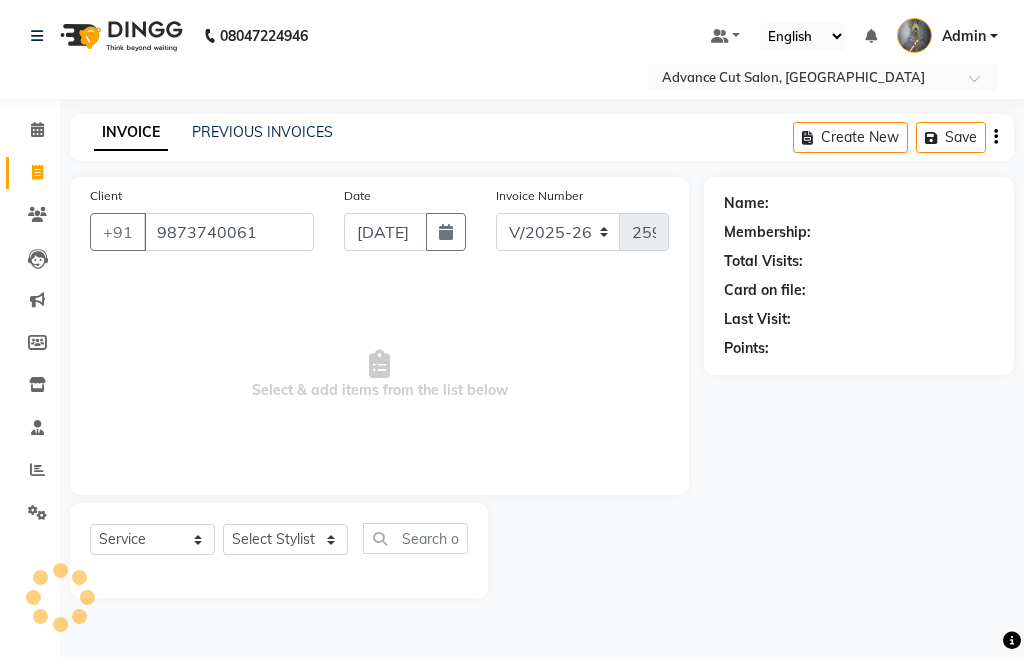 type on "9873740061" 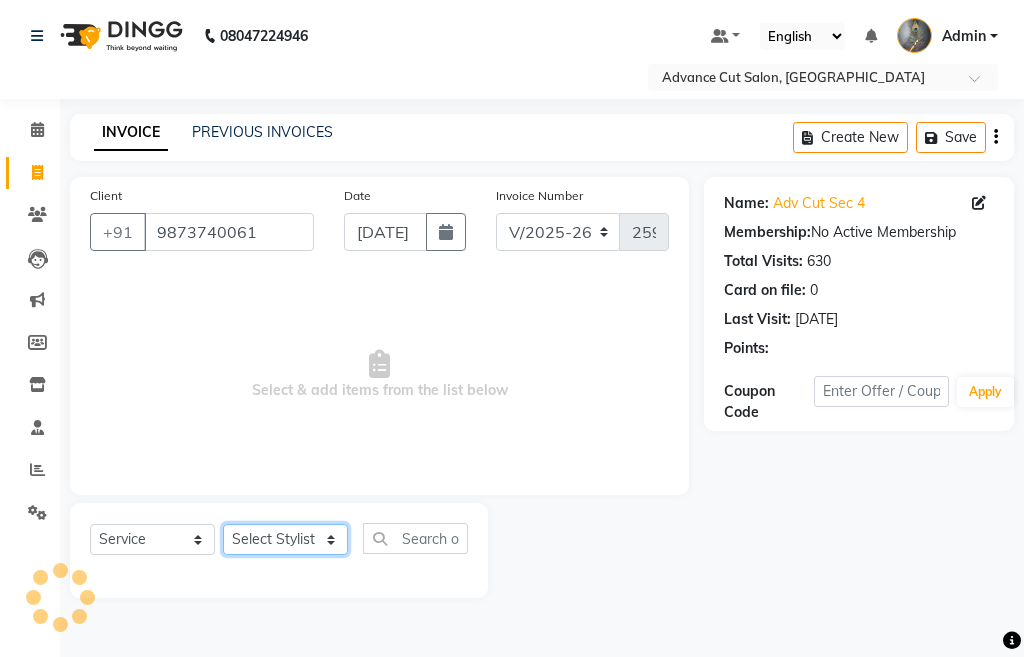 click on "Select Stylist Admin chahit COUNTOR [PERSON_NAME] mamta [PERSON_NAME] navi [PERSON_NAME] [PERSON_NAME] [PERSON_NAME] sunny tip" 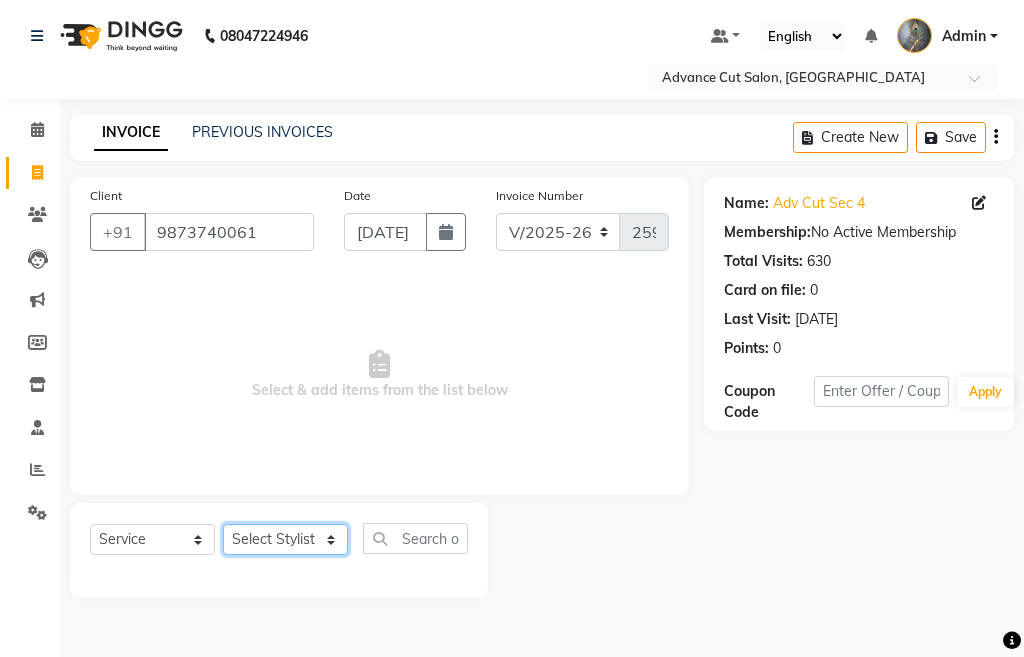 select on "61779" 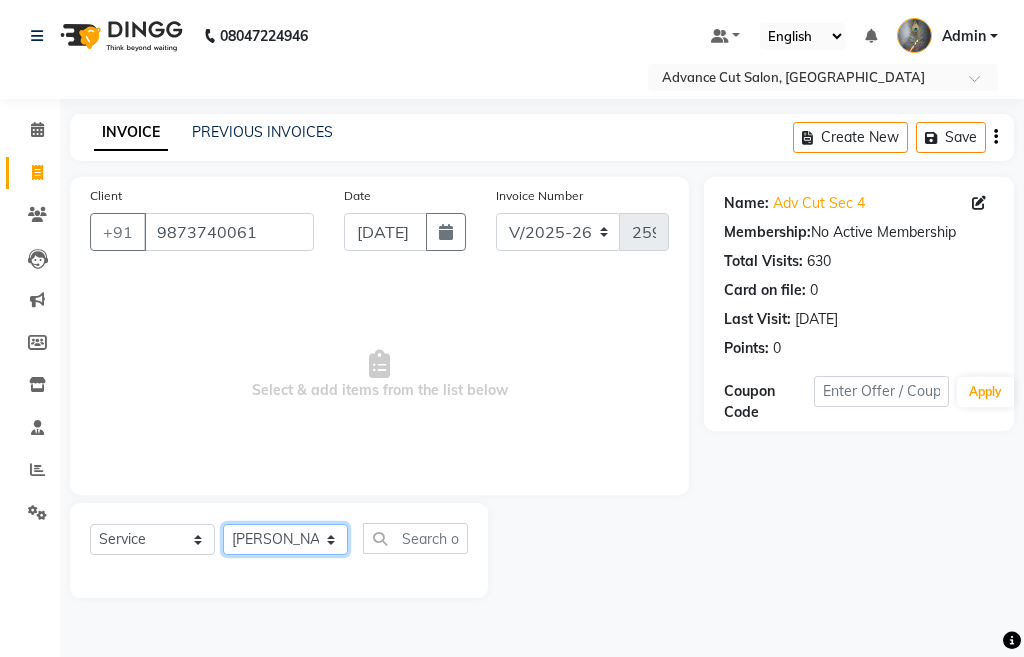 click on "Select Stylist Admin chahit COUNTOR [PERSON_NAME] mamta [PERSON_NAME] navi [PERSON_NAME] [PERSON_NAME] [PERSON_NAME] sunny tip" 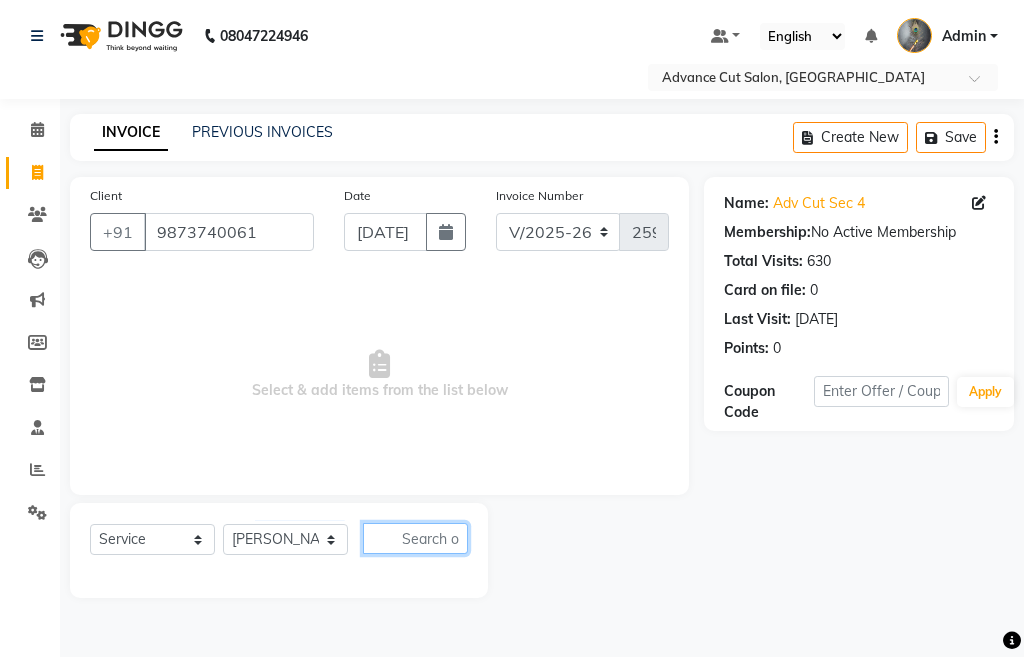 click 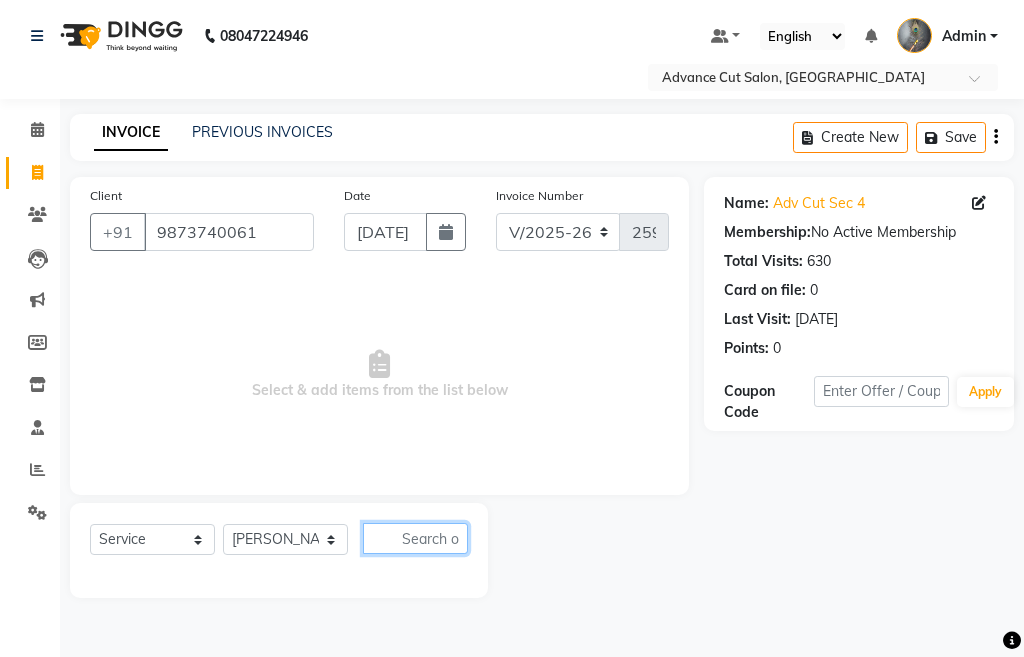 click 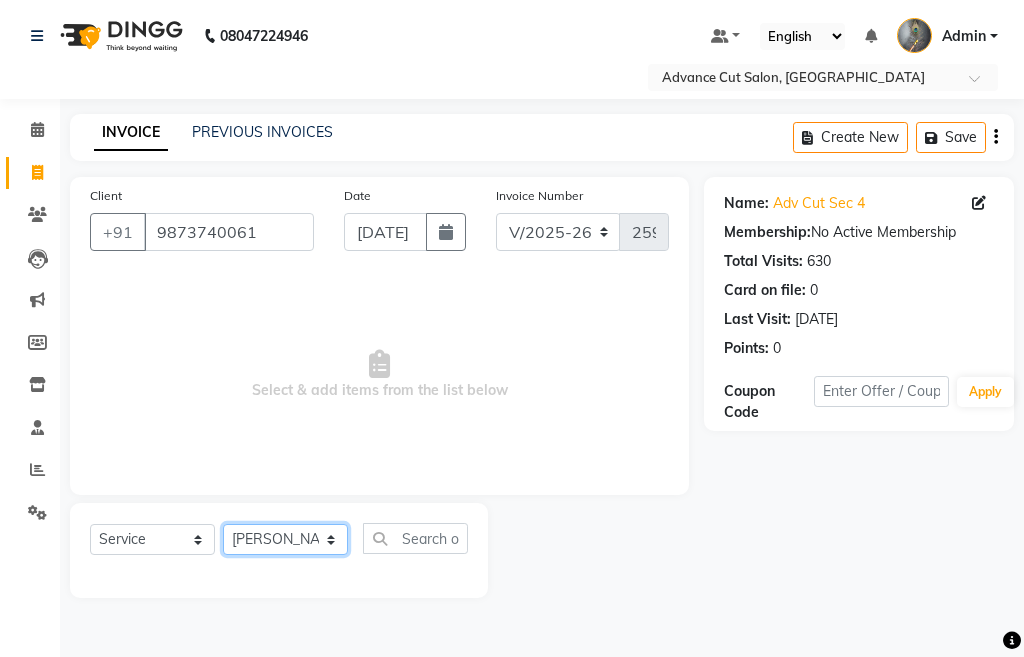 click on "Select Stylist Admin chahit COUNTOR [PERSON_NAME] mamta [PERSON_NAME] navi [PERSON_NAME] [PERSON_NAME] [PERSON_NAME] sunny tip" 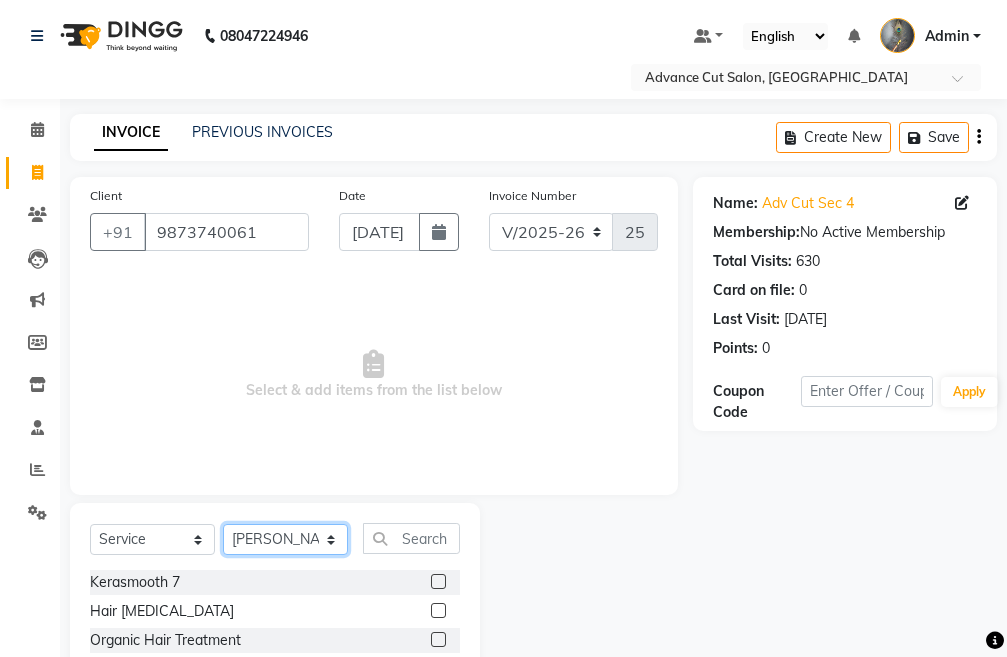 click on "Select Stylist Admin chahit COUNTOR [PERSON_NAME] mamta [PERSON_NAME] navi [PERSON_NAME] [PERSON_NAME] [PERSON_NAME] sunny tip" 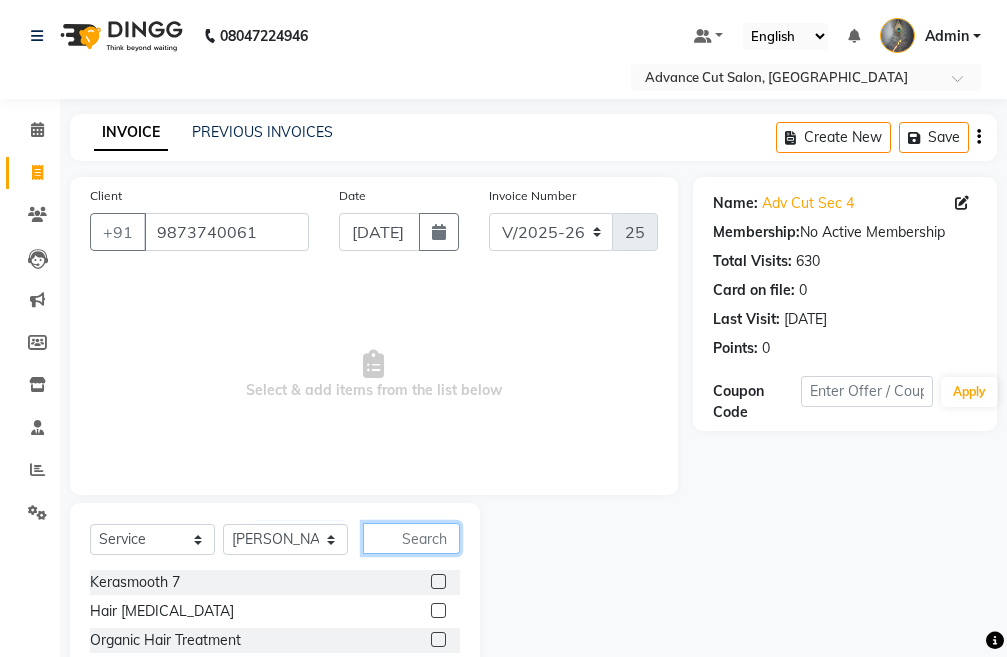 click 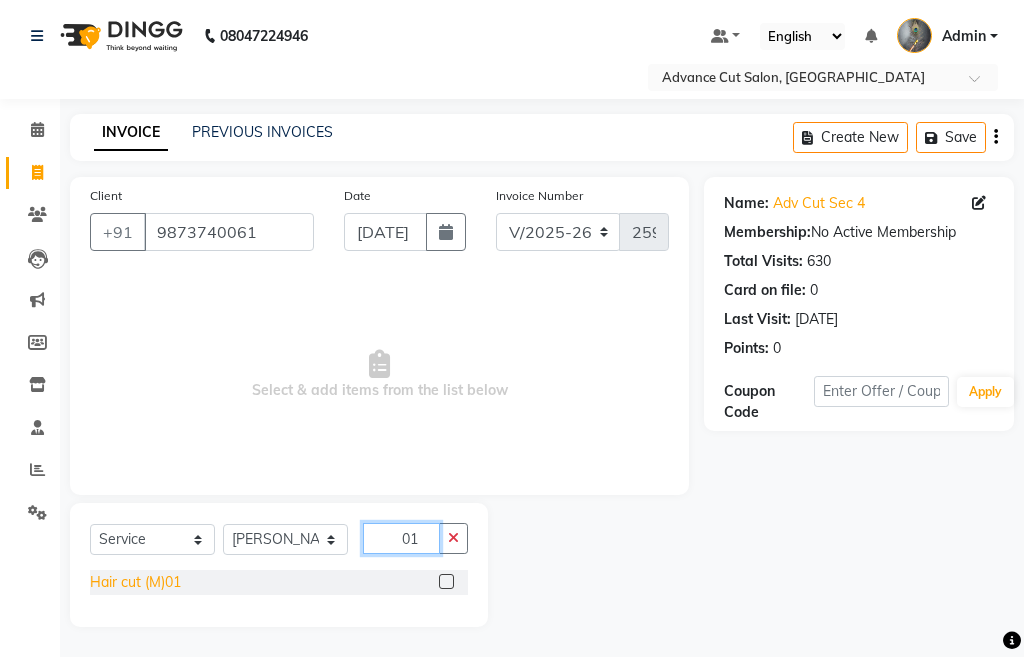 type on "01" 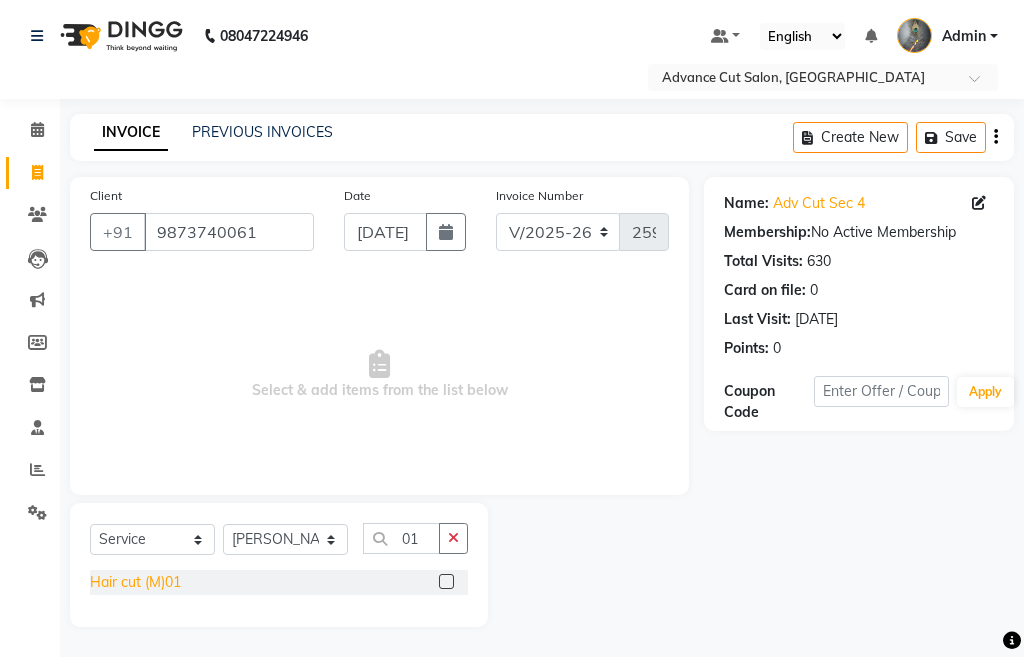 click on "Hair cut (M)01" 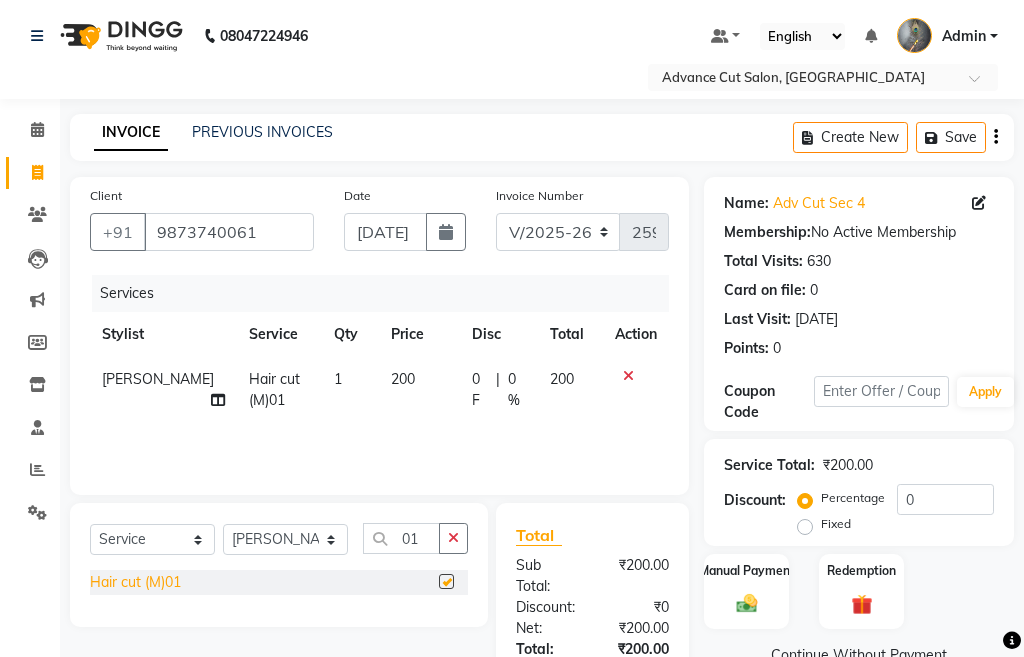 checkbox on "false" 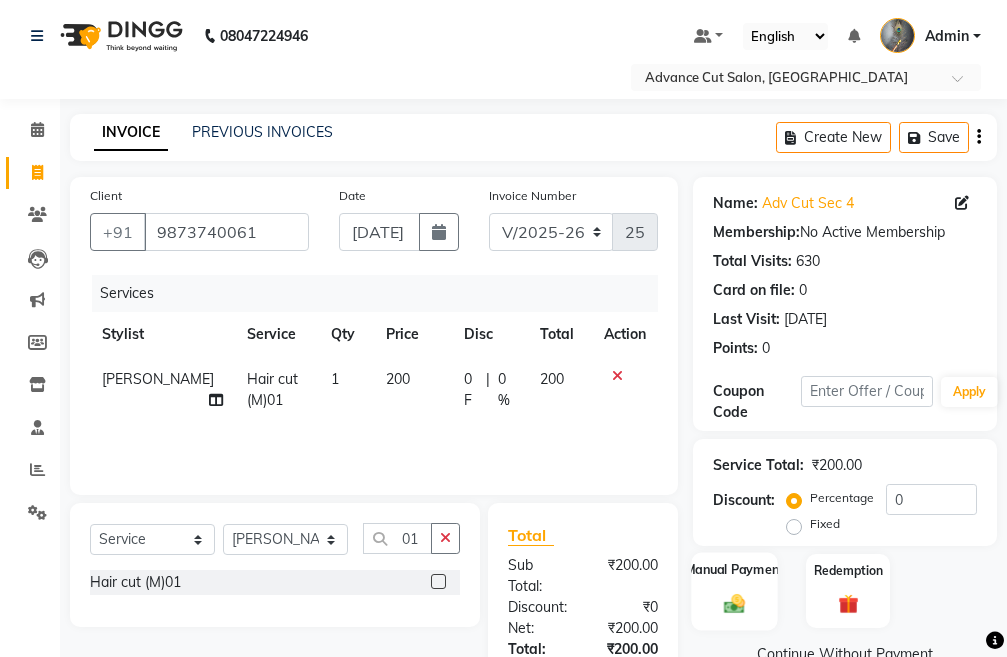 click on "Manual Payment" 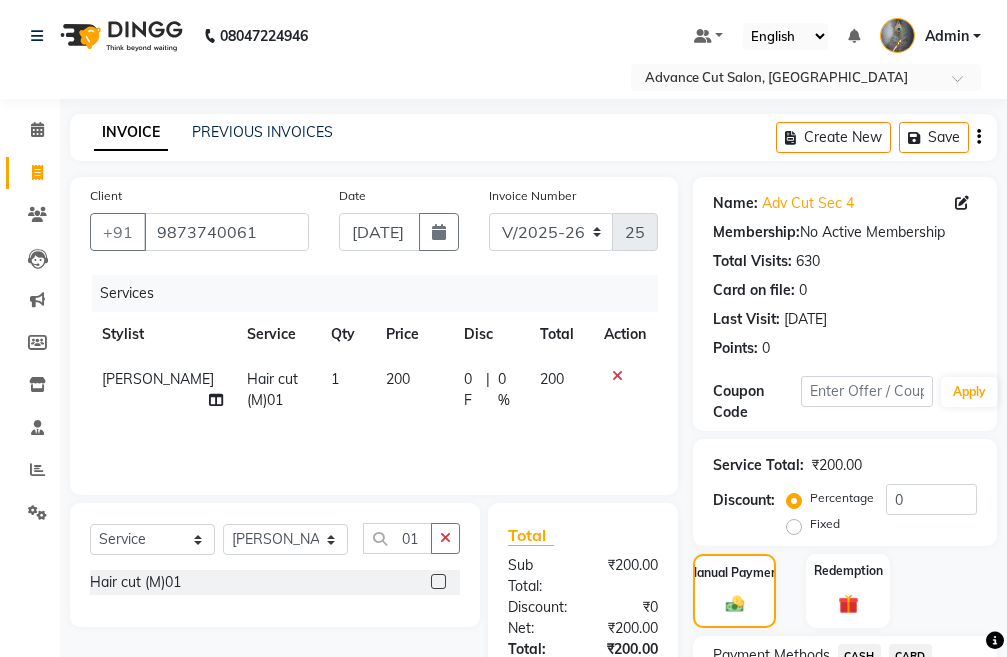 scroll, scrollTop: 194, scrollLeft: 0, axis: vertical 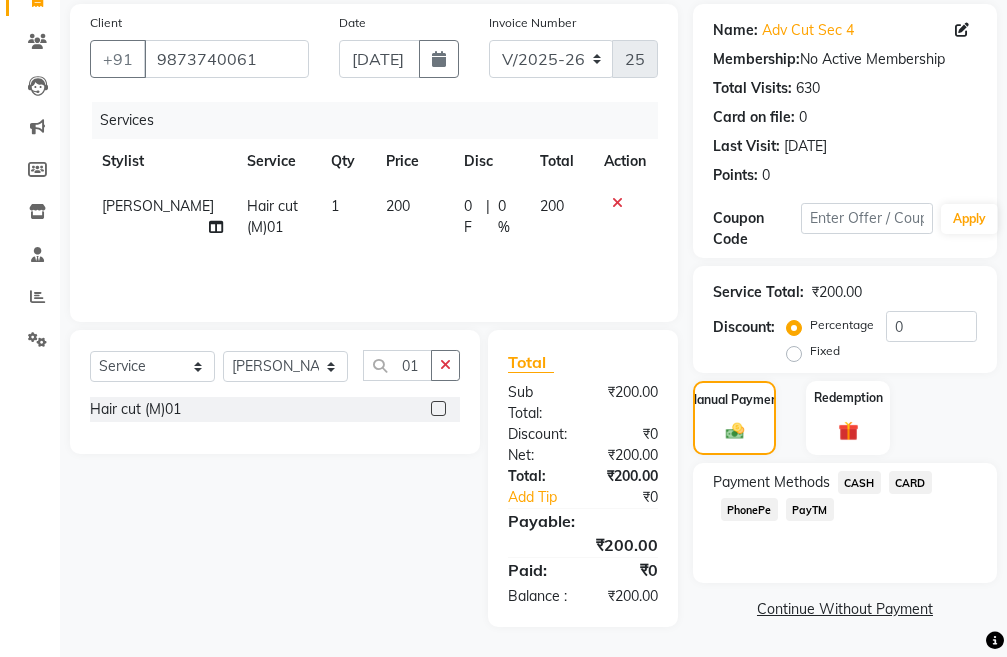 click on "PayTM" 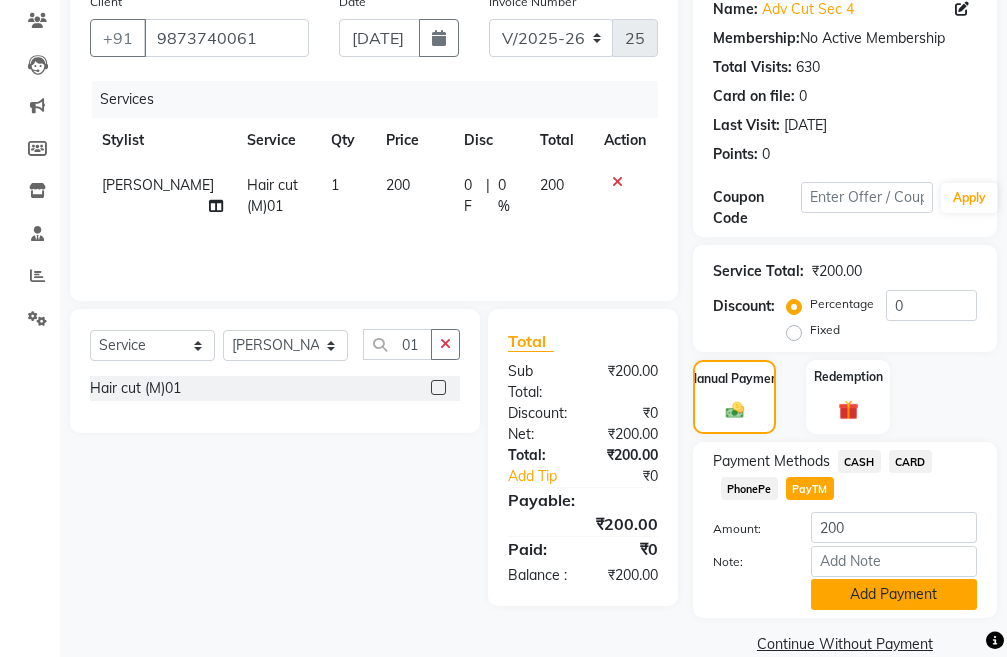 click on "Add Payment" 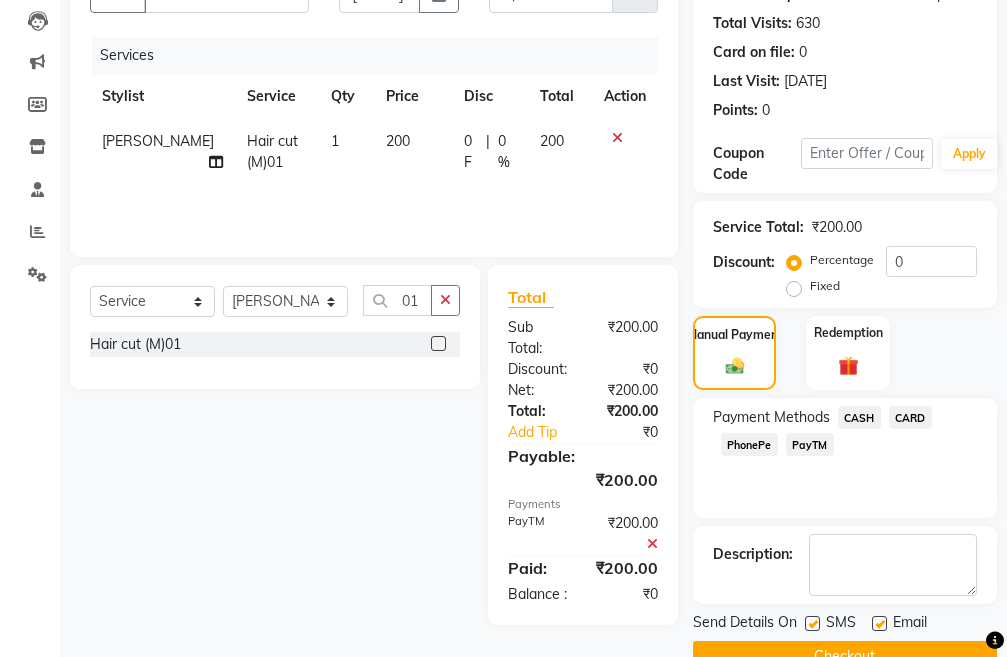 scroll, scrollTop: 283, scrollLeft: 0, axis: vertical 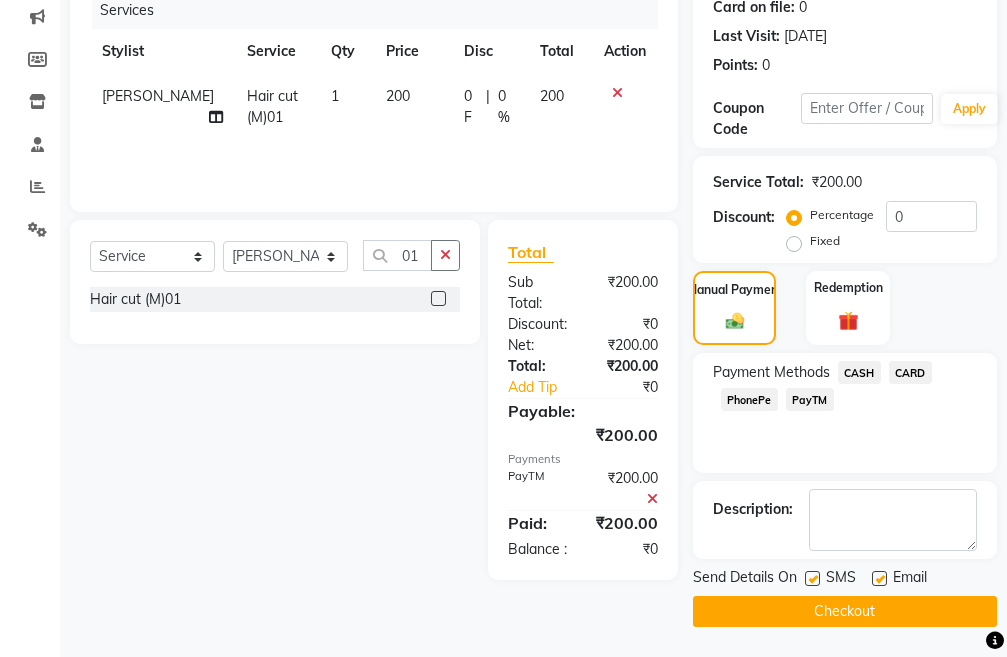 click on "Checkout" 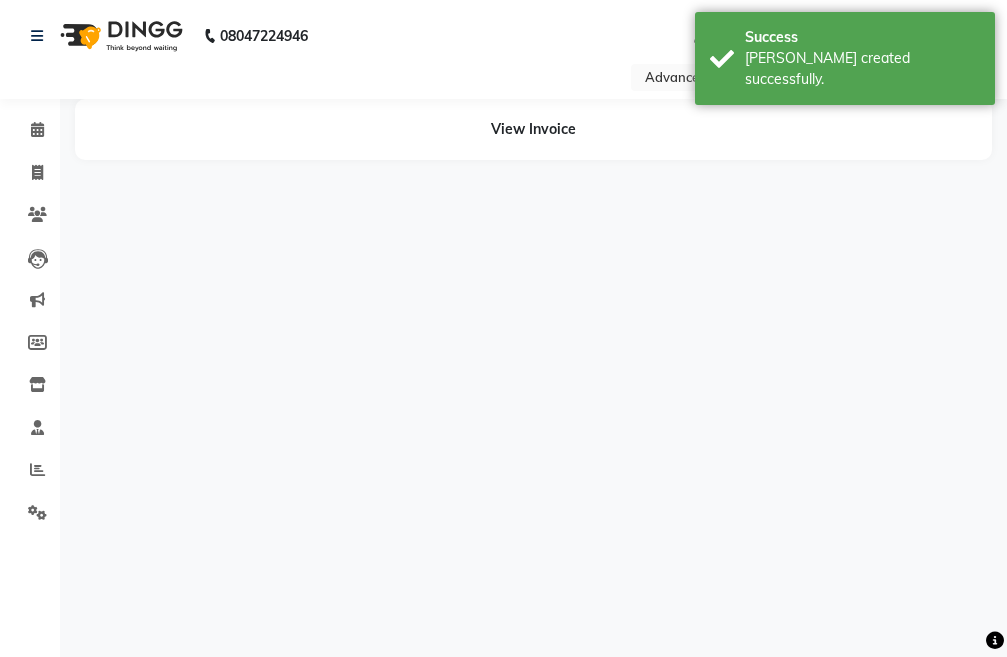 scroll, scrollTop: 0, scrollLeft: 0, axis: both 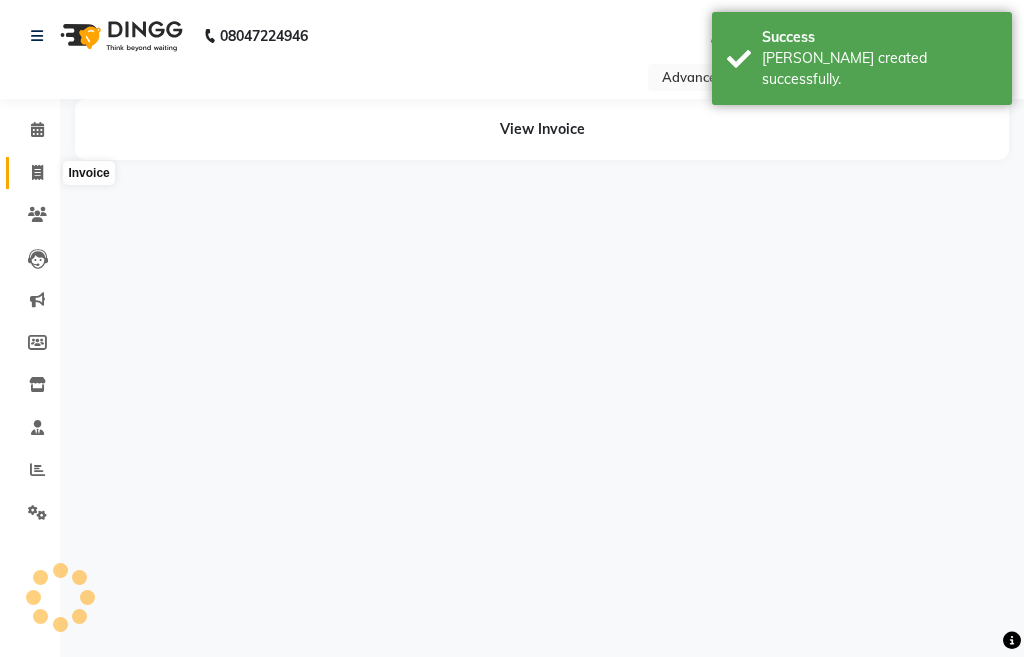 click 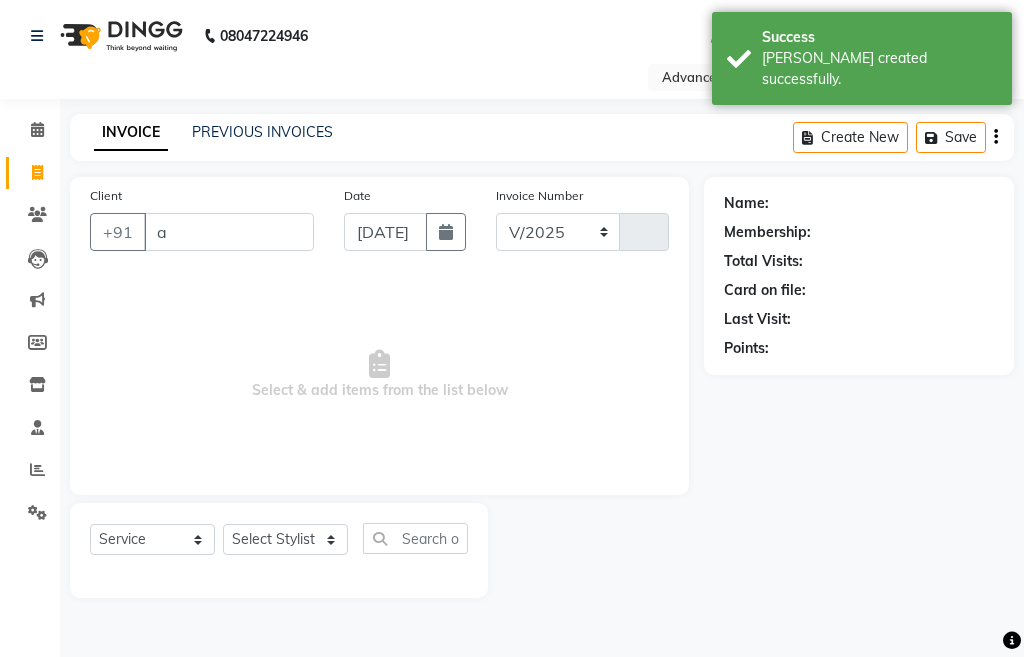 type on "ad" 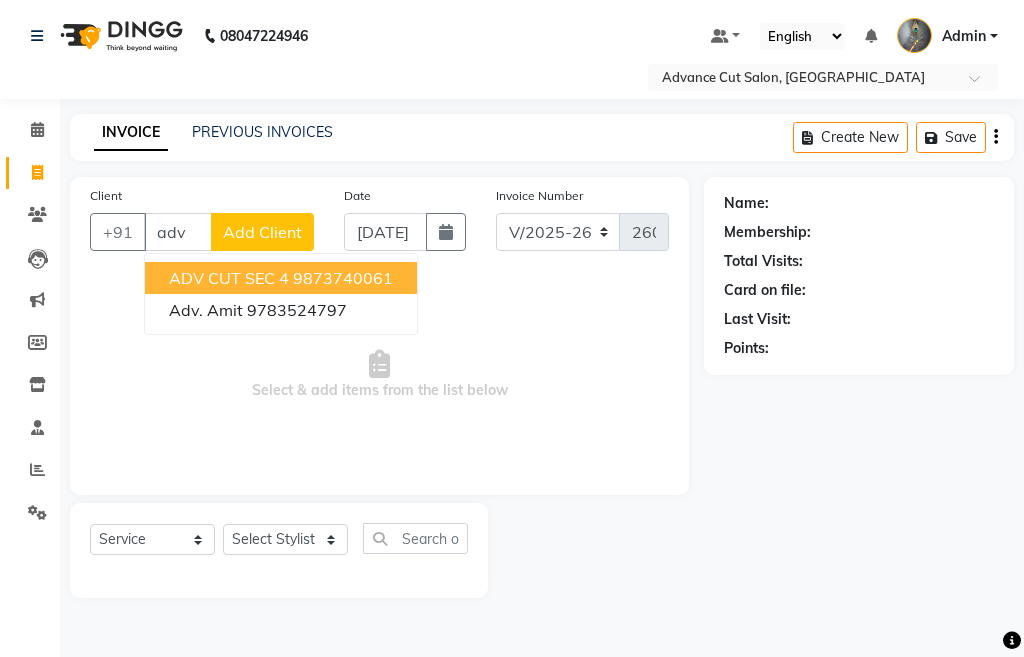 click on "ADV CUT SEC 4" at bounding box center (229, 278) 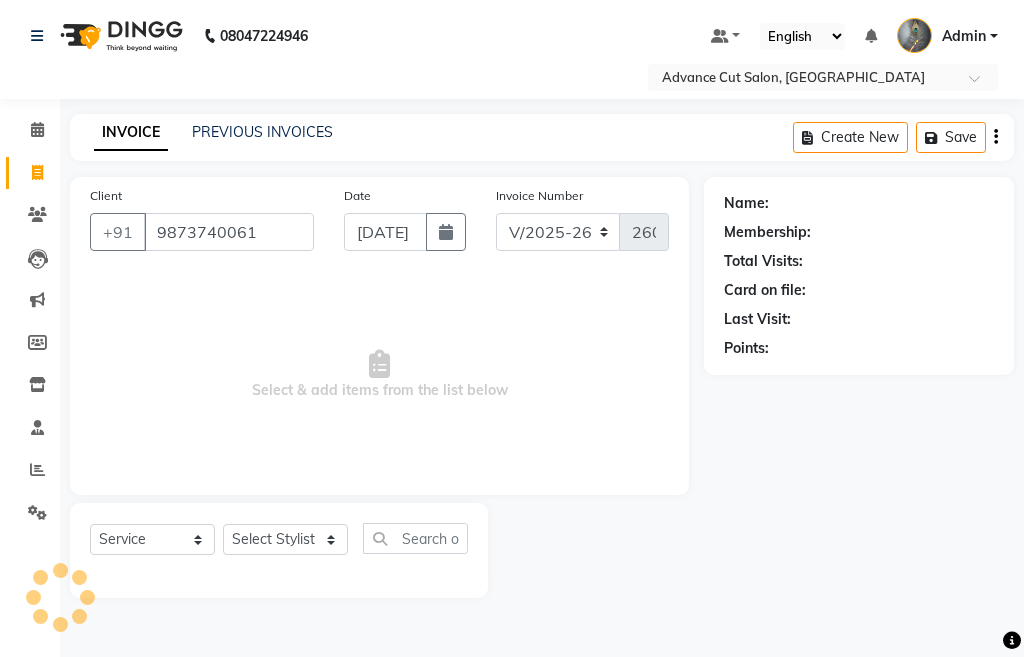 type on "9873740061" 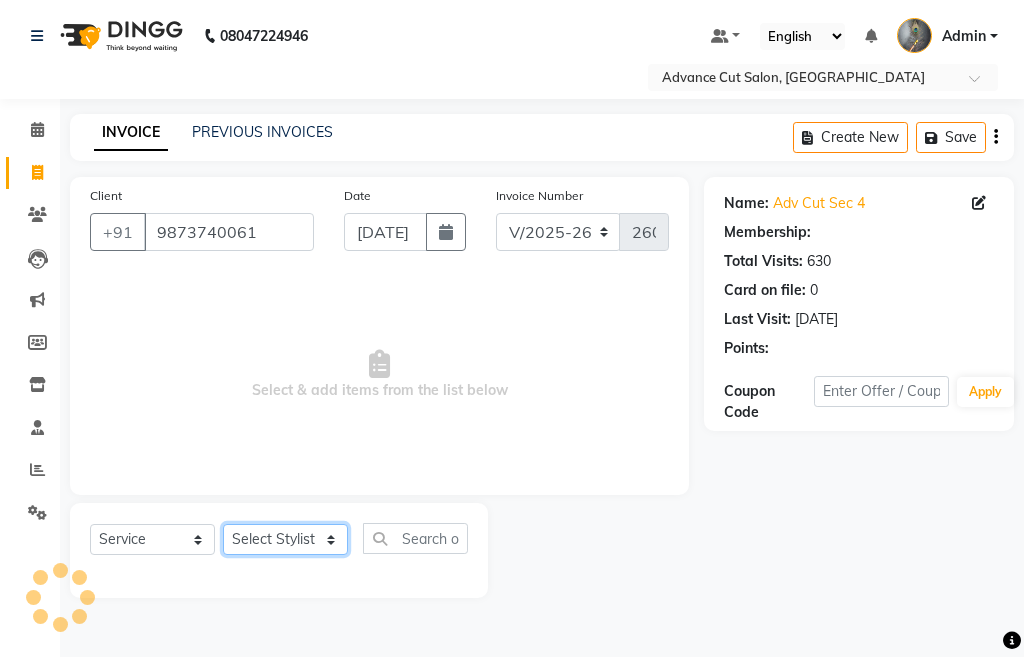 click on "Select Stylist Admin chahit COUNTOR [PERSON_NAME] mamta [PERSON_NAME] navi [PERSON_NAME] [PERSON_NAME] [PERSON_NAME] sunny tip" 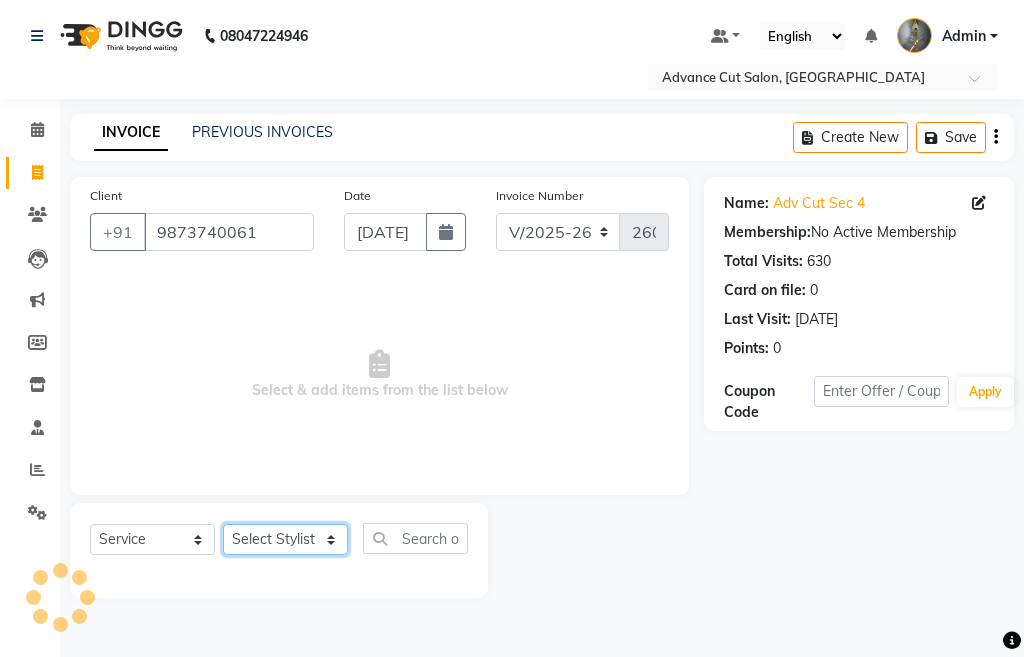 select on "78660" 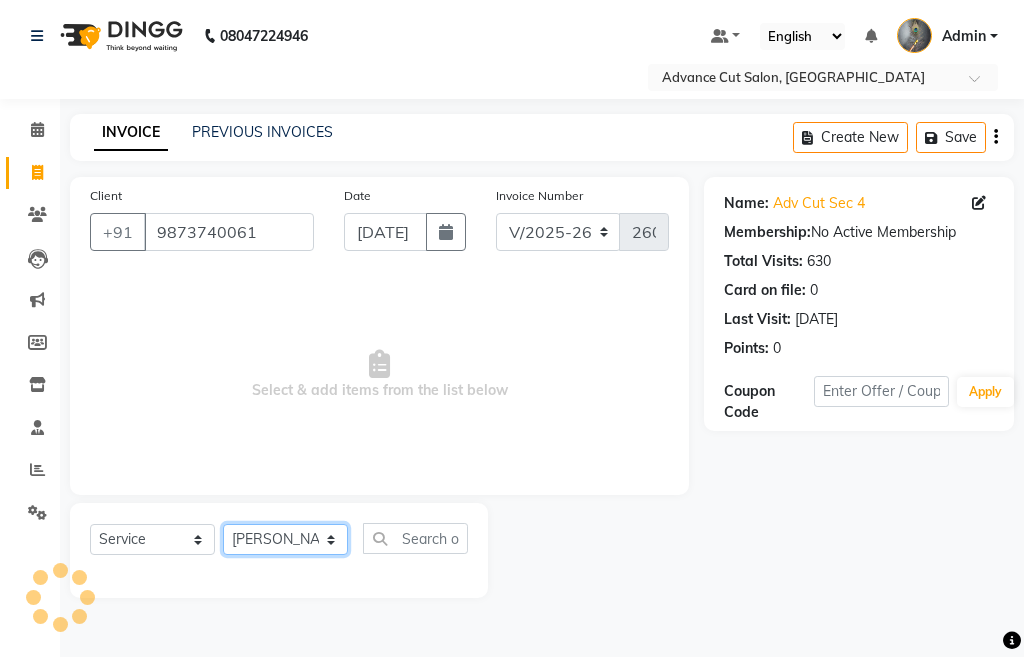click on "Select Stylist Admin chahit COUNTOR [PERSON_NAME] mamta [PERSON_NAME] navi [PERSON_NAME] [PERSON_NAME] [PERSON_NAME] sunny tip" 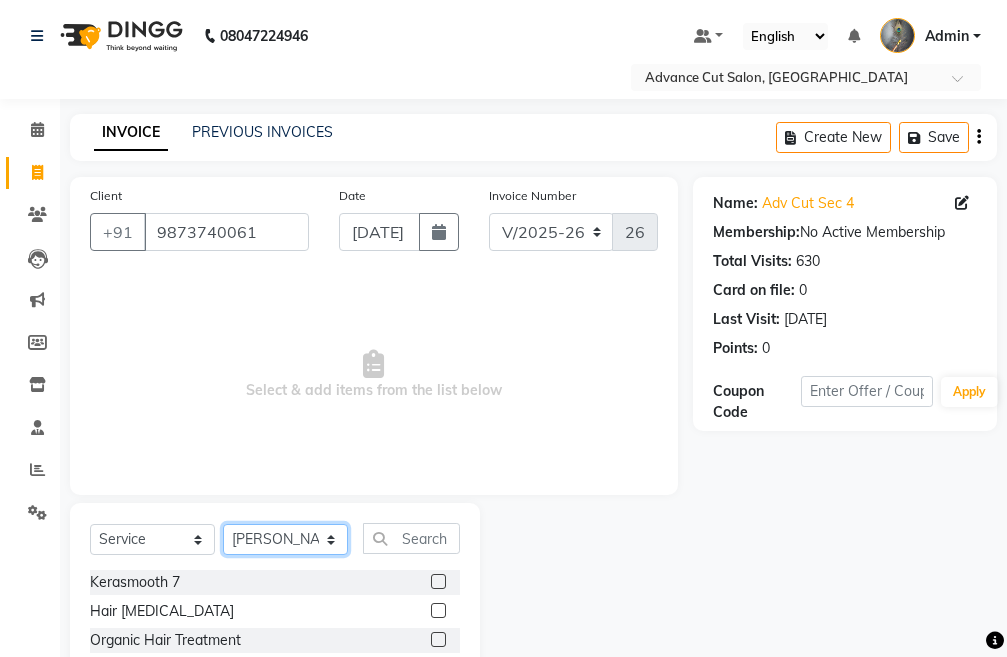 click on "Select Stylist Admin chahit COUNTOR [PERSON_NAME] mamta [PERSON_NAME] navi [PERSON_NAME] [PERSON_NAME] [PERSON_NAME] sunny tip" 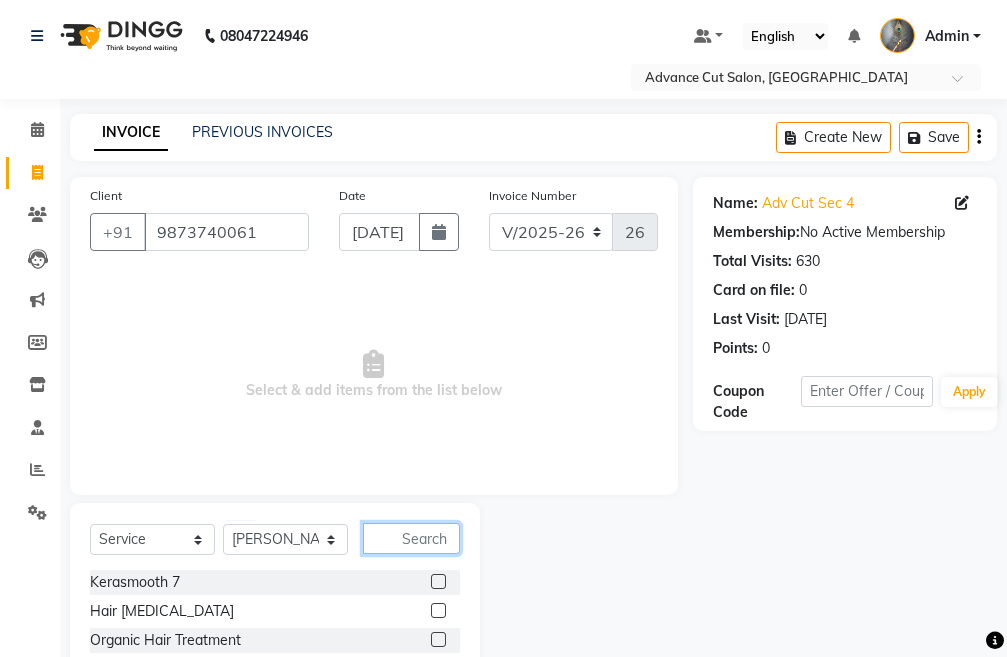 click 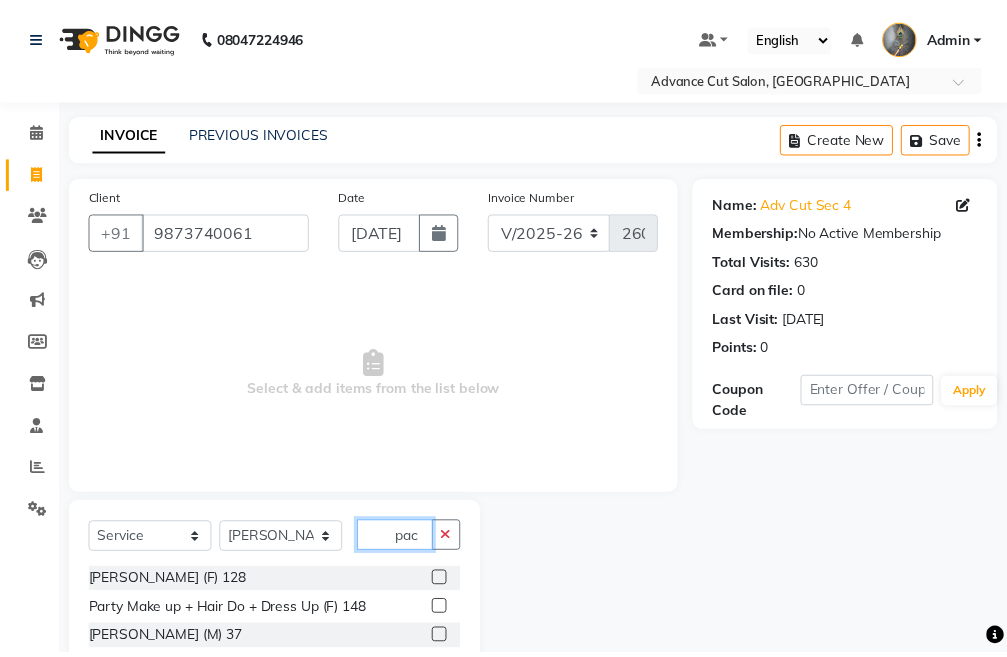 scroll, scrollTop: 0, scrollLeft: 0, axis: both 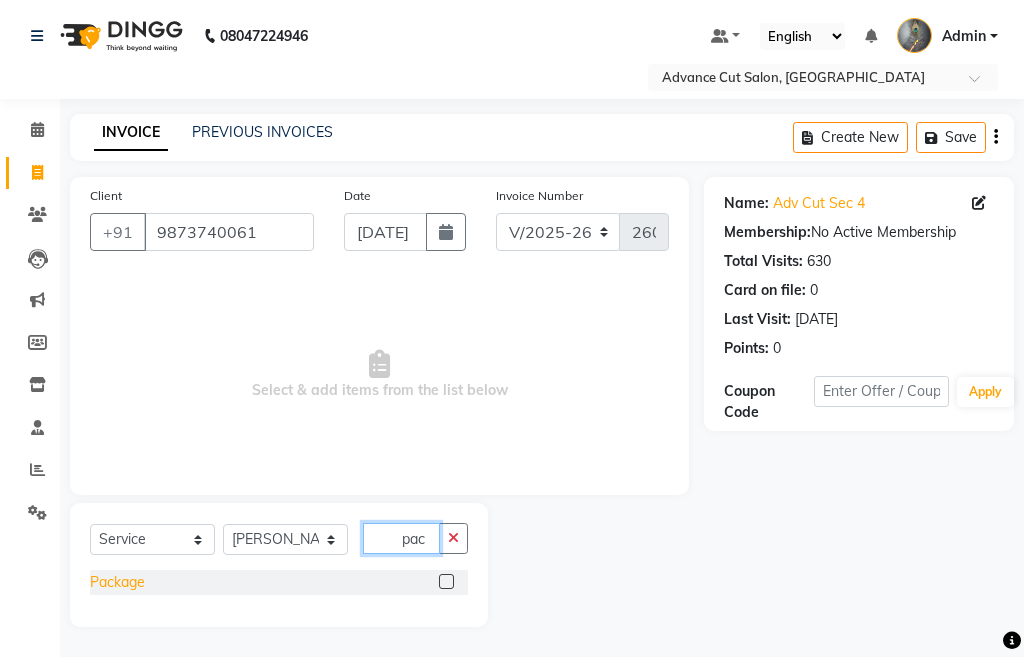 type on "pac" 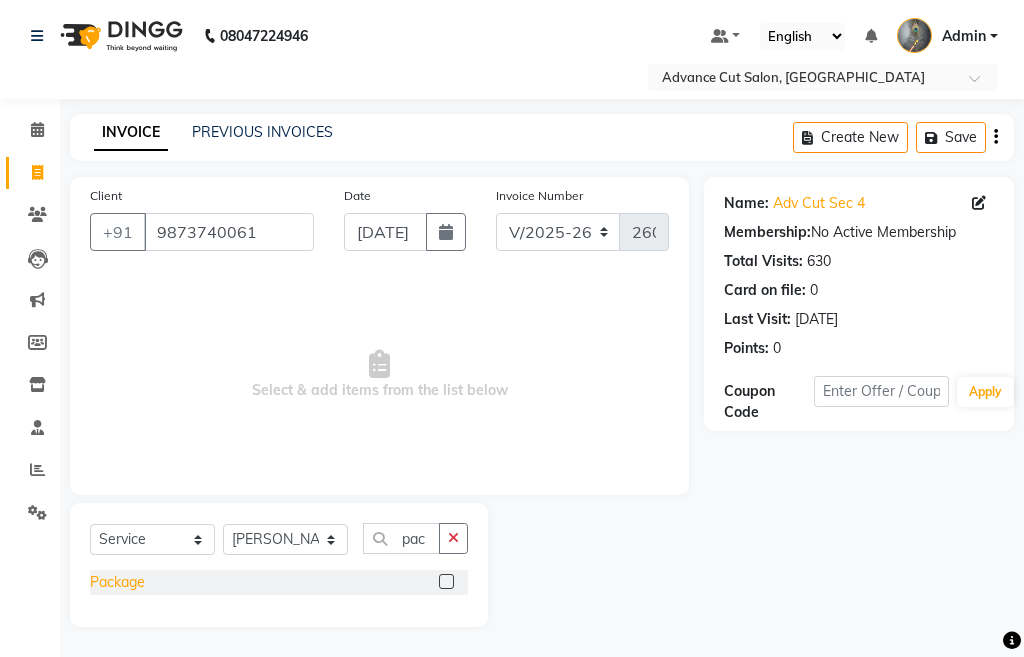 click on "Package" 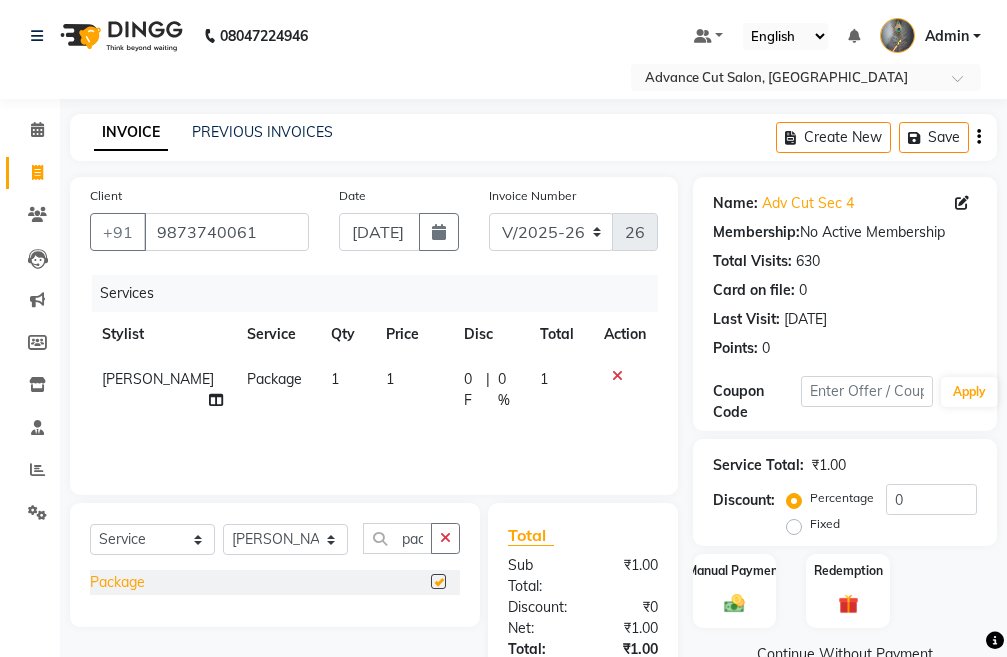 checkbox on "false" 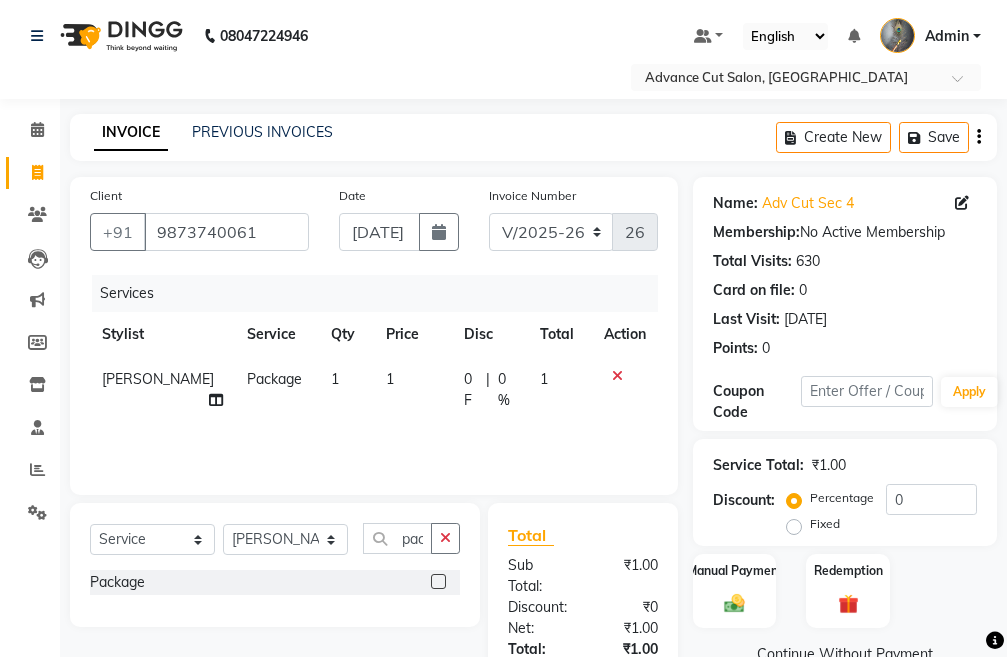 click on "1" 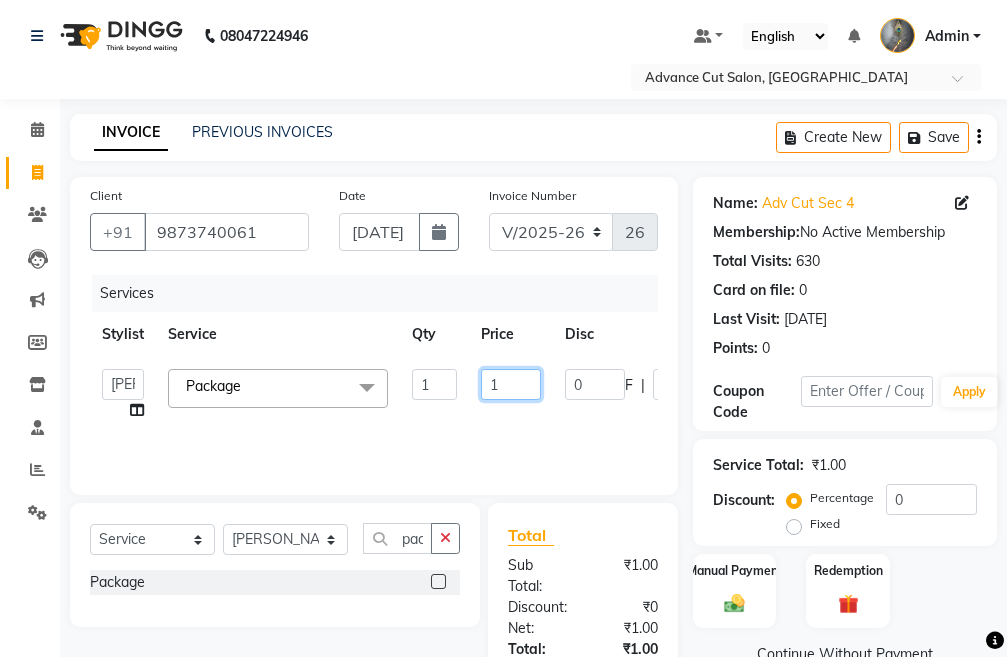 click on "1" 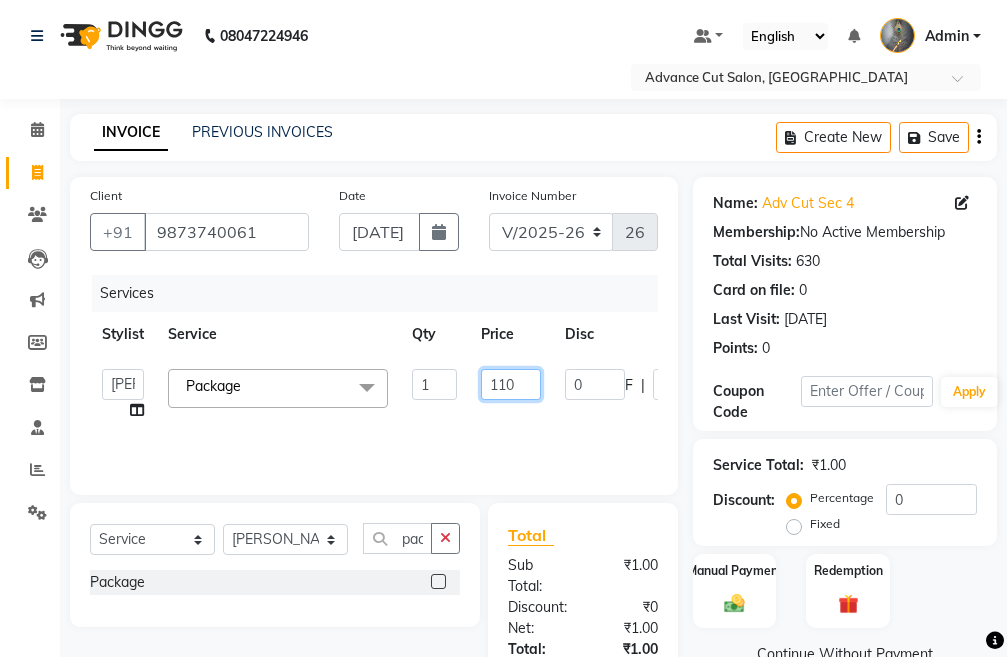 type on "1100" 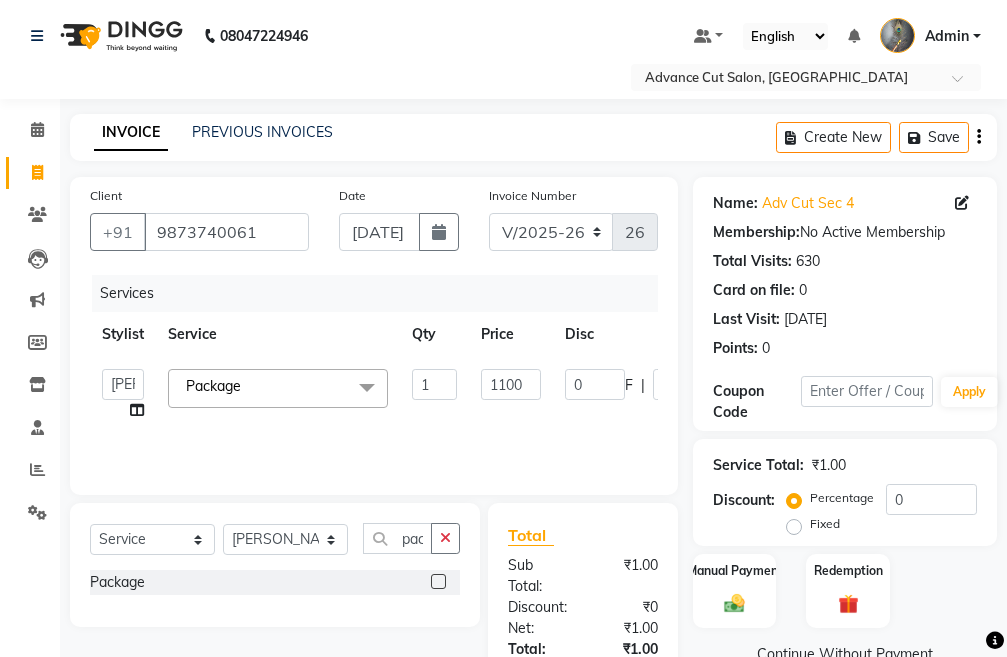 click on "Admin   chahit   COUNTOR   gourav   hardeep   mamta   manisha   MONISH   navi   NOSHAD ALI   purvi   sachin   shatnam   sunny   tip  Package  x Kerasmooth 7 Hair Botox Organic Hair Treatment Moisture Tretment hair wash & blow dry GK Keratin Threading Taxes raga Dtan face fruit Bleach Mavi treatment Poof treatment Nanoplastia Prebooking Mens makeup Wax hand & leg Nail cutting Perming O3 dtan kerateen sara dtan cheryls oxyferm oxy sara Casmara Prestige (F) 127 Clean-up (F) 122 Clean-up with Mask (F) 123 Whitening (F) 124 Totaly Floeless Rediance Expert Facial Age Perfectnist Casmara Vitamin Veg. Skinora Papaya Marshmellow (F) 128 Blanch (F) 129 Upendice (F) 130 Sothys Goji (F) 131 Casmara Gold Face (oxy/D-Tan) (F) 133 Face (Cheryls Oxyderm) (F) 134 Arms (F) 136 Legs (F) 137 Front/ Back (F) 138 Full Body (F) 139 face (Organic D-ten) 02 Classic Manicure (F) 140 PediPie Manicure (F) 141 Alga Manicure (F) 142 Classic Pedicure (F) 143 PediPie Pedicure (F) 144 Alga Pedicure (F) 145 Eye make up 149 Saree Draping 1 0" 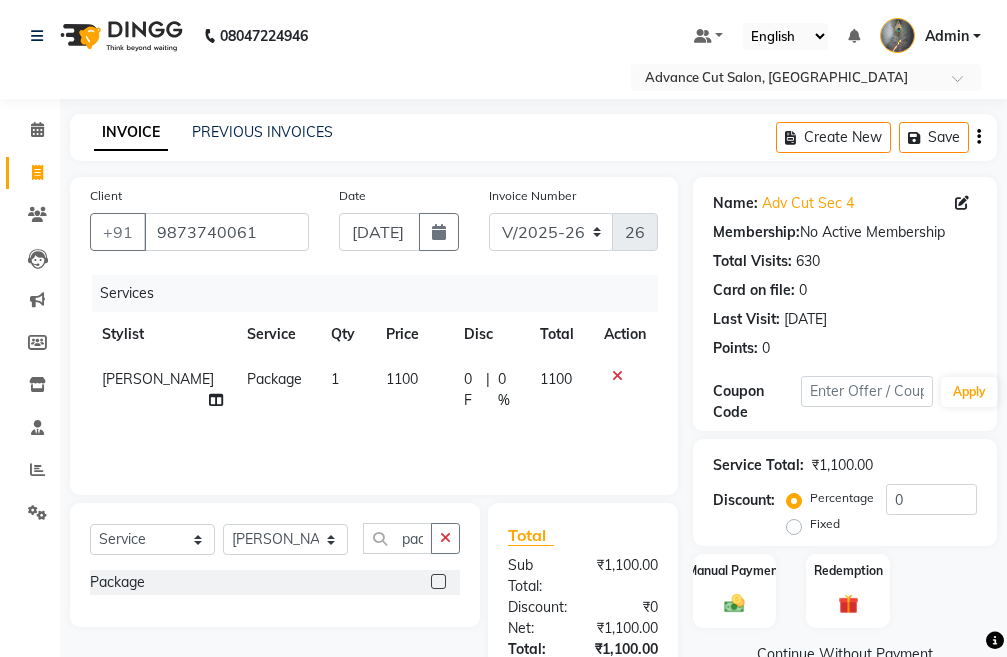 scroll, scrollTop: 194, scrollLeft: 0, axis: vertical 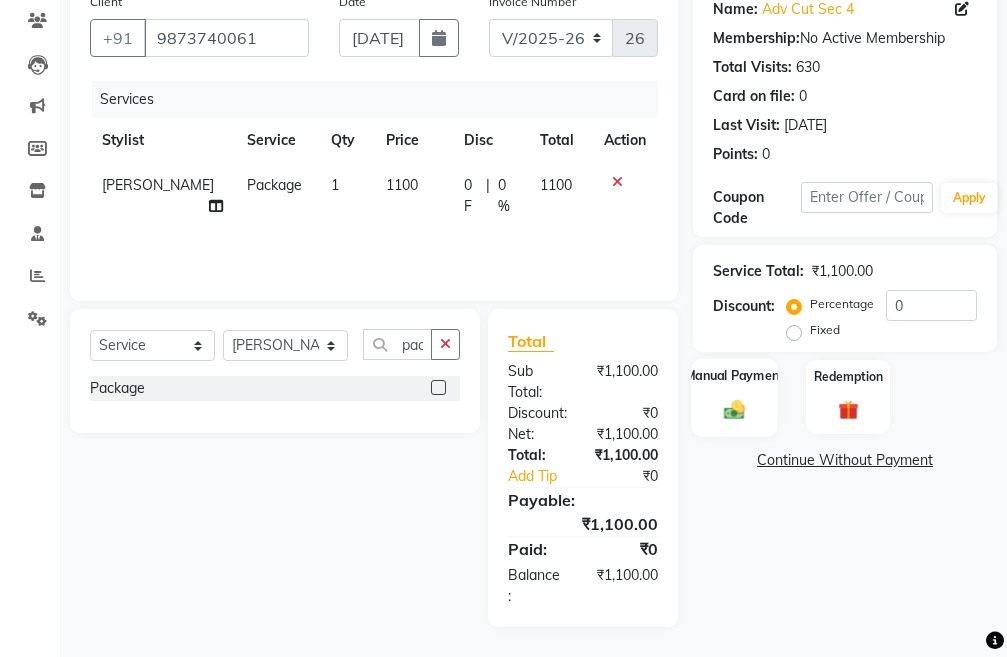 click on "Manual Payment" 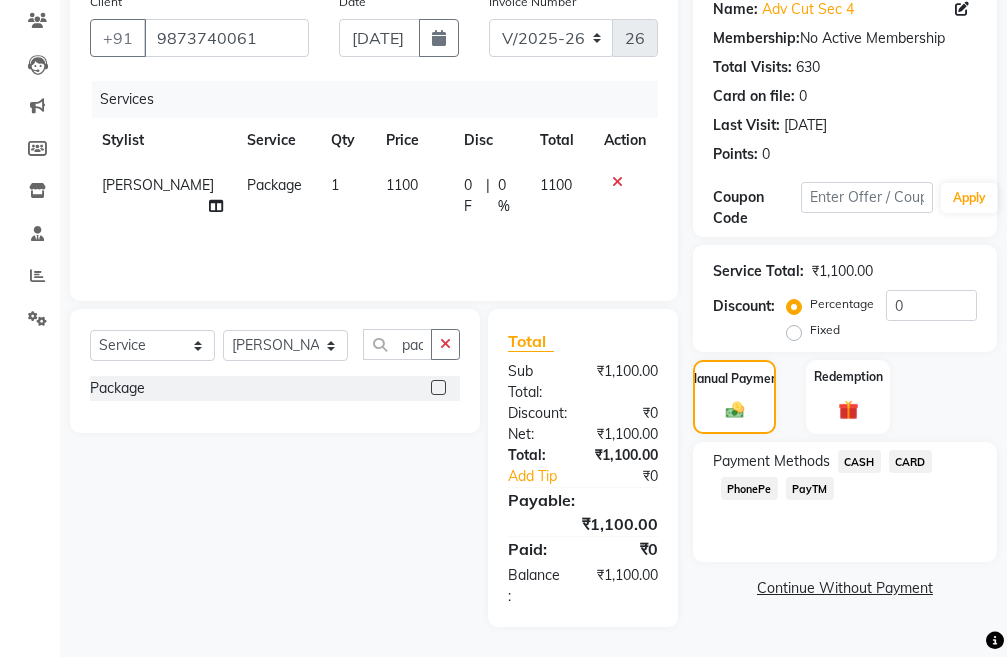 click on "PayTM" 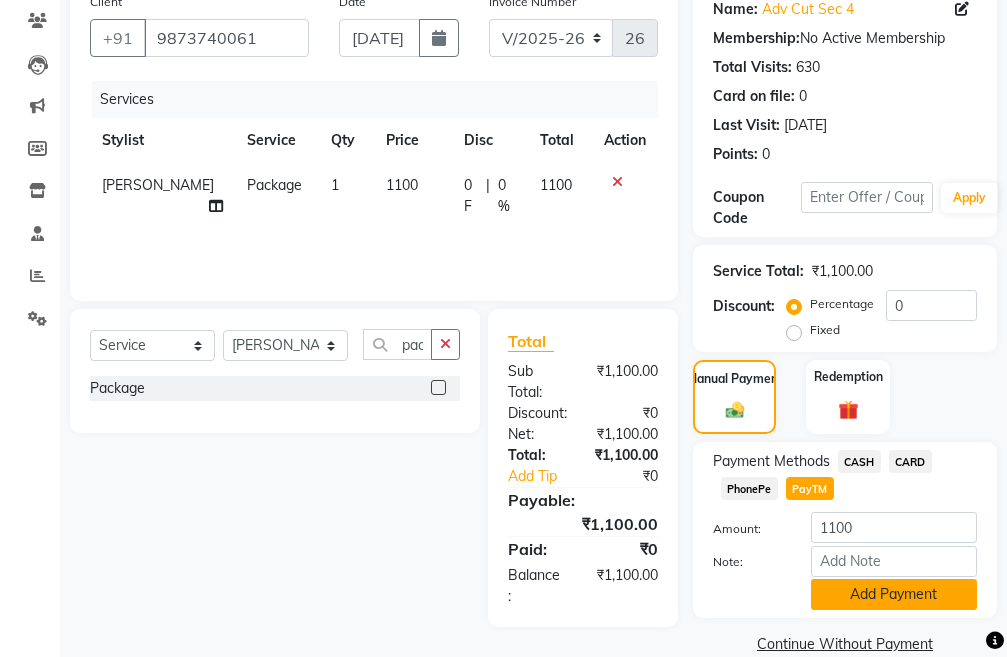 click on "Add Payment" 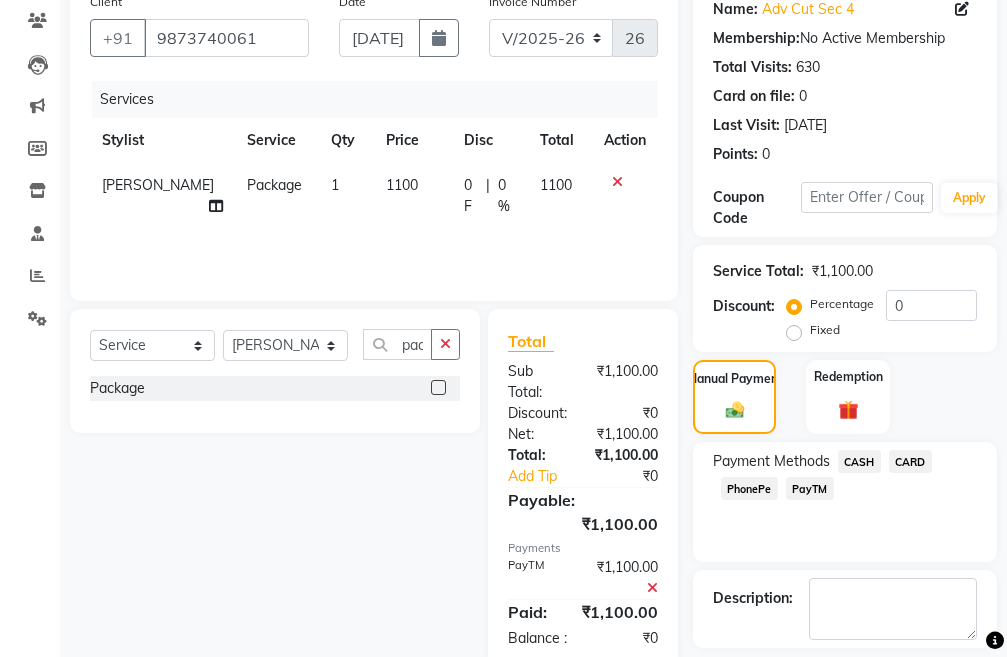 scroll, scrollTop: 283, scrollLeft: 0, axis: vertical 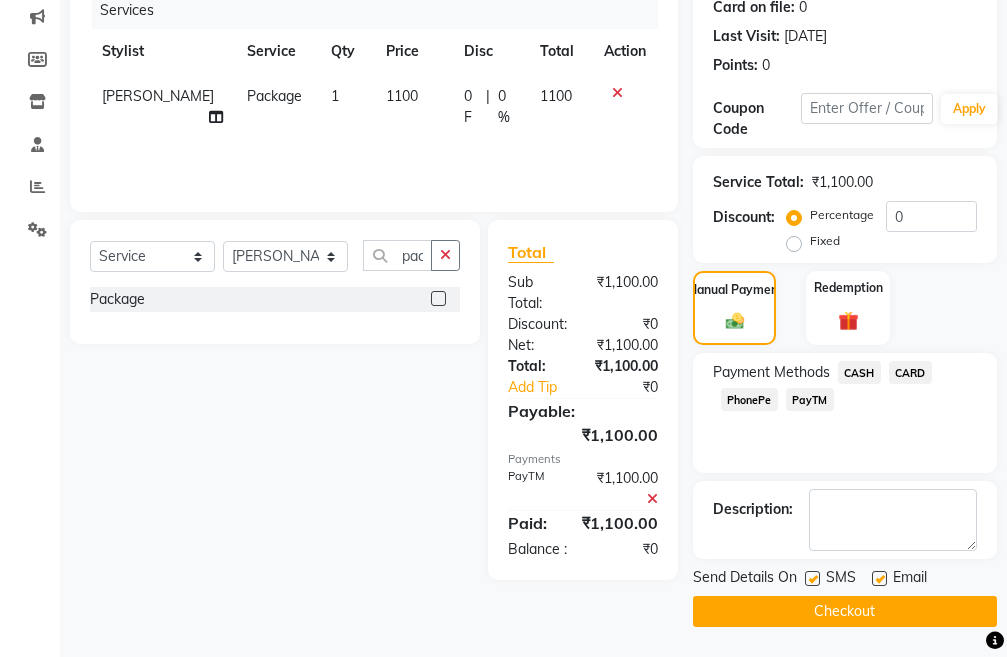 click on "Checkout" 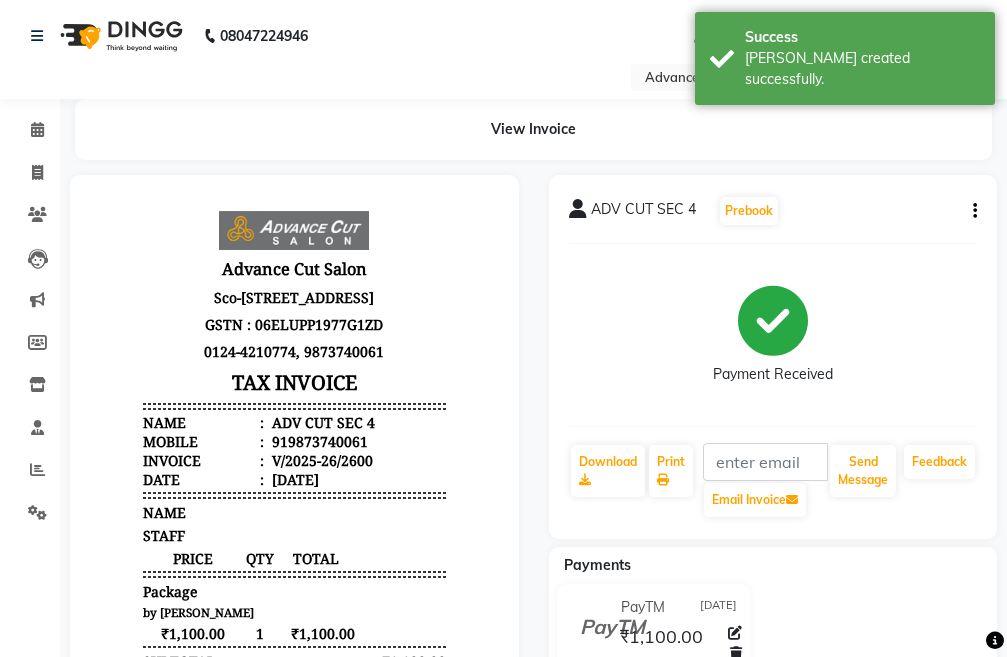 scroll, scrollTop: 0, scrollLeft: 0, axis: both 